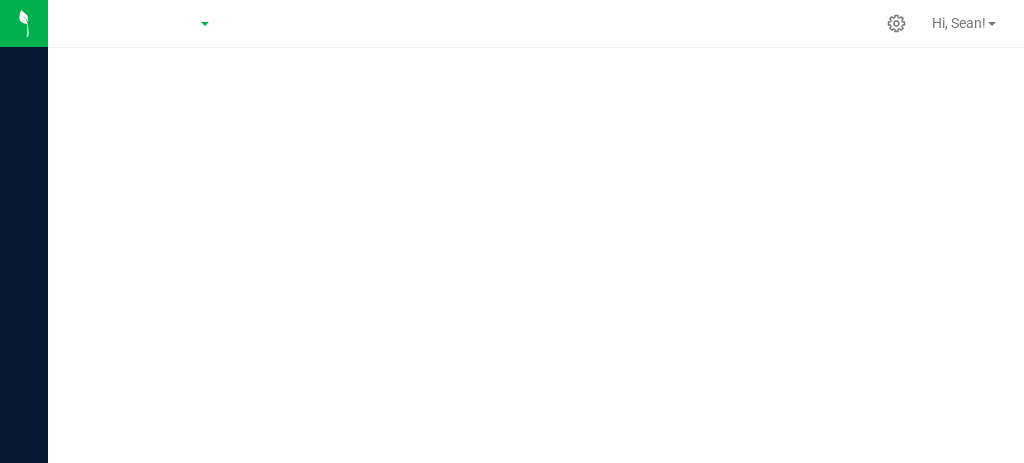 scroll, scrollTop: 0, scrollLeft: 0, axis: both 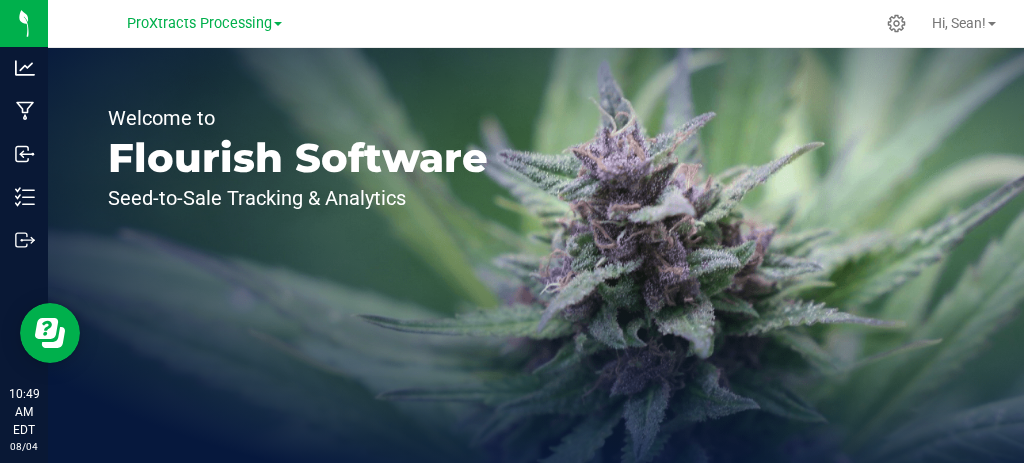 click on "ProXtracts Processing" at bounding box center (199, 23) 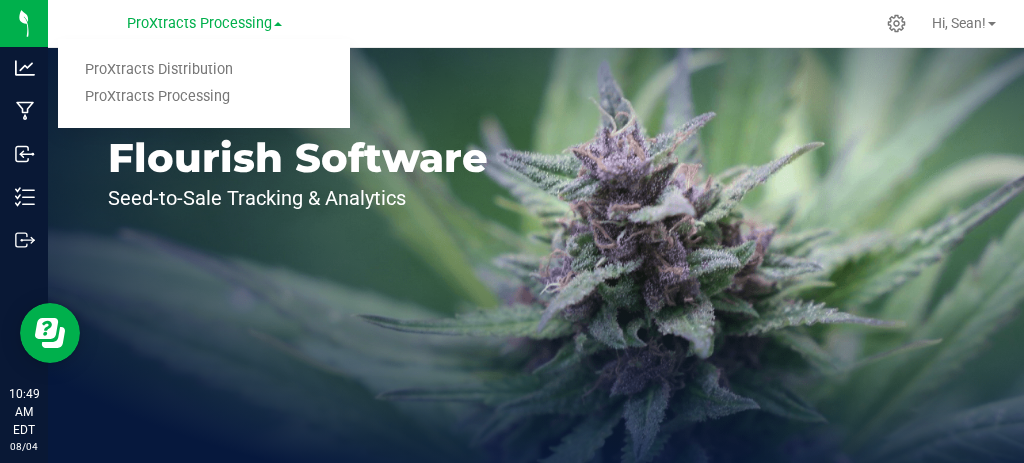 click on "ProXtracts Distribution" at bounding box center [204, 70] 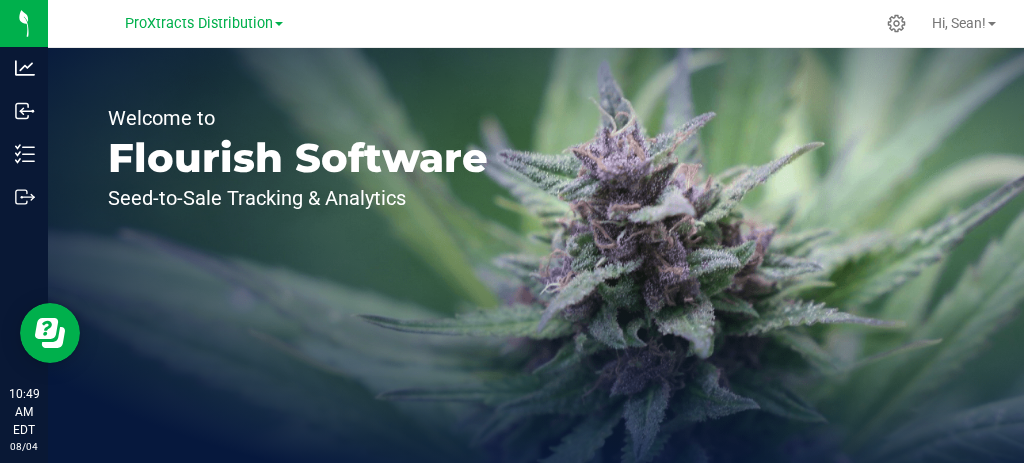 scroll, scrollTop: 0, scrollLeft: 0, axis: both 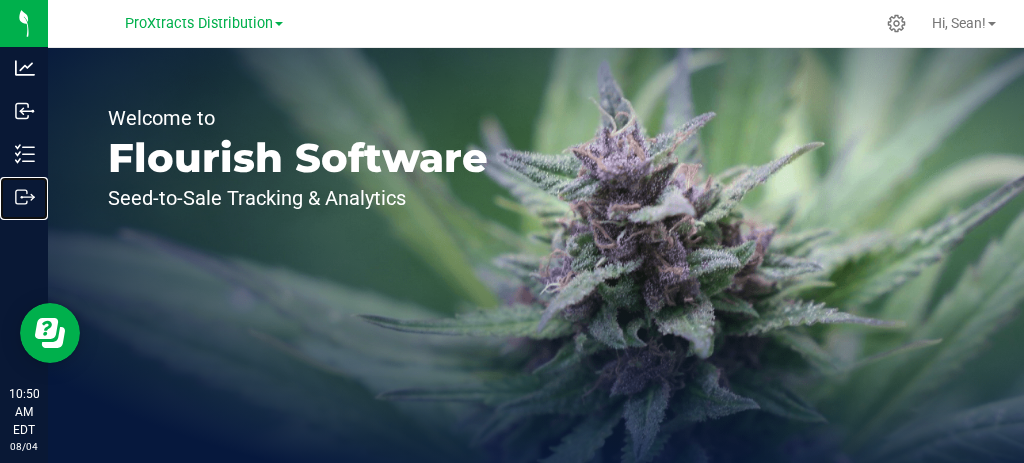 click on "Outbound" at bounding box center [0, 0] 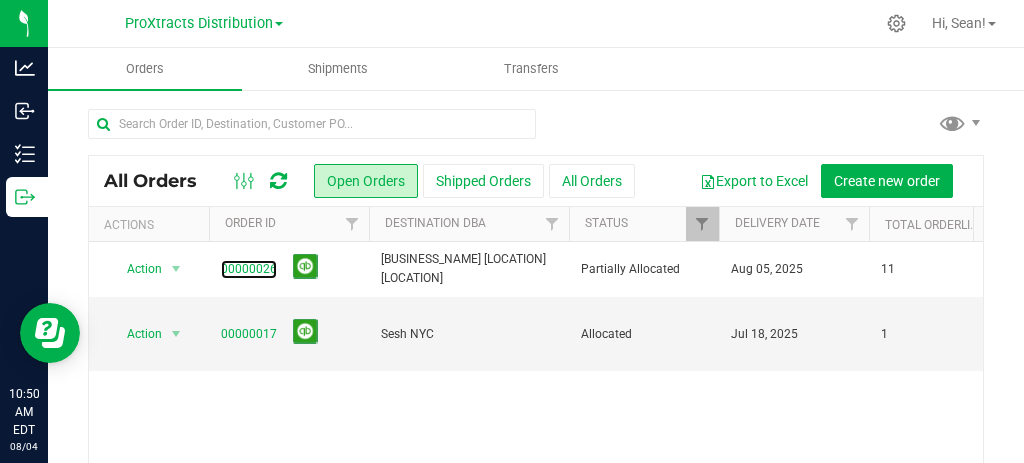 click on "00000026" at bounding box center (249, 269) 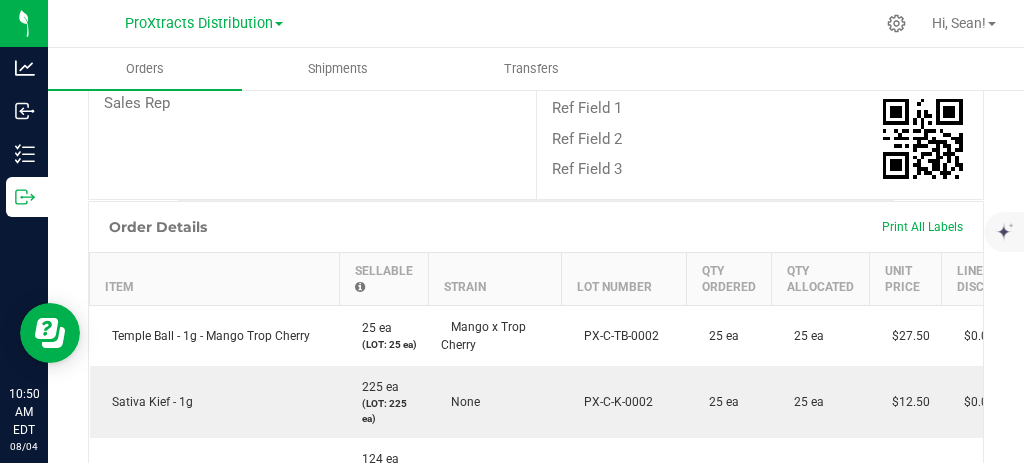 scroll, scrollTop: 398, scrollLeft: 0, axis: vertical 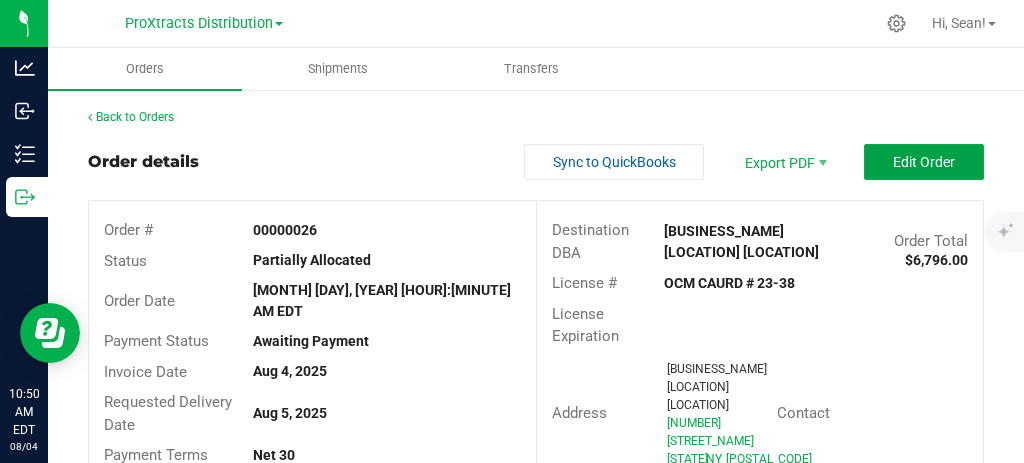 click on "Edit Order" at bounding box center [924, 162] 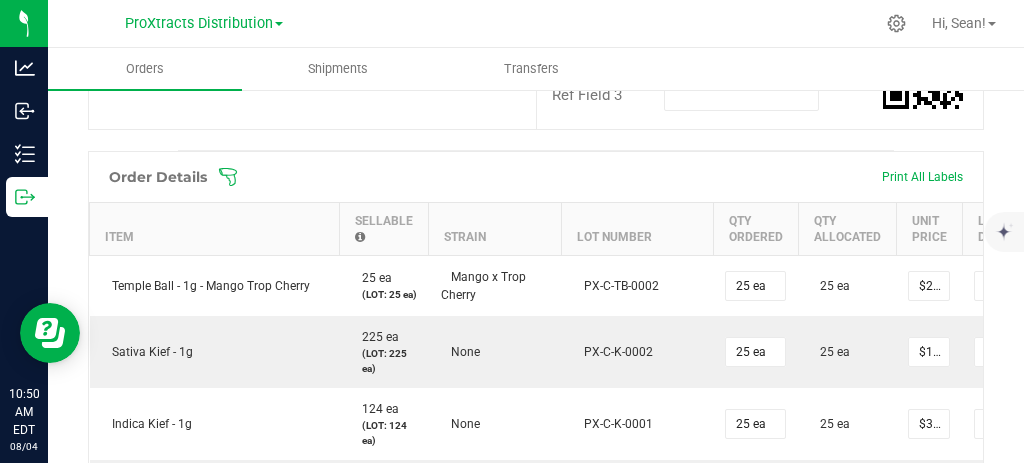 scroll, scrollTop: 533, scrollLeft: 0, axis: vertical 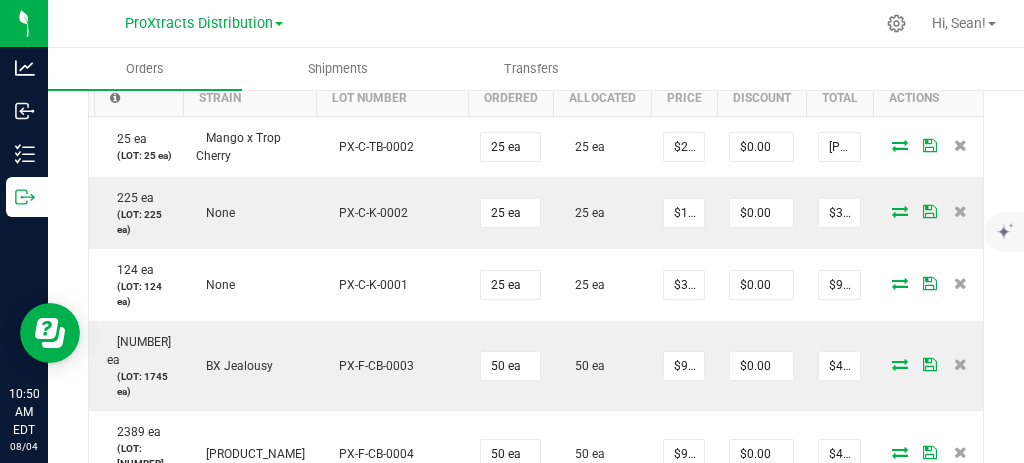 click at bounding box center (900, 145) 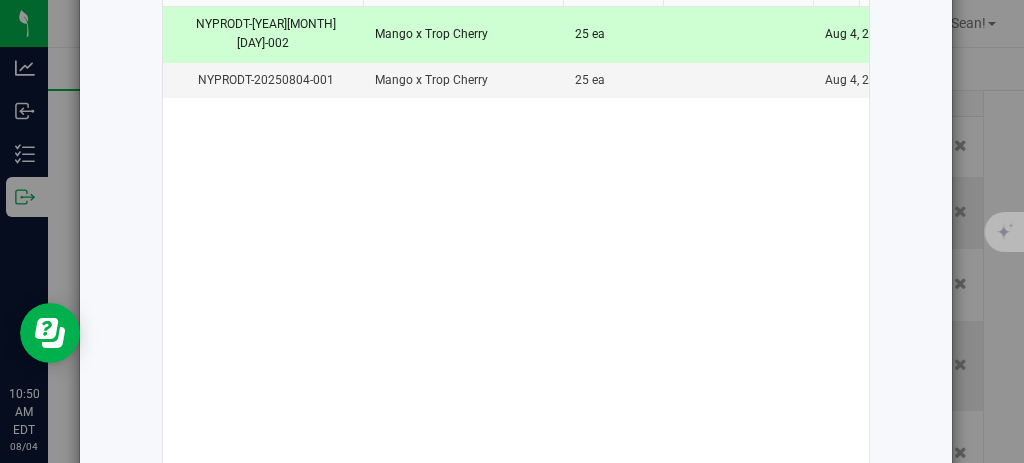 scroll, scrollTop: 457, scrollLeft: 0, axis: vertical 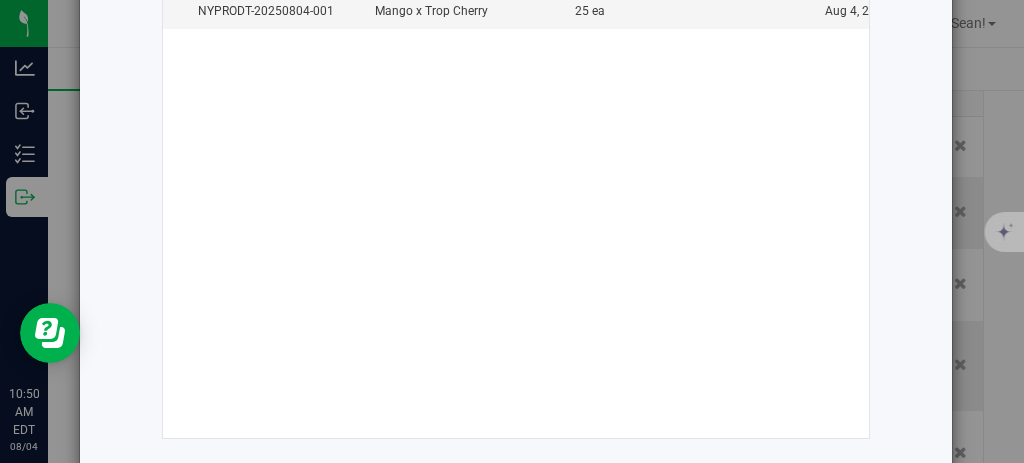 click on "Select Packages to Allocate to Order
Item
Temple Ball - 1g - Mango Trop Cherry
Packages available
2
Qty Ordered
25
1" at bounding box center (516, 21) 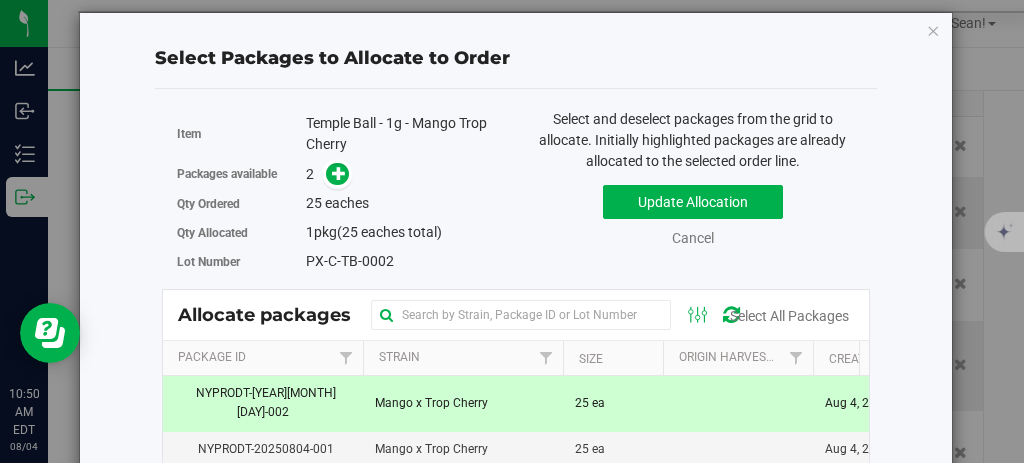 scroll, scrollTop: 0, scrollLeft: 0, axis: both 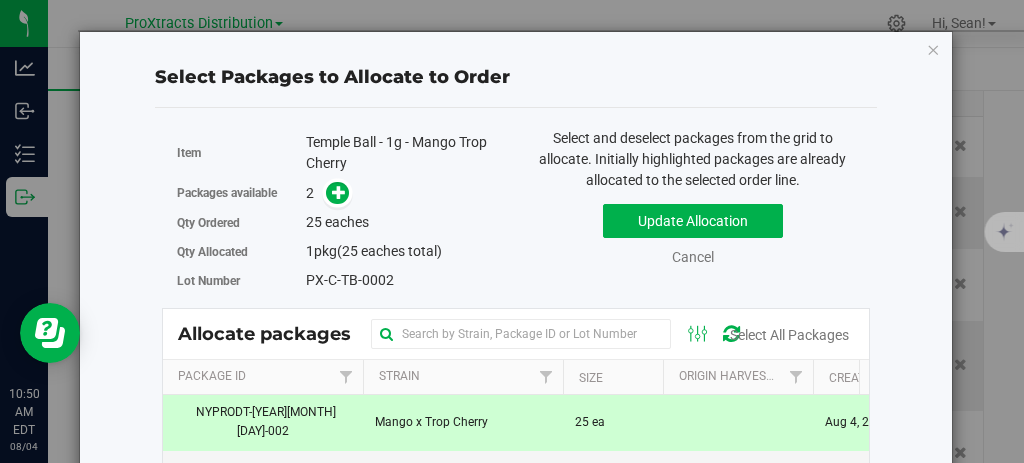 click at bounding box center (933, 49) 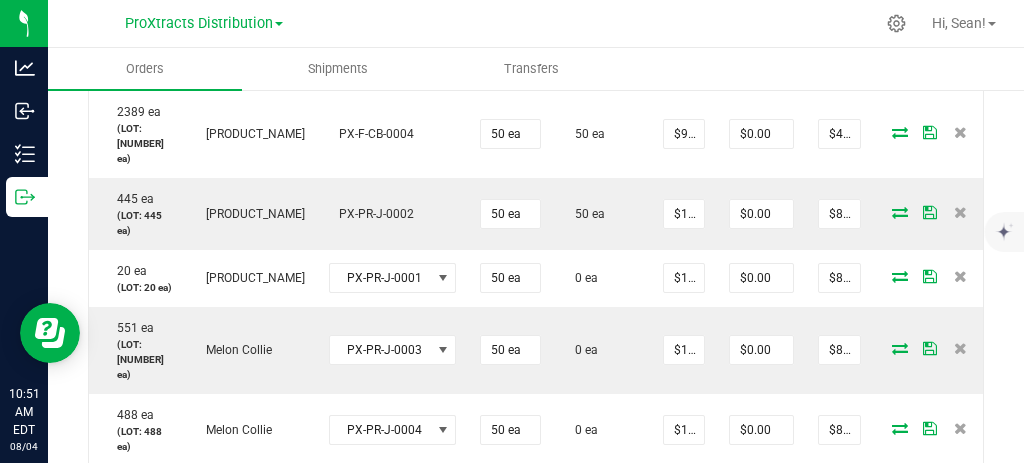scroll, scrollTop: 987, scrollLeft: 0, axis: vertical 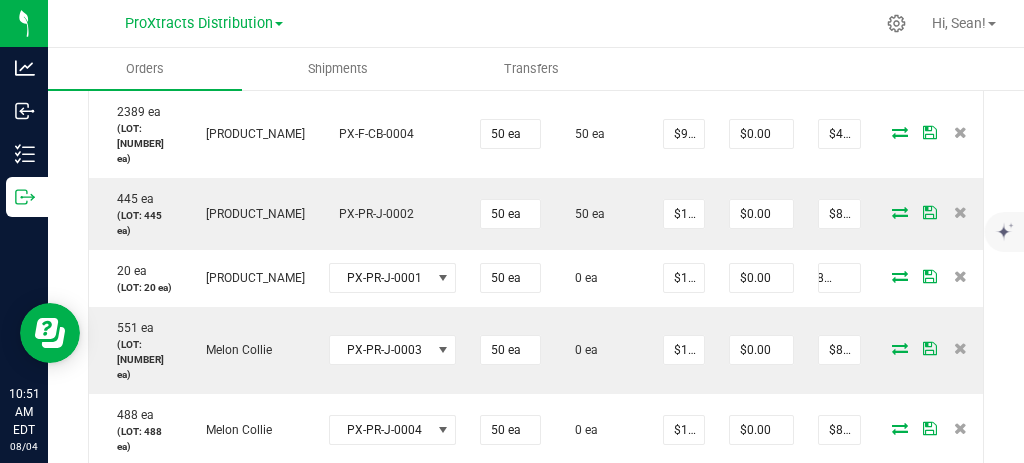 click at bounding box center (900, 276) 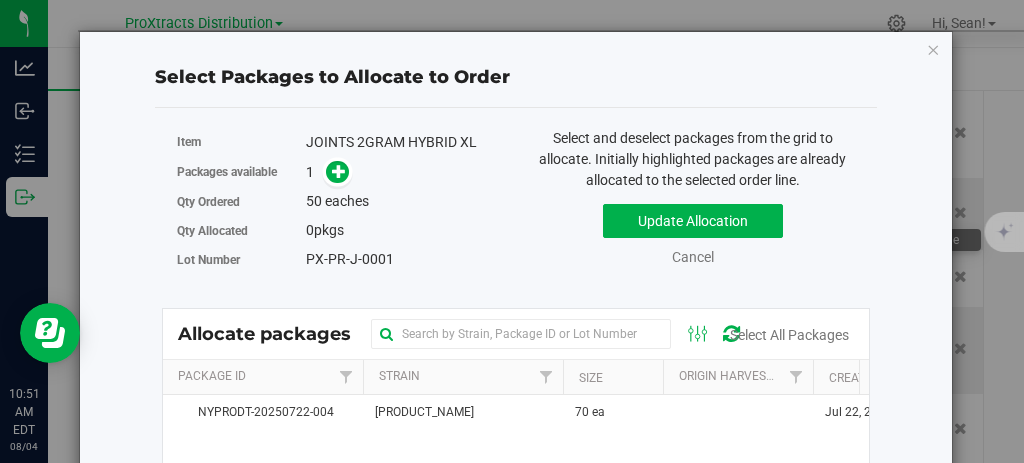 click at bounding box center [337, 172] 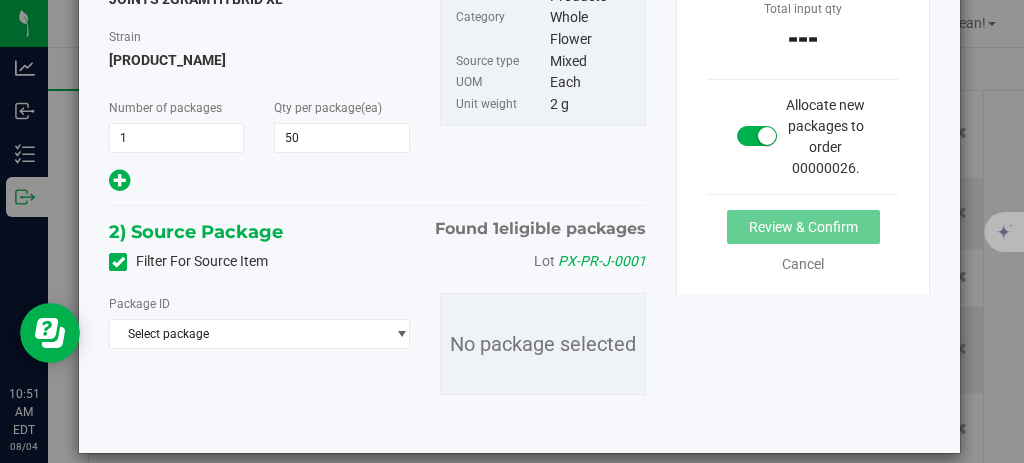 scroll, scrollTop: 254, scrollLeft: 0, axis: vertical 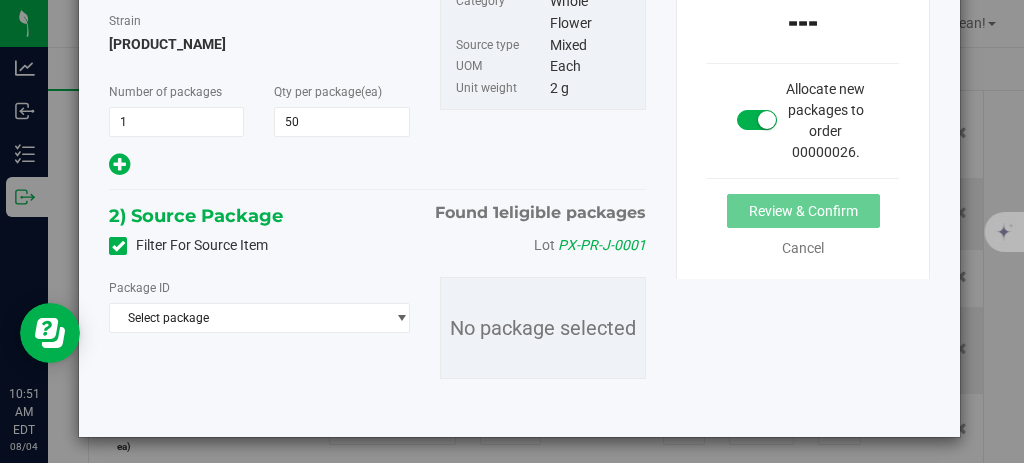 click on "Select package" at bounding box center (247, 318) 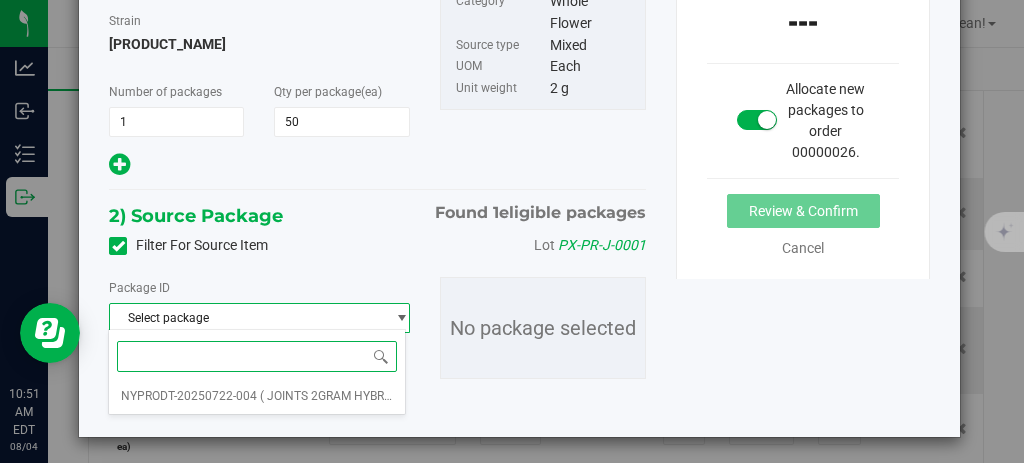 click on "[BUSINESS_NAME]-[YEAR][MONTH][DAY]-004
(
[PRODUCT_NAME]
)" at bounding box center (257, 396) 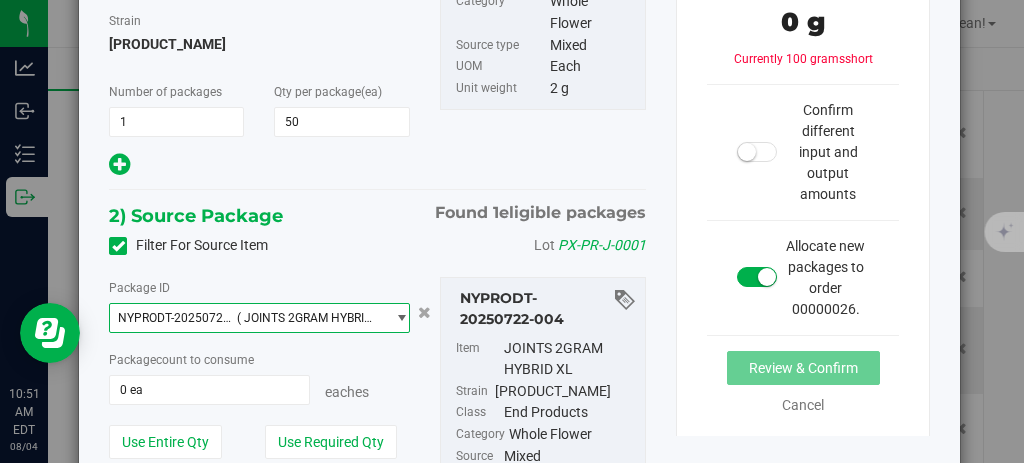 click on "0 ea" at bounding box center [209, 390] 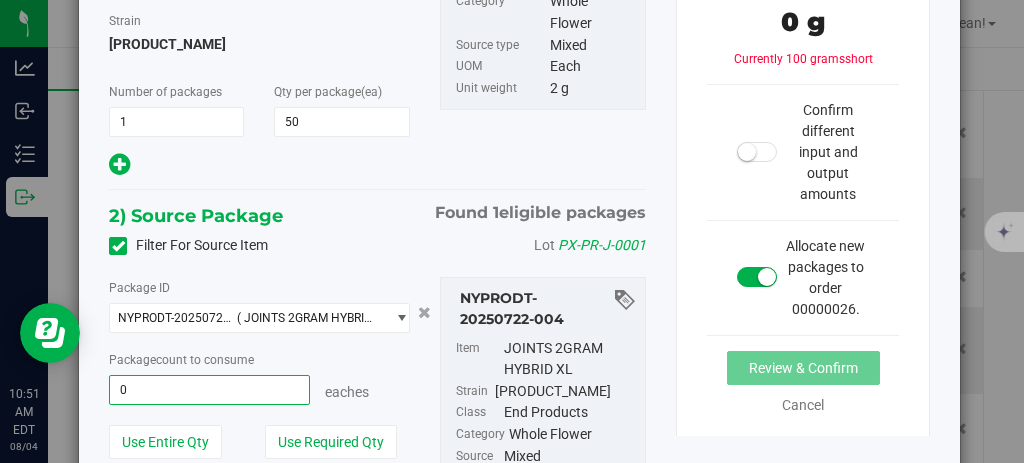 type 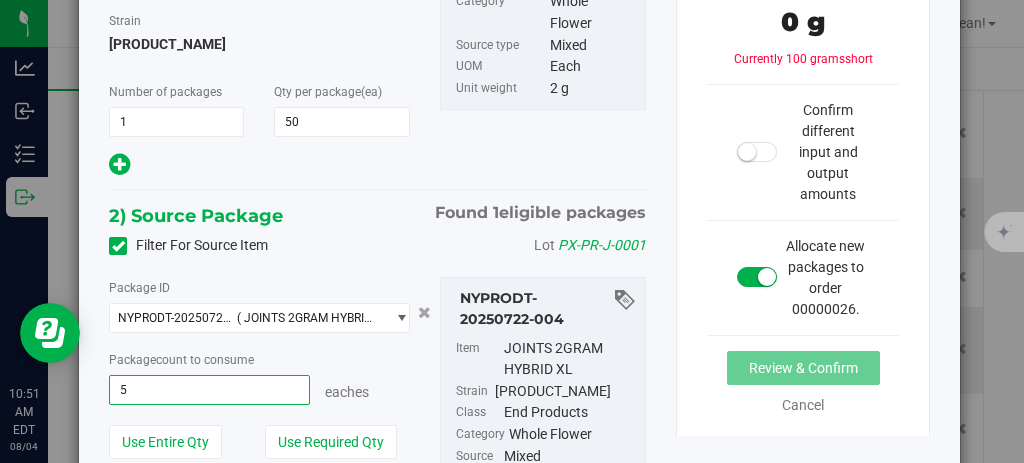 type on "50" 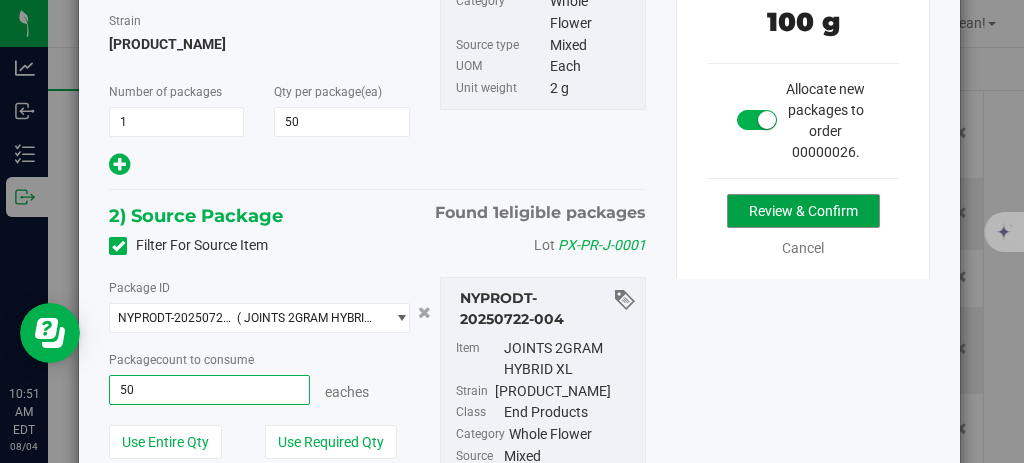 click on "Review & Confirm" at bounding box center [803, 211] 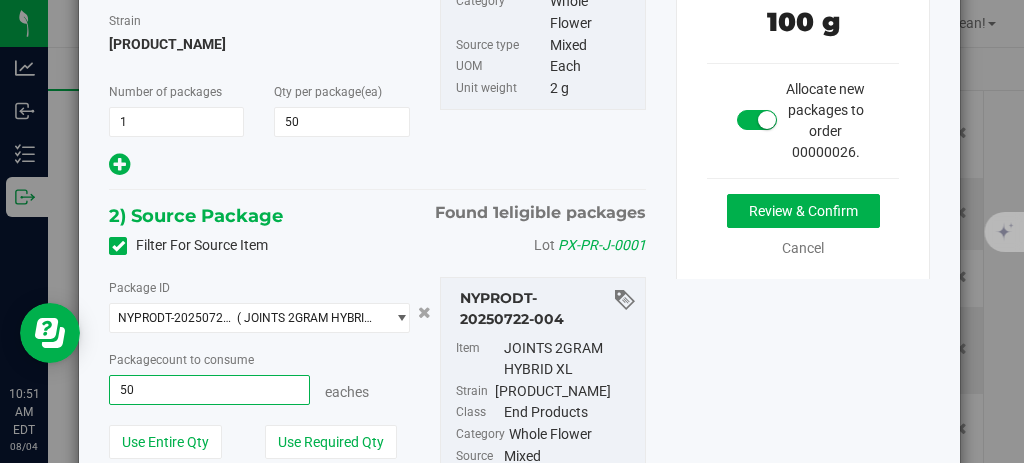type on "50 ea" 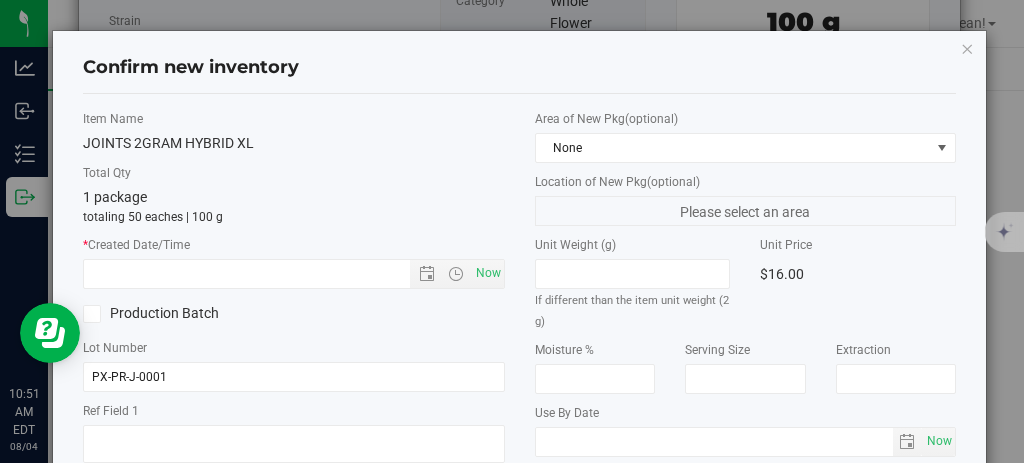 click on "Now" at bounding box center (488, 273) 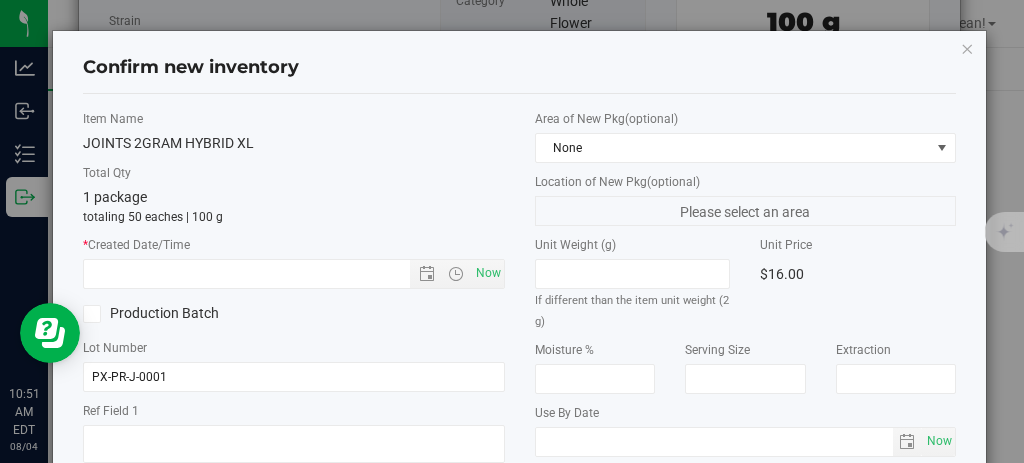 type on "[MONTH]/[DAY]/[YEAR] [HOUR]:[MINUTE] AM" 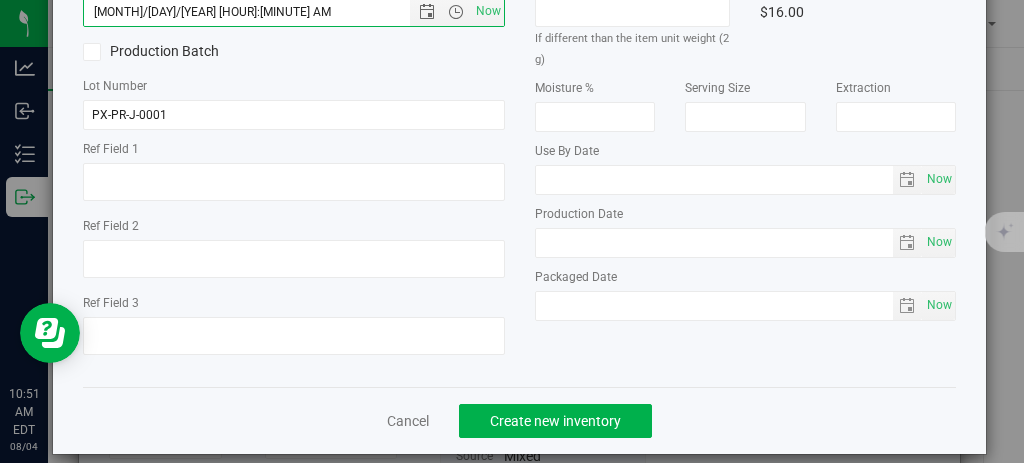scroll, scrollTop: 262, scrollLeft: 0, axis: vertical 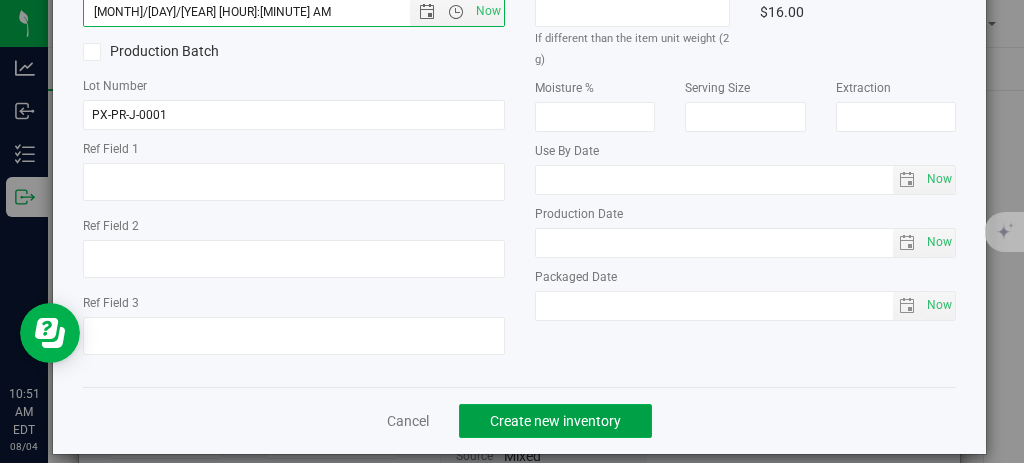 click on "Create new inventory" 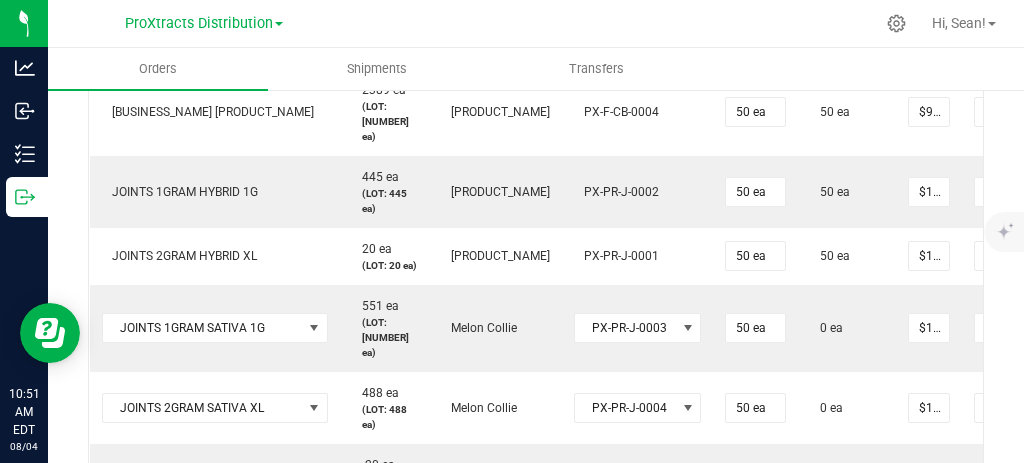 scroll, scrollTop: 1008, scrollLeft: 0, axis: vertical 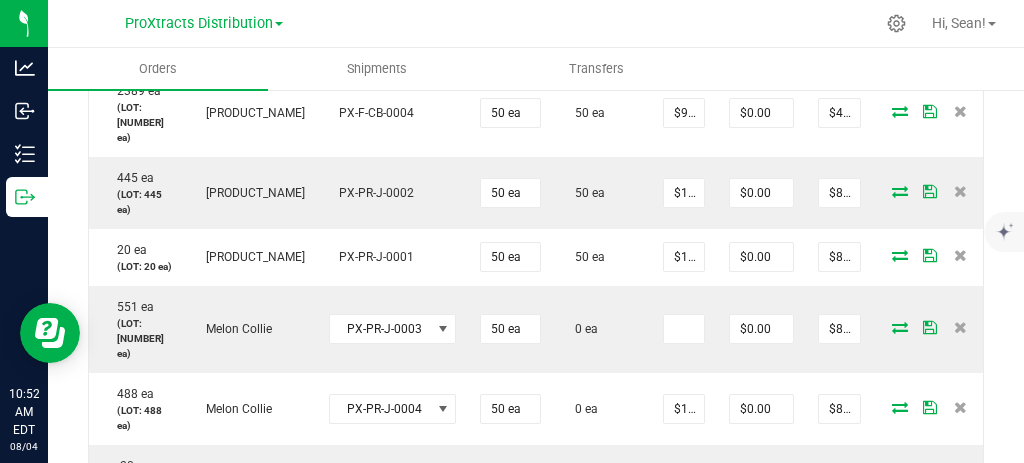 click at bounding box center [900, 327] 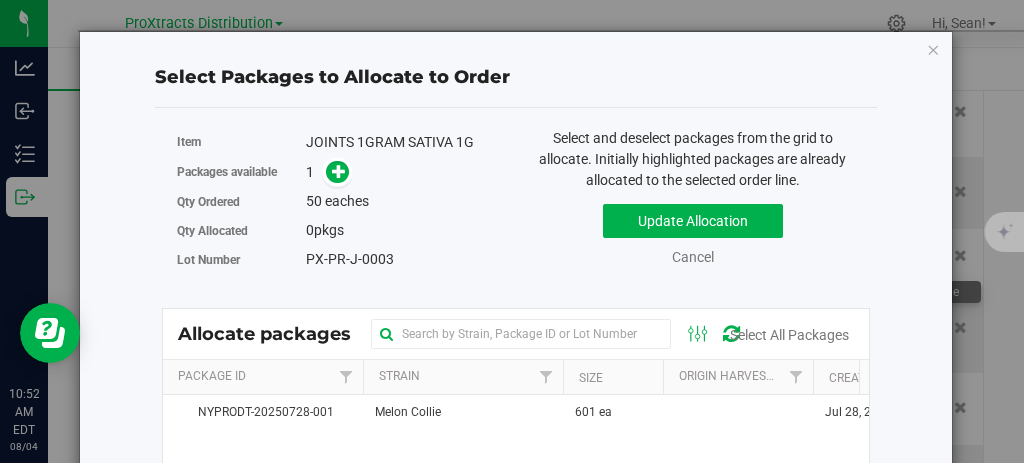 click at bounding box center (337, 172) 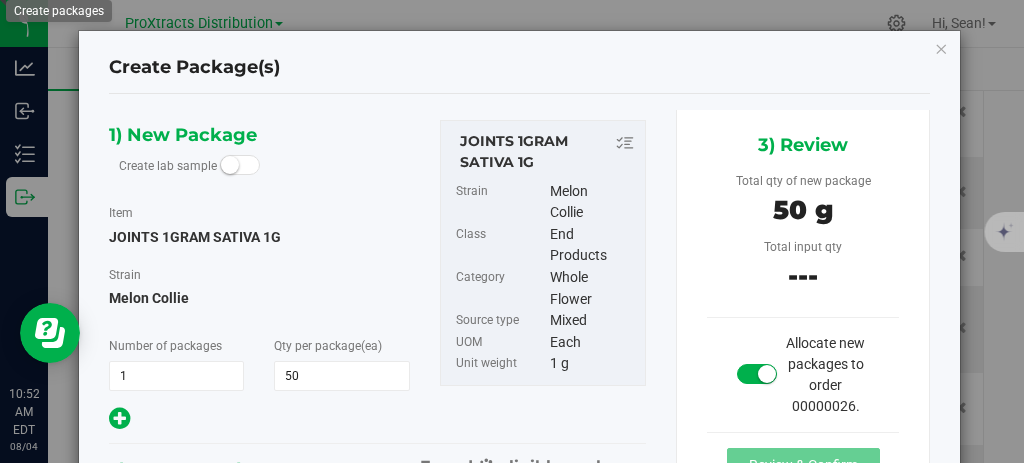 type on "50" 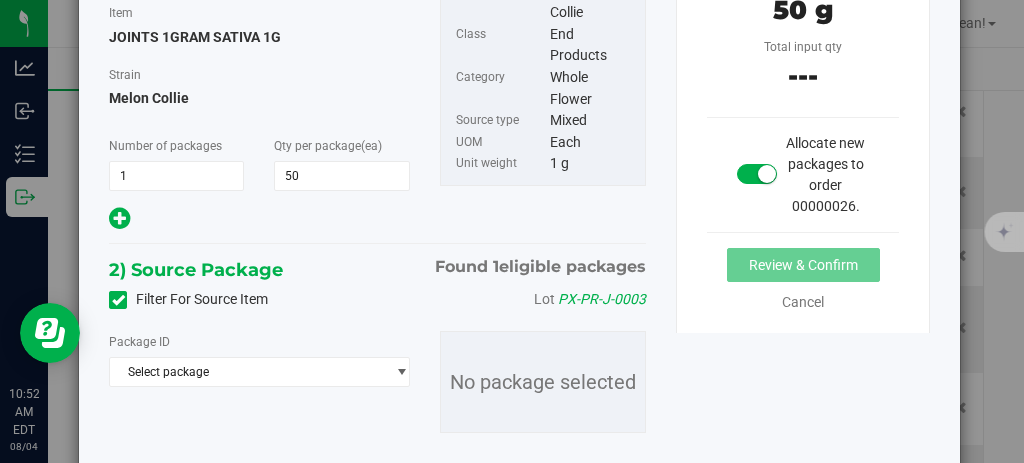 scroll, scrollTop: 254, scrollLeft: 0, axis: vertical 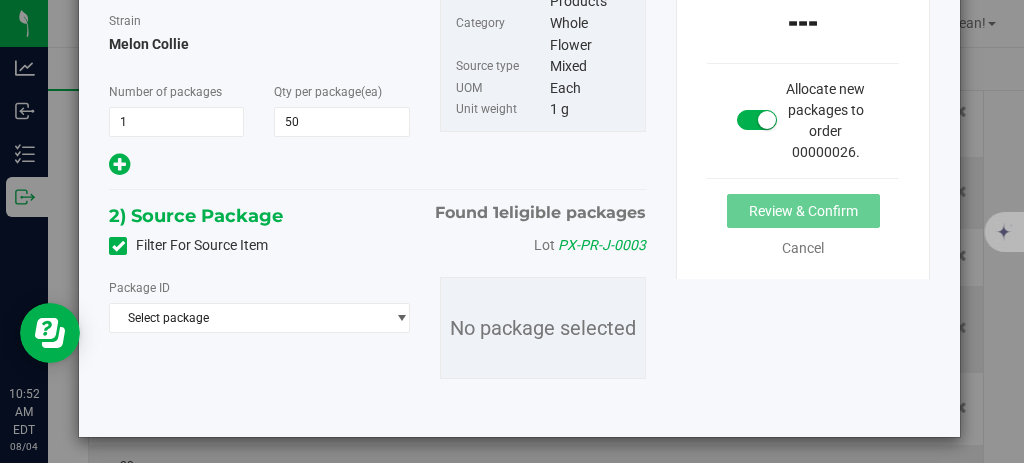 click at bounding box center [401, 318] 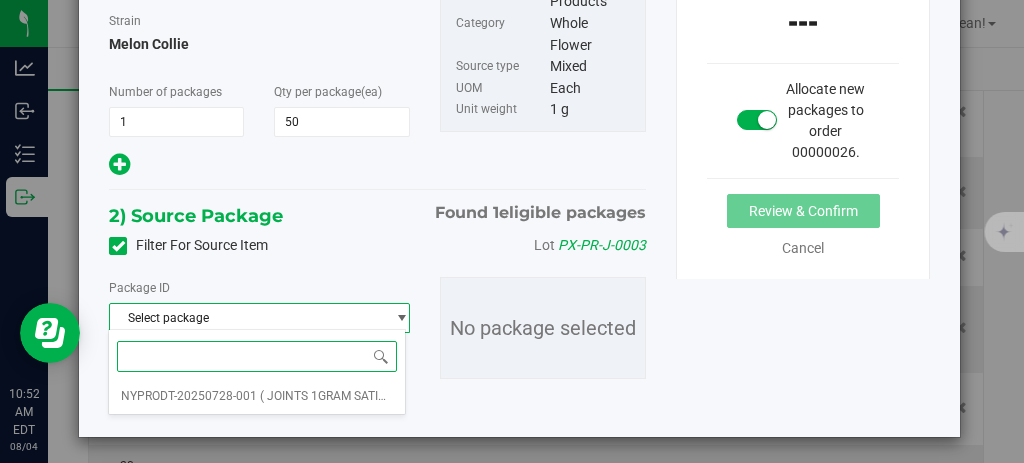 click on "(
JOINTS 1GRAM SATIVA 1G
)" at bounding box center [339, 396] 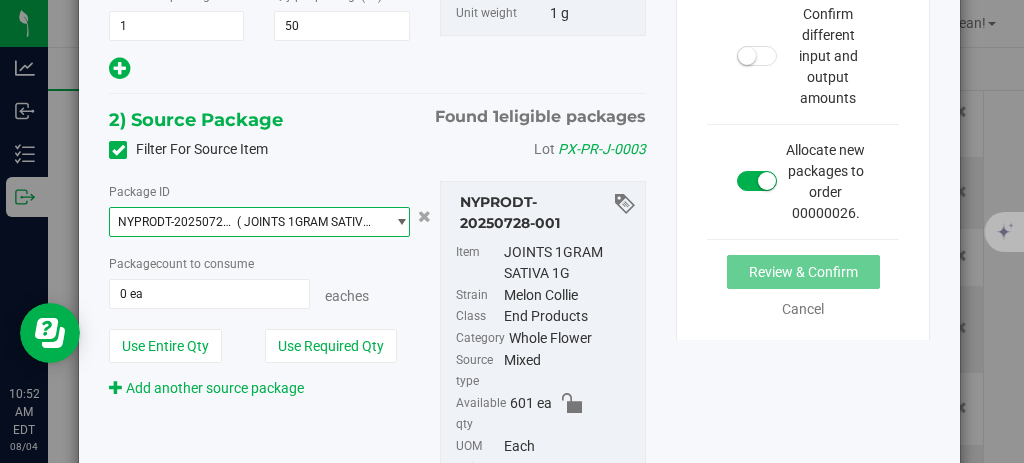 scroll, scrollTop: 354, scrollLeft: 0, axis: vertical 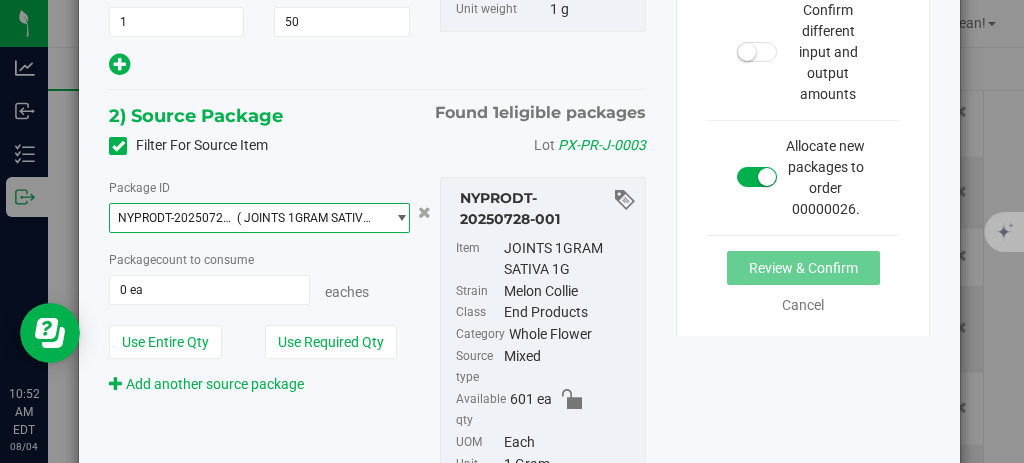 click on "0 ea" at bounding box center (209, 290) 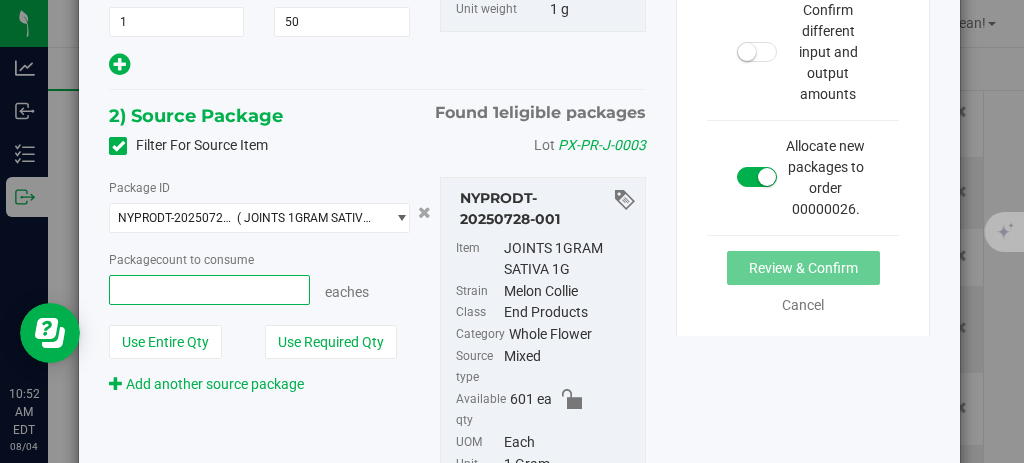 click at bounding box center [209, 290] 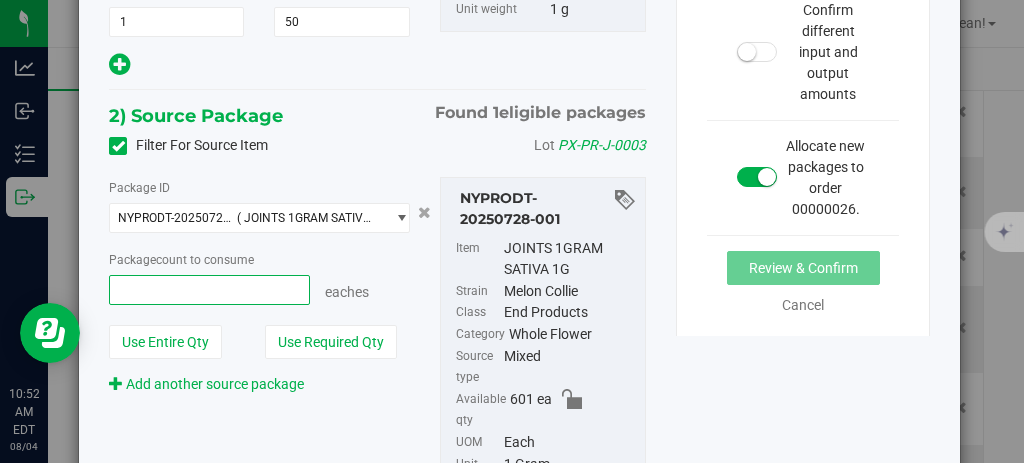 type on "50" 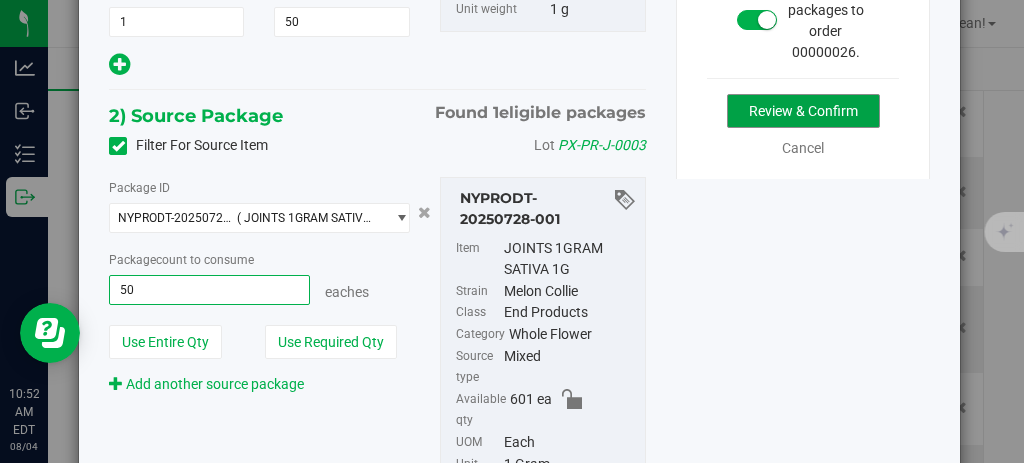 click on "Review & Confirm" at bounding box center [803, 111] 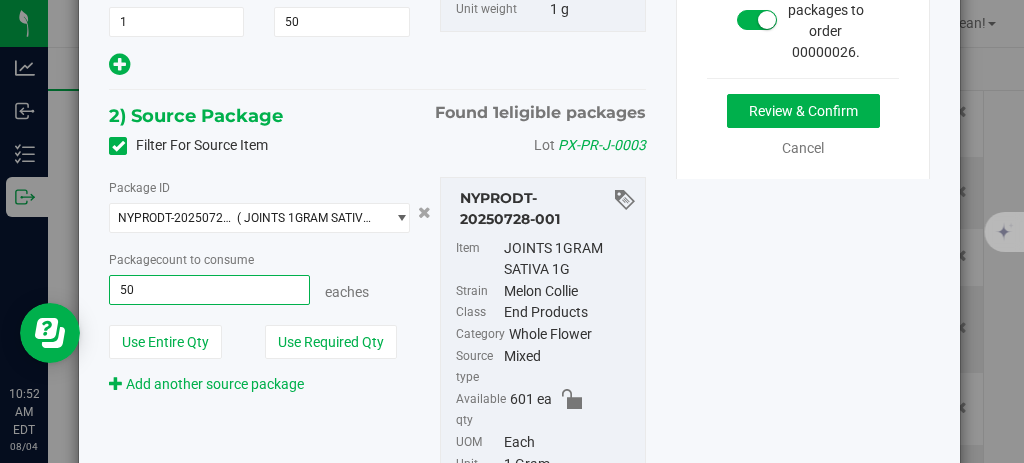 type on "50 ea" 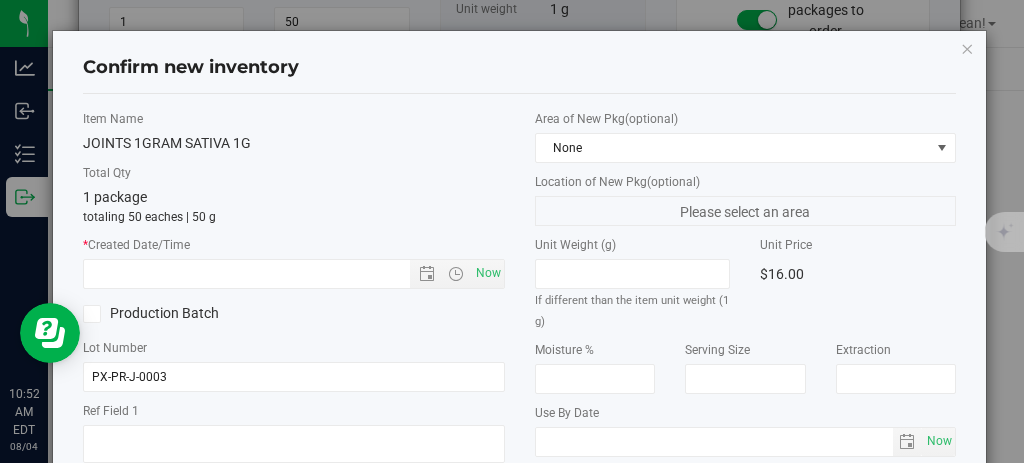 click on "Now" at bounding box center [488, 273] 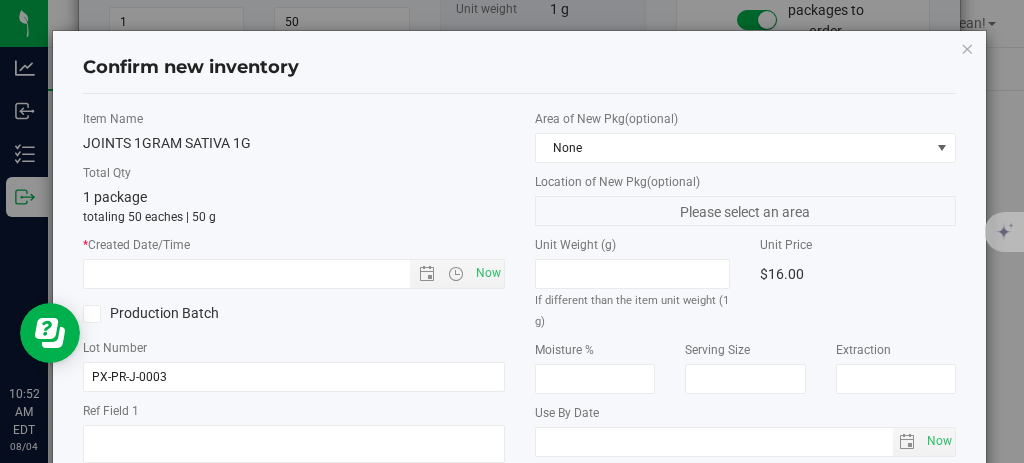 type on "[MONTH]/[DAY]/[YEAR] [HOUR]:[MINUTE] [AMPM]" 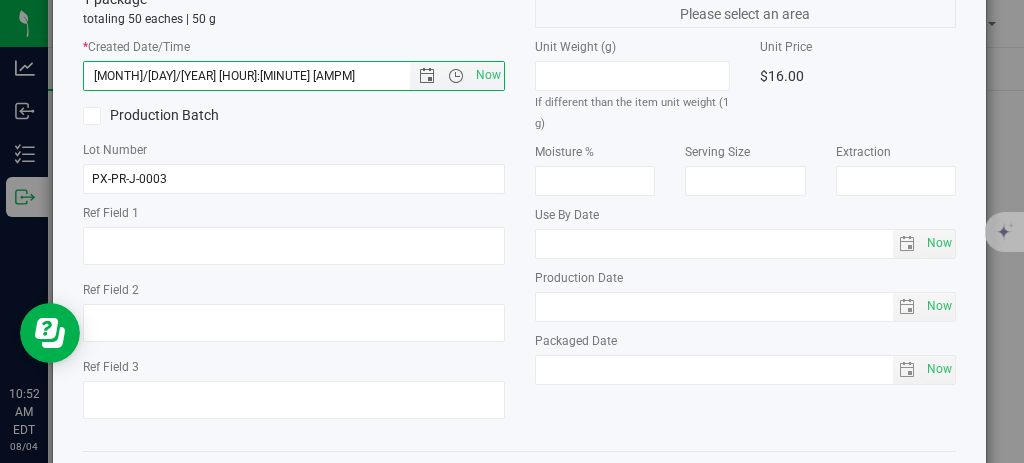 scroll, scrollTop: 279, scrollLeft: 0, axis: vertical 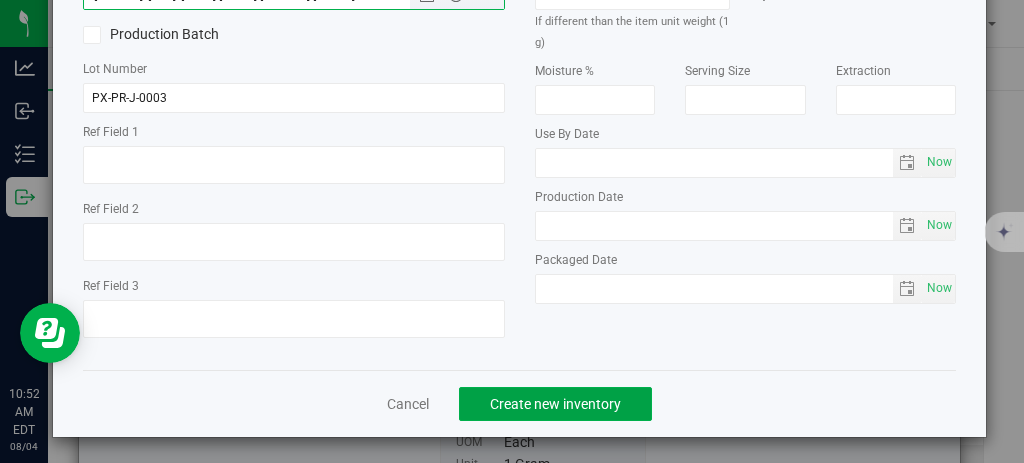 click on "Create new inventory" 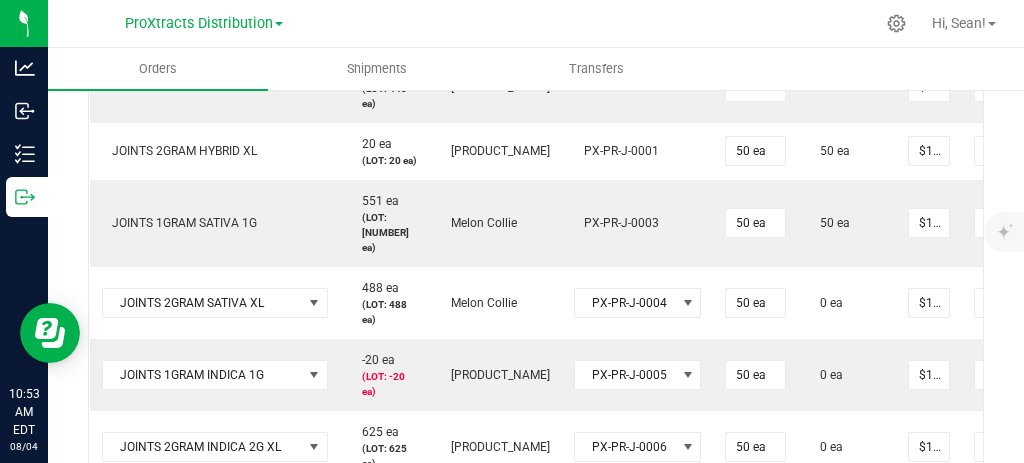 scroll, scrollTop: 1119, scrollLeft: 0, axis: vertical 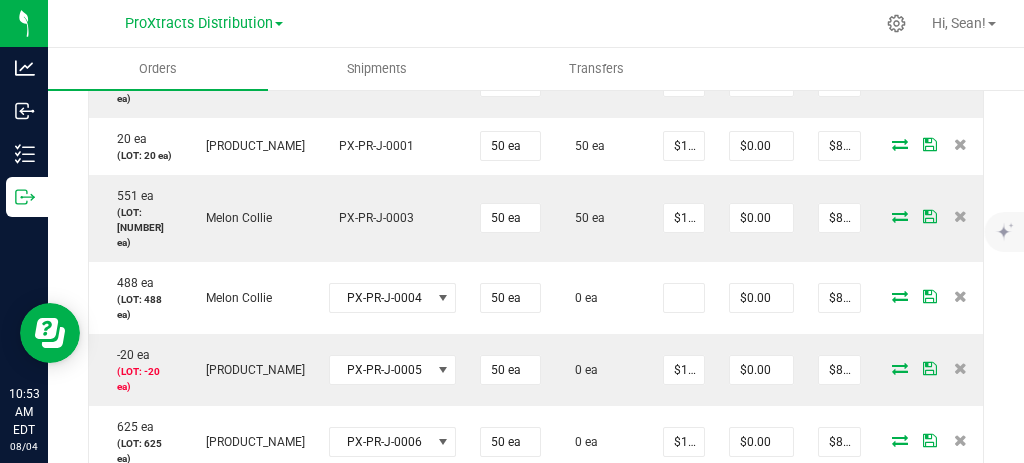 click on "$16.00000" at bounding box center (684, 298) 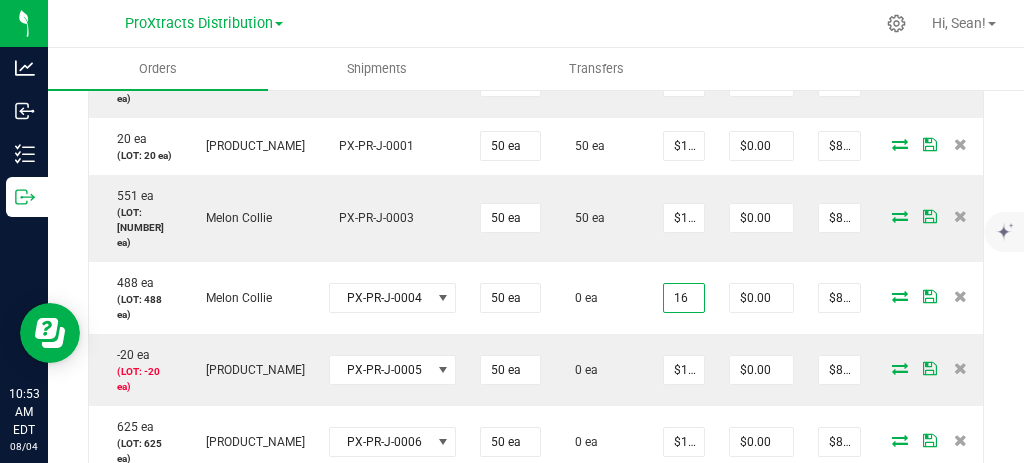scroll, scrollTop: 0, scrollLeft: 0, axis: both 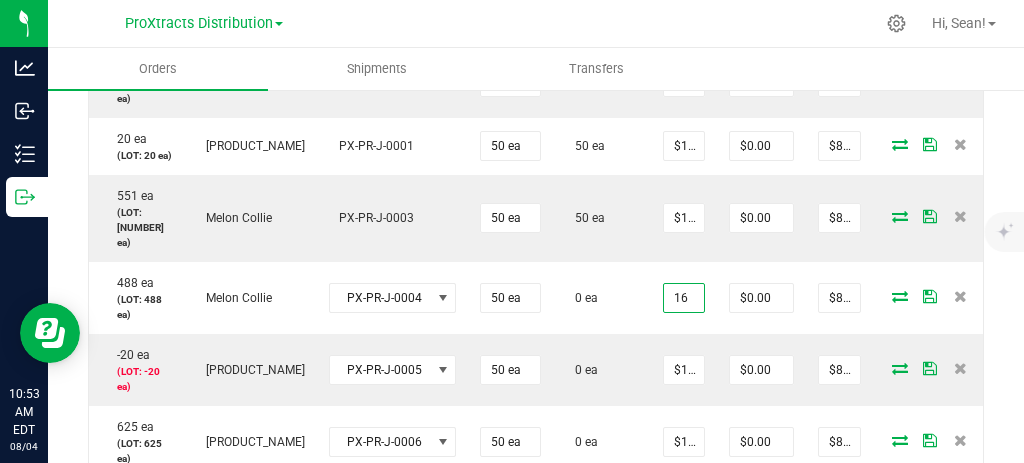 click at bounding box center (900, 296) 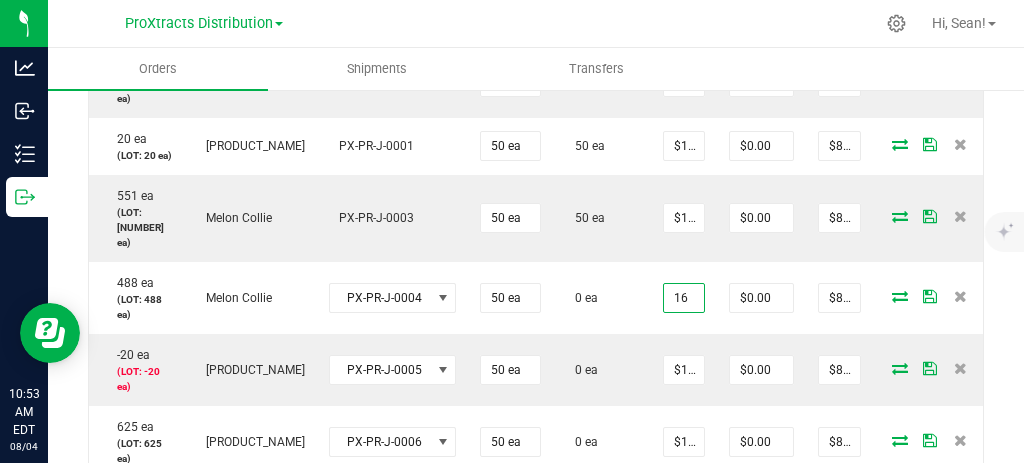 type on "$16.00000" 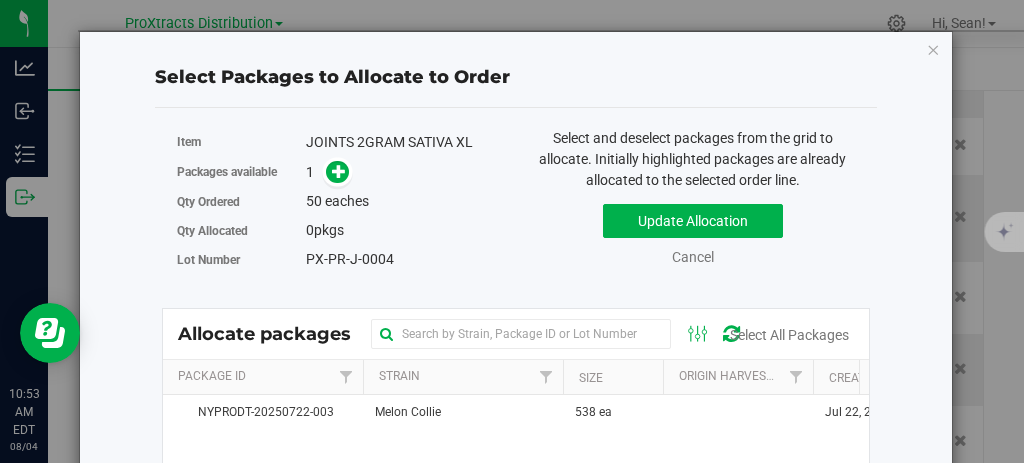 click at bounding box center (339, 171) 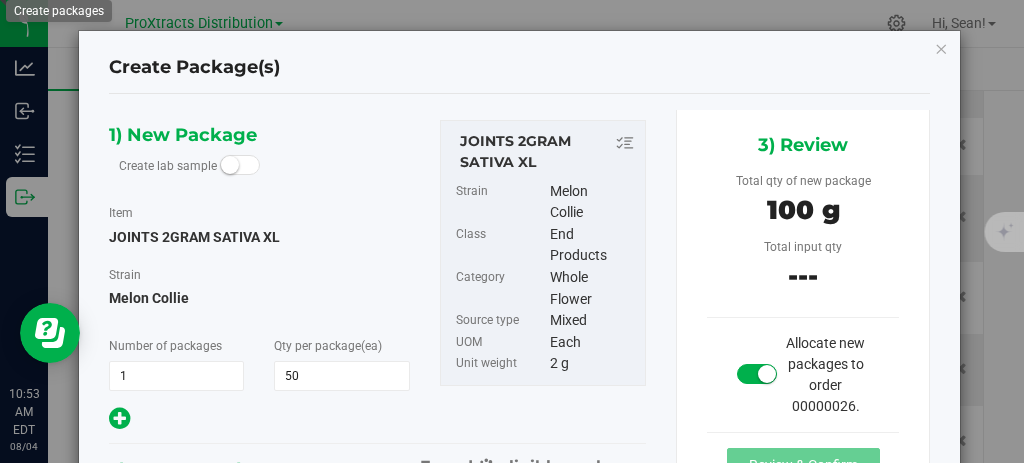 type on "50" 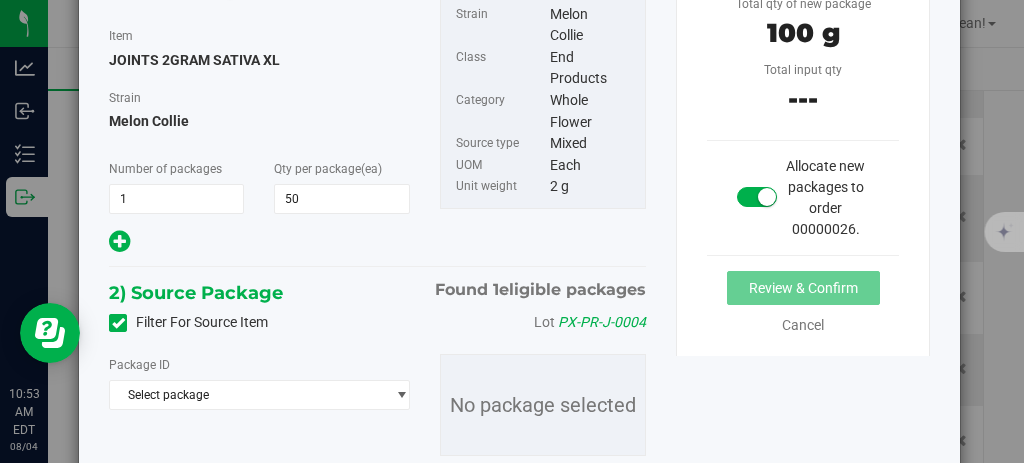 scroll, scrollTop: 254, scrollLeft: 0, axis: vertical 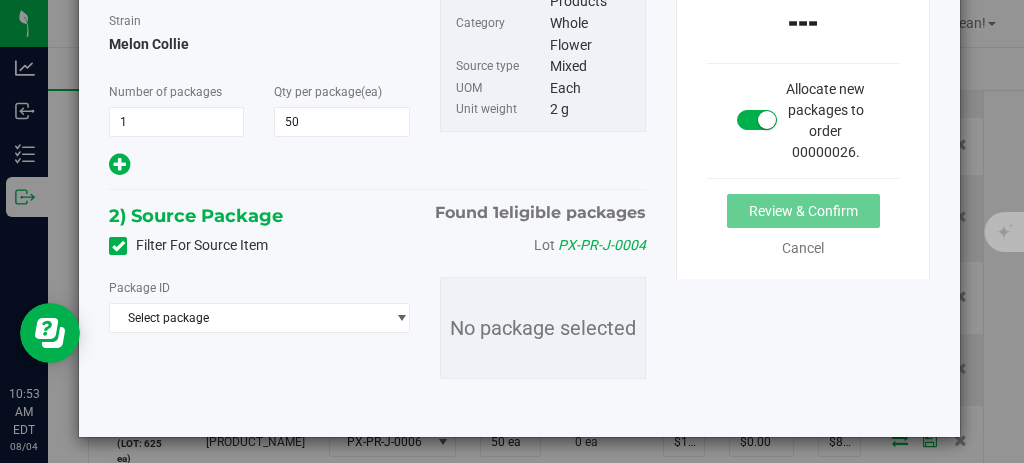 click at bounding box center [401, 318] 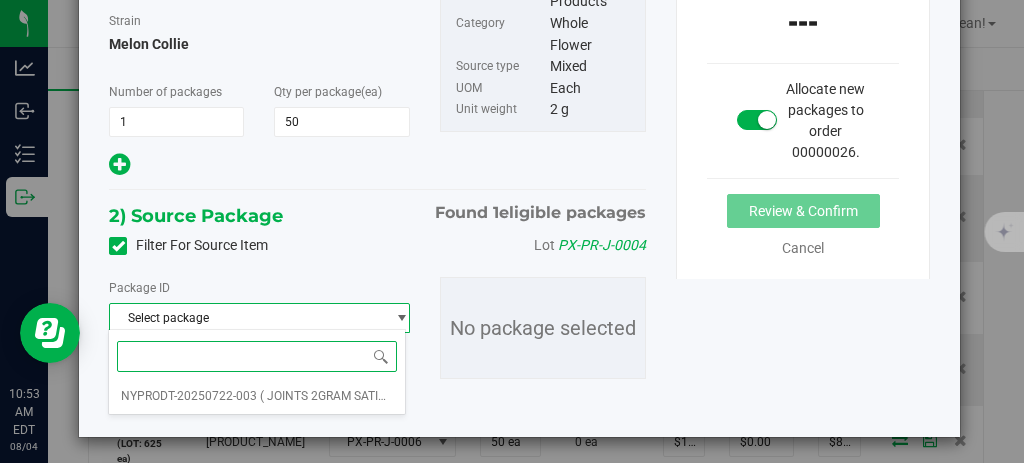 click on "(
JOINTS 2GRAM SATIVA XL
)" at bounding box center [339, 396] 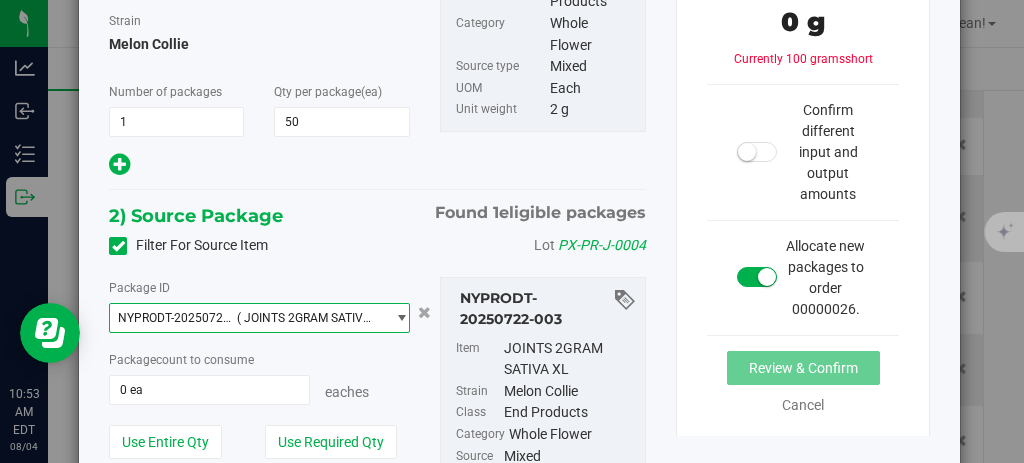 click on "0 ea" at bounding box center (209, 390) 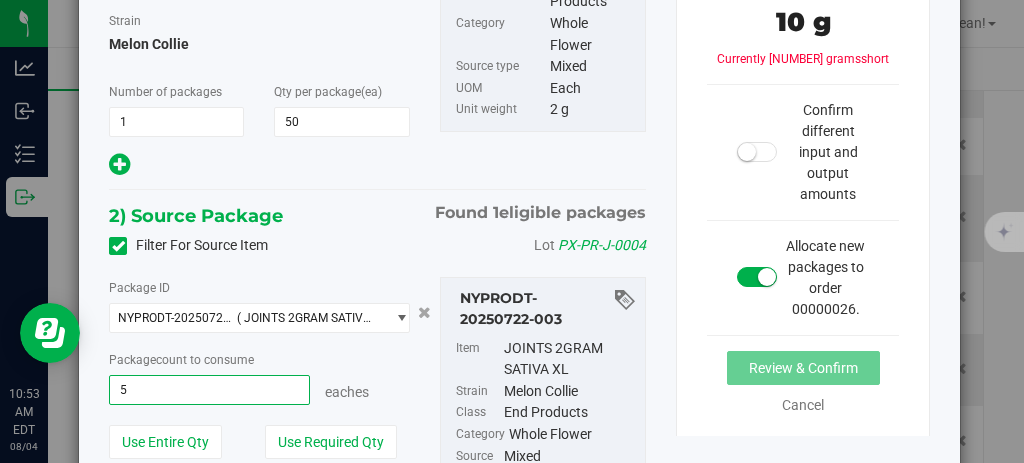 type on "50" 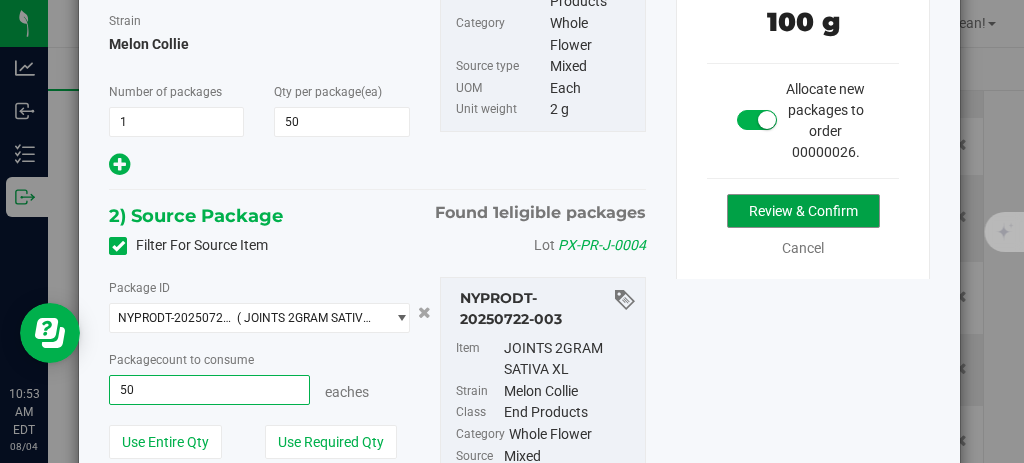 click on "Review & Confirm" at bounding box center (803, 211) 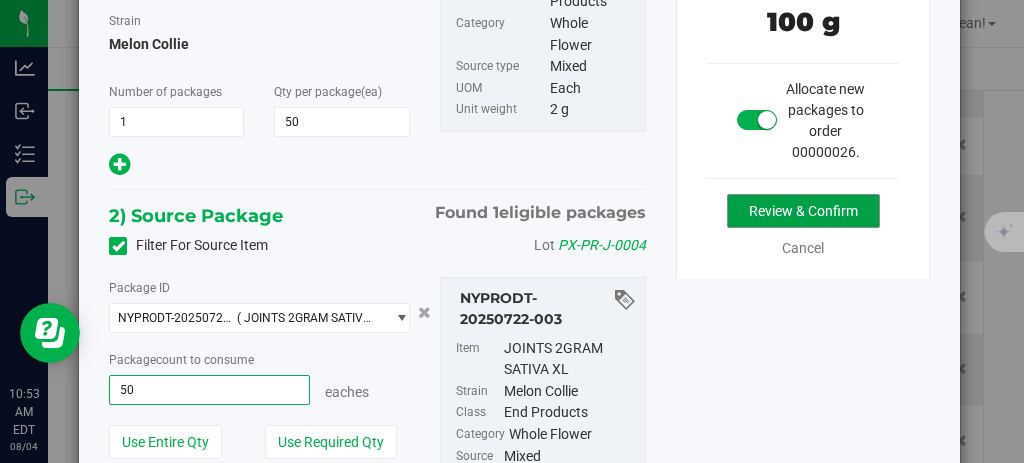 type on "50 ea" 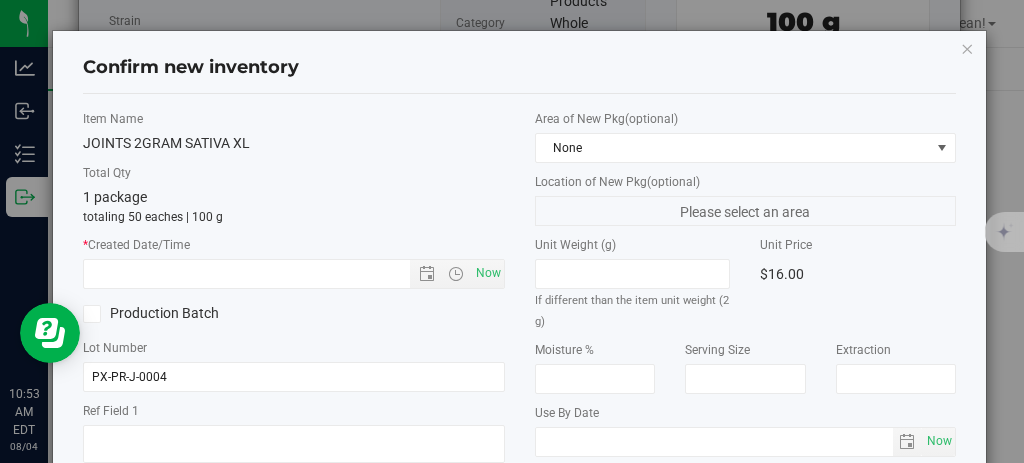 click on "Now" at bounding box center [488, 273] 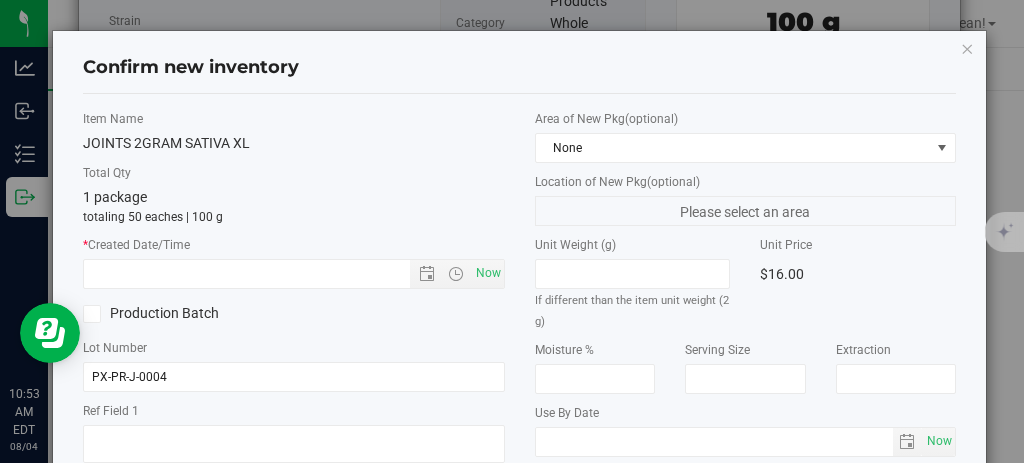 type on "[MONTH]/[DAY]/[YEAR] [HOUR]:[MINUTE] AM" 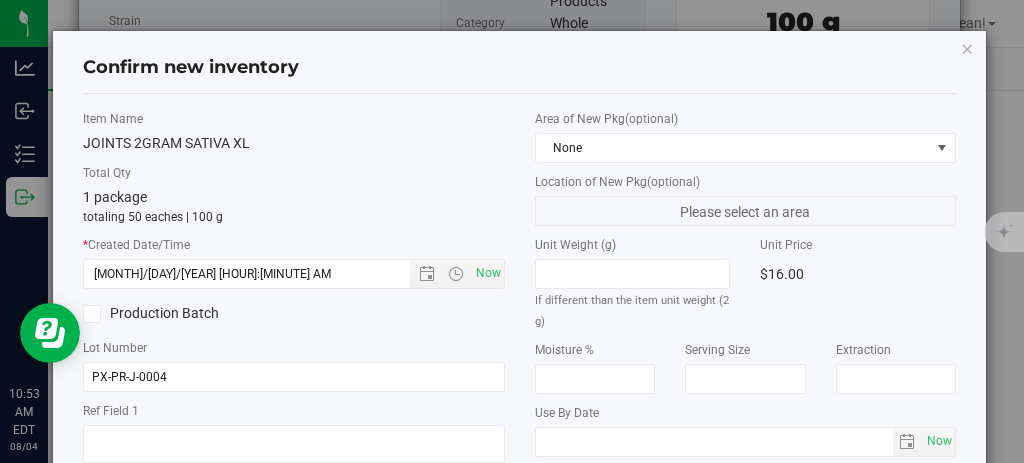 click on "Please select an area" at bounding box center (746, 211) 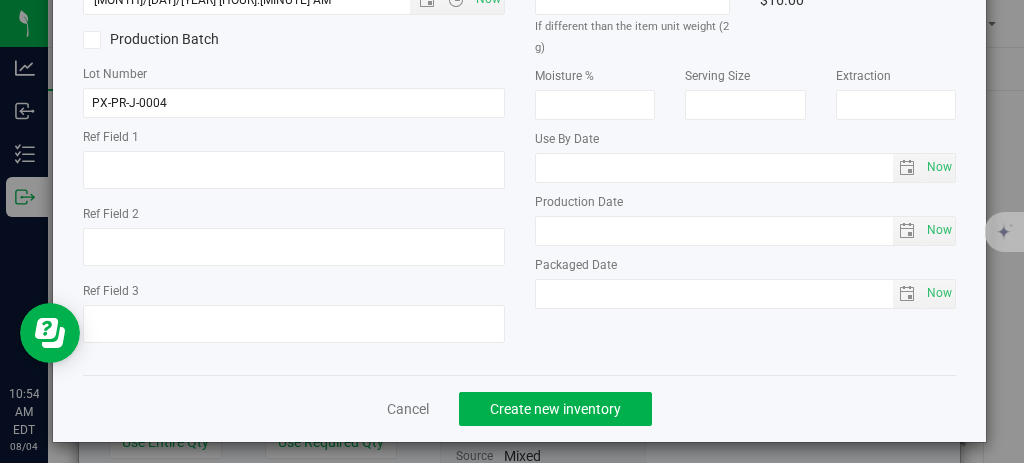 scroll, scrollTop: 279, scrollLeft: 0, axis: vertical 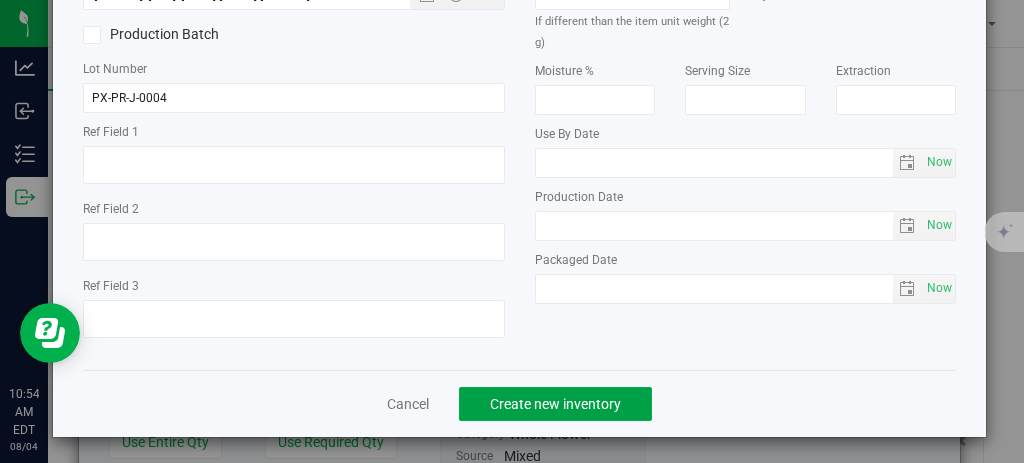 click on "Create new inventory" 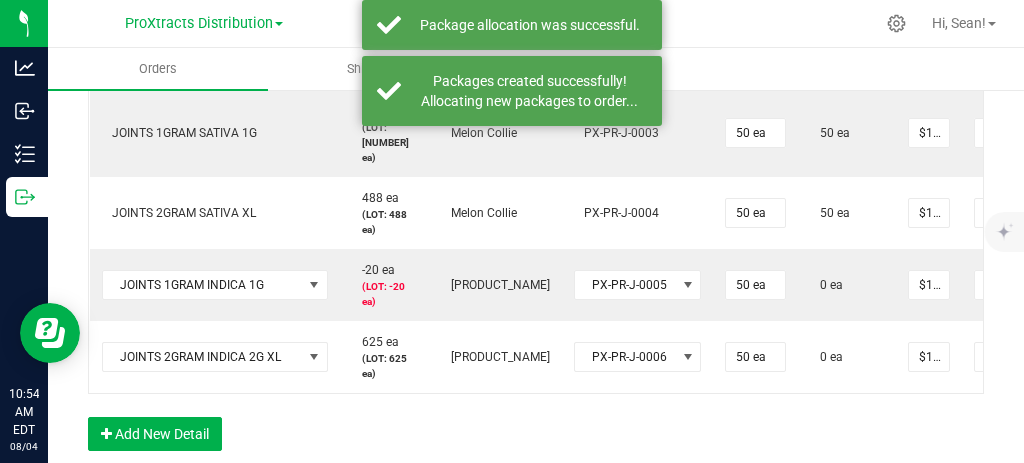 scroll, scrollTop: 1209, scrollLeft: 0, axis: vertical 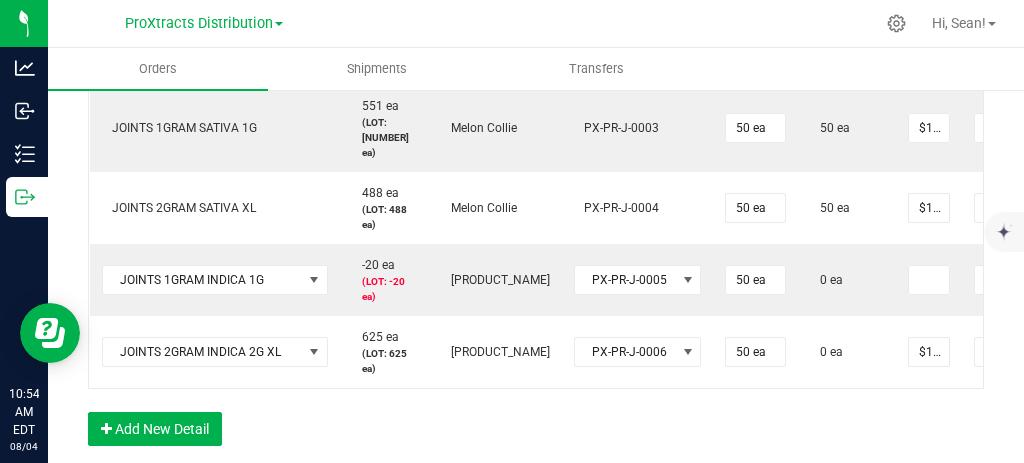 click on "$16.00000" at bounding box center [929, 280] 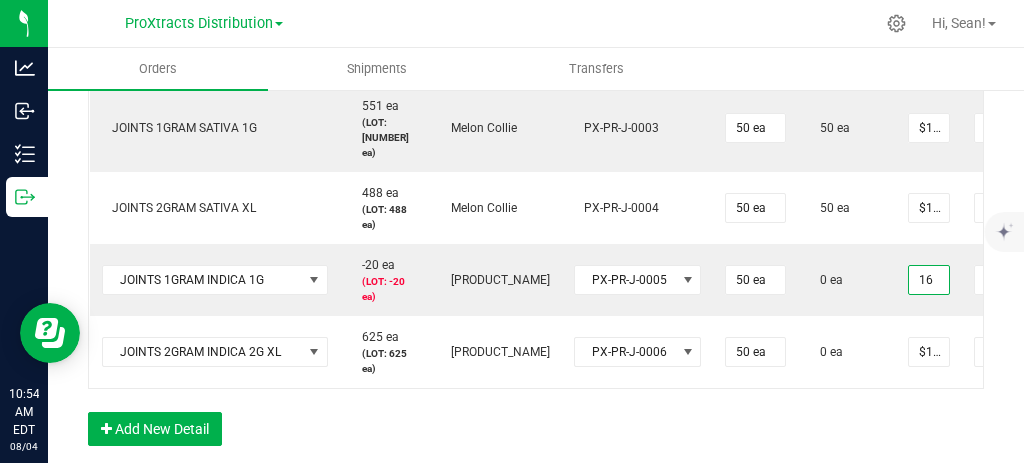 scroll, scrollTop: 0, scrollLeft: 0, axis: both 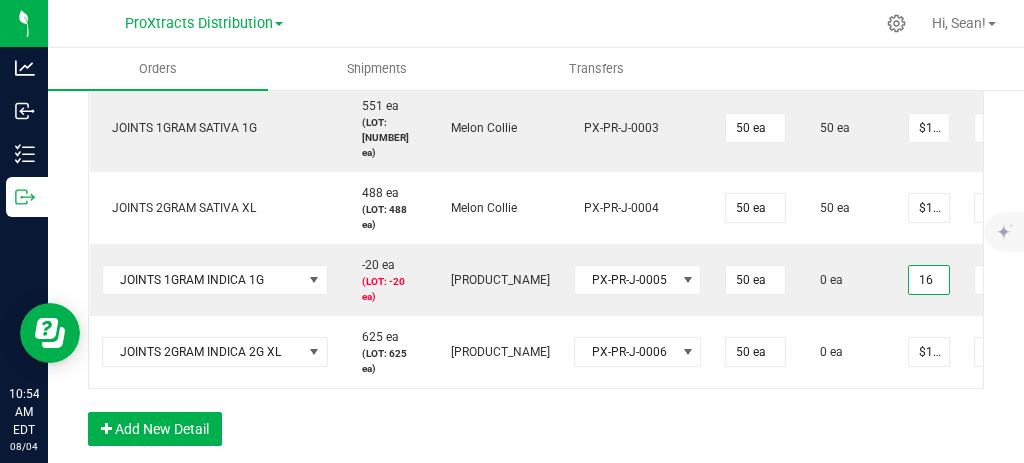 click on "Order Details Print All Labels Item  Sellable  Strain  Lot Number  Qty Ordered Qty Allocated Unit Price Line Discount Total Actions  [PRODUCT_NAME]   [NUMBER] ea   (LOT: [NUMBER] ea)   [PRODUCT_NAME]   [PRODUCT_CODE]  [NUMBER] ea  [NUMBER] ea  [PRICE] [PRICE] [PRICE]  [PRODUCT_NAME]   [NUMBER] ea   (LOT: [NUMBER] ea)   None   [PRODUCT_CODE]  [NUMBER] ea  [NUMBER] ea  [PRICE] [PRICE] [PRICE]  [PRODUCT_NAME]   [NUMBER] ea   (LOT: [NUMBER] ea)   None   [PRODUCT_CODE]  [NUMBER] ea  [NUMBER] ea  [PRICE] [PRICE] [PRICE]  [PRODUCT_NAME]   [NUMBER] ea   (LOT: [NUMBER] ea)   [PRODUCT_NAME]   [PRODUCT_CODE]  [NUMBER] ea  [NUMBER] ea  [PRICE] [PRICE] [PRICE]  [PRODUCT_NAME]   [NUMBER] ea   (LOT: [NUMBER] ea)   [PRODUCT_NAME]   [PRODUCT_CODE]  [NUMBER] ea  [NUMBER] ea  [PRICE] [PRICE] [PRICE]  [PRODUCT_NAME]   [NUMBER] ea   (LOT: [NUMBER] ea)   [PRODUCT_NAME]   [PRODUCT_CODE]  [NUMBER] ea  [NUMBER] ea  [PRICE] [PRICE] [PRICE]" at bounding box center (536, -32) 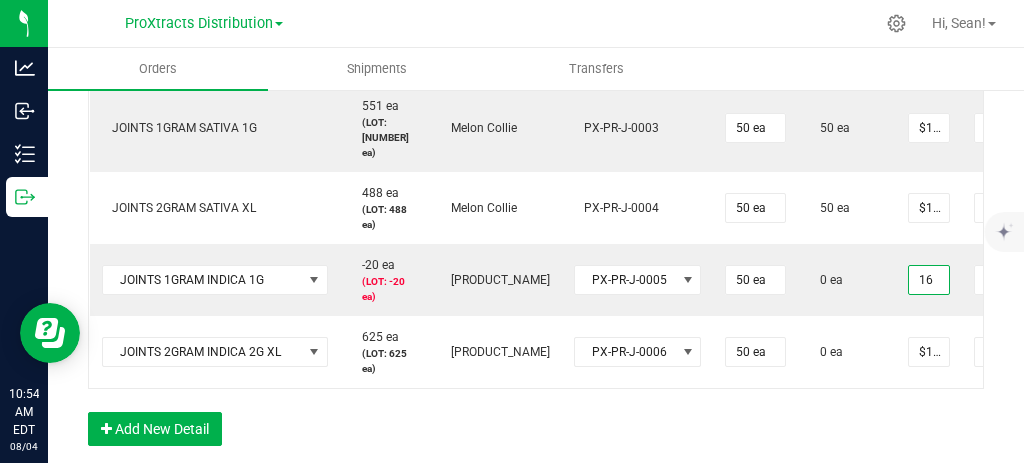type on "$16.00000" 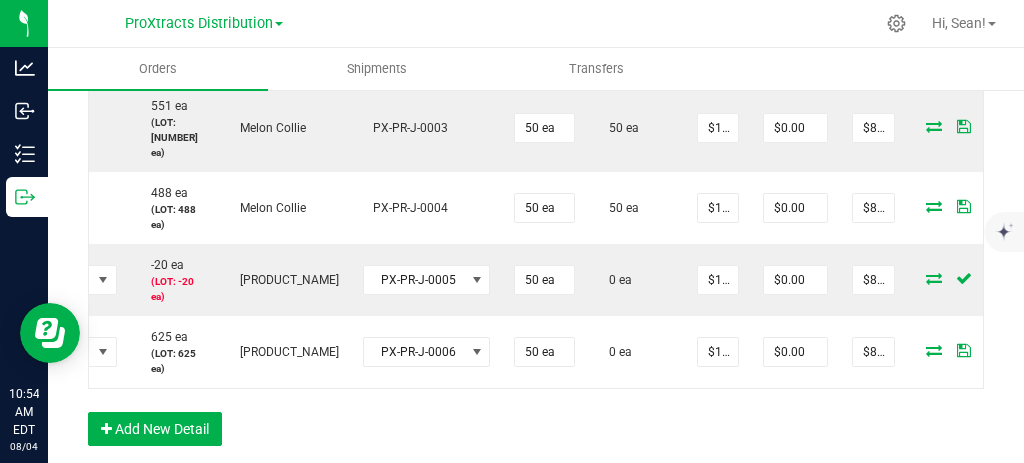 scroll, scrollTop: 0, scrollLeft: 245, axis: horizontal 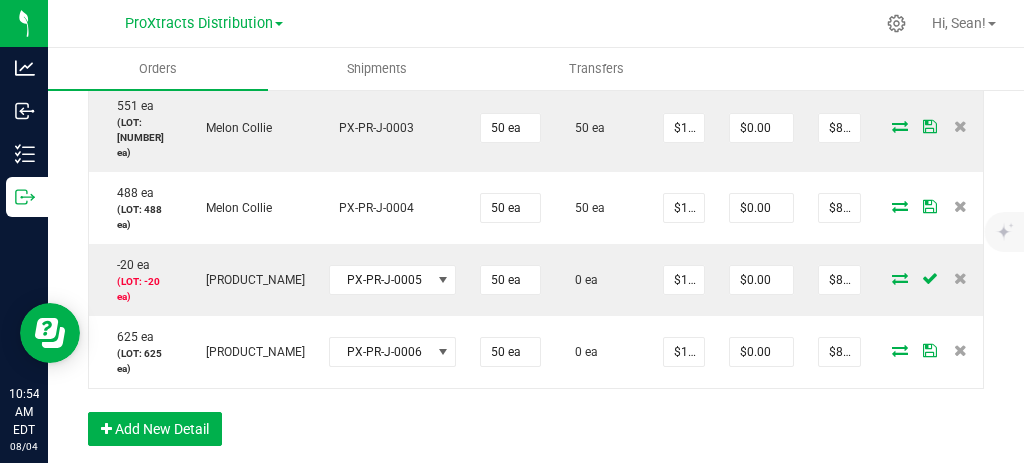 click at bounding box center [900, 278] 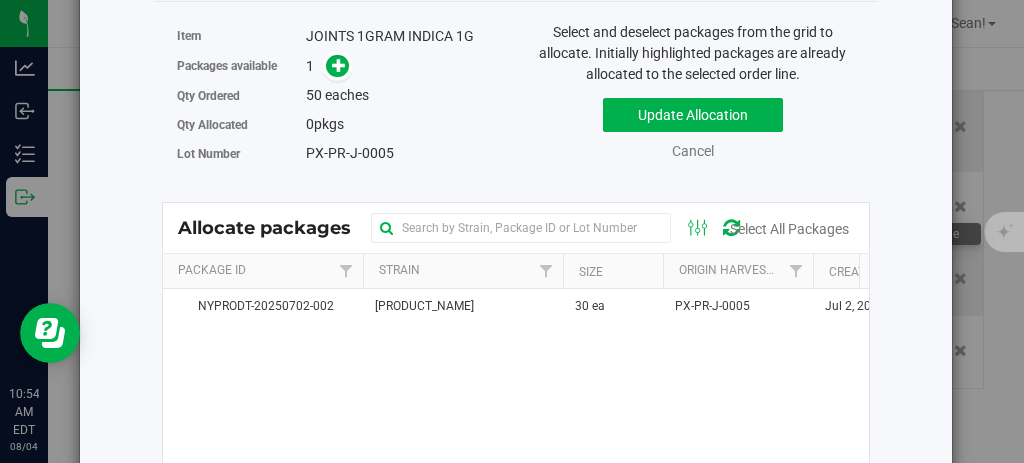 scroll, scrollTop: 107, scrollLeft: 0, axis: vertical 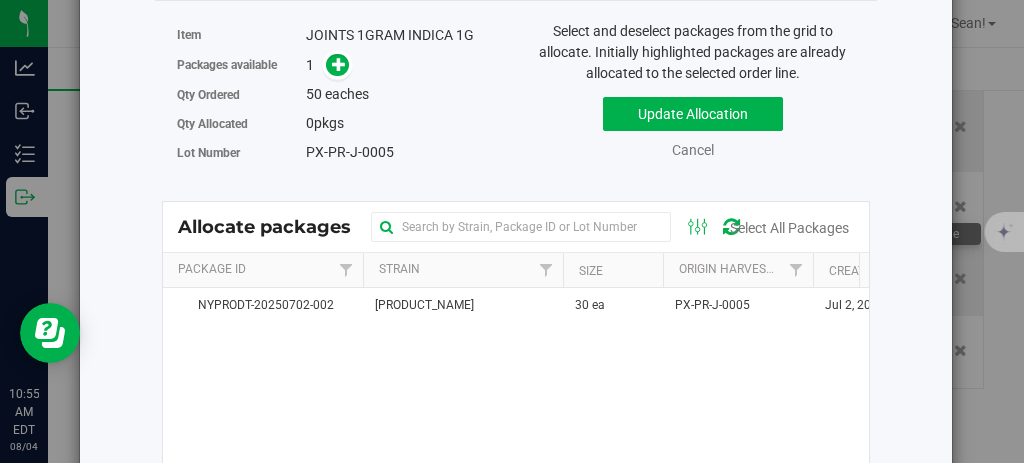 click at bounding box center (339, 64) 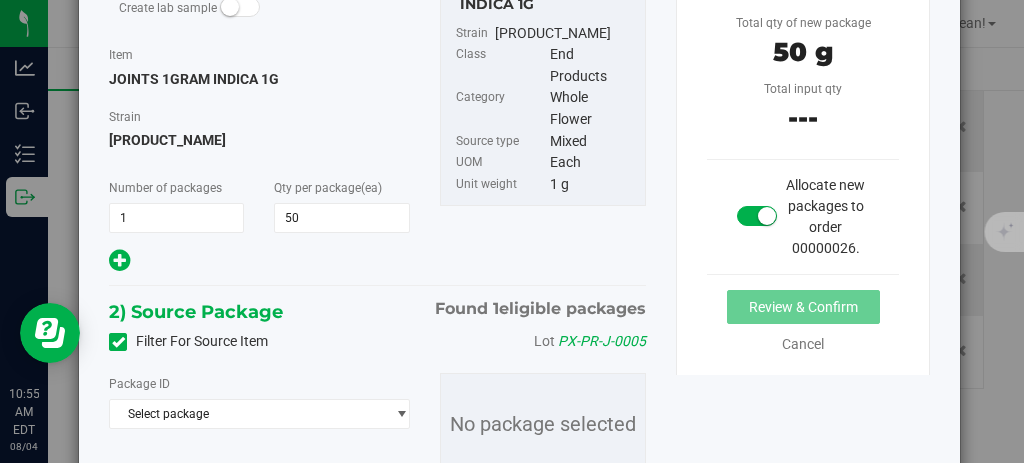 scroll, scrollTop: 178, scrollLeft: 0, axis: vertical 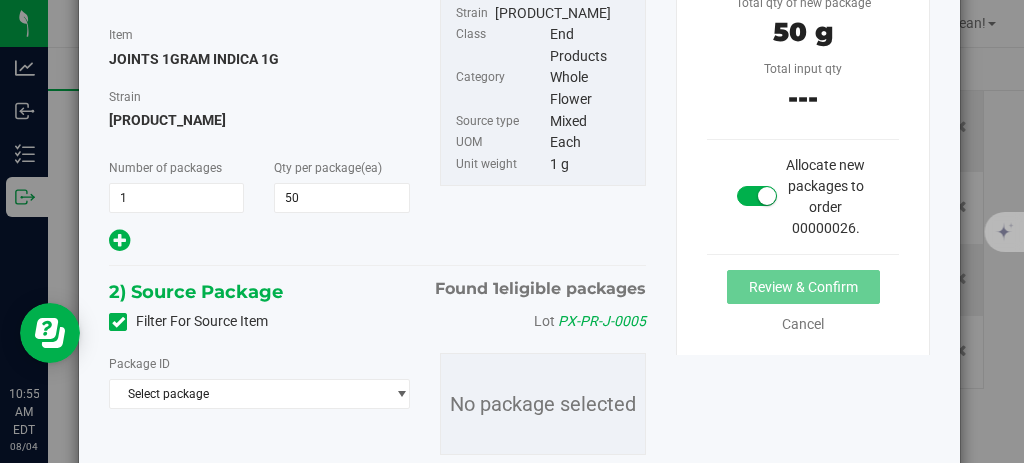 click at bounding box center (401, 394) 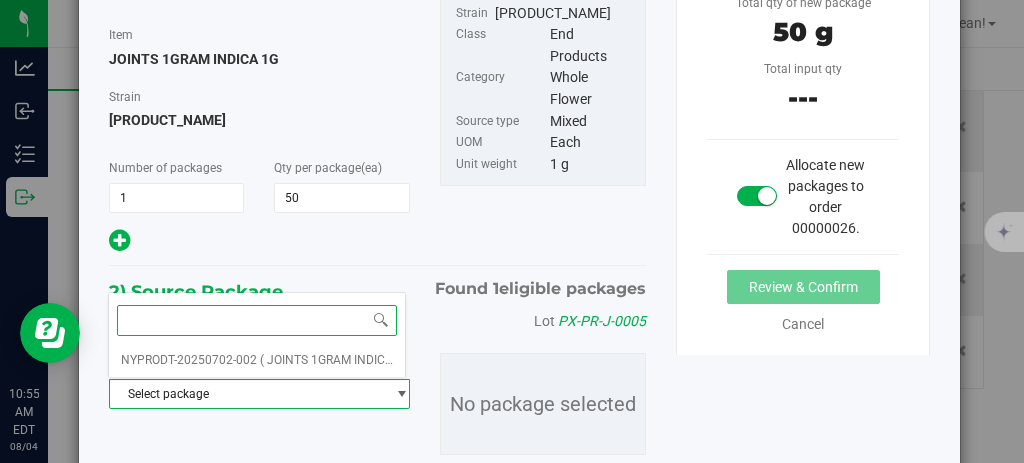 click on "(
JOINTS 1GRAM INDICA 1G
)" at bounding box center [339, 360] 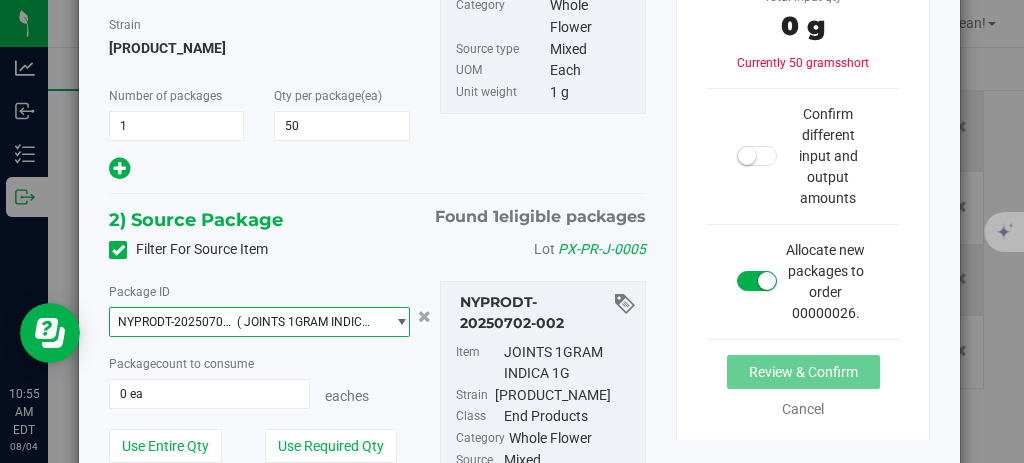 scroll, scrollTop: 307, scrollLeft: 0, axis: vertical 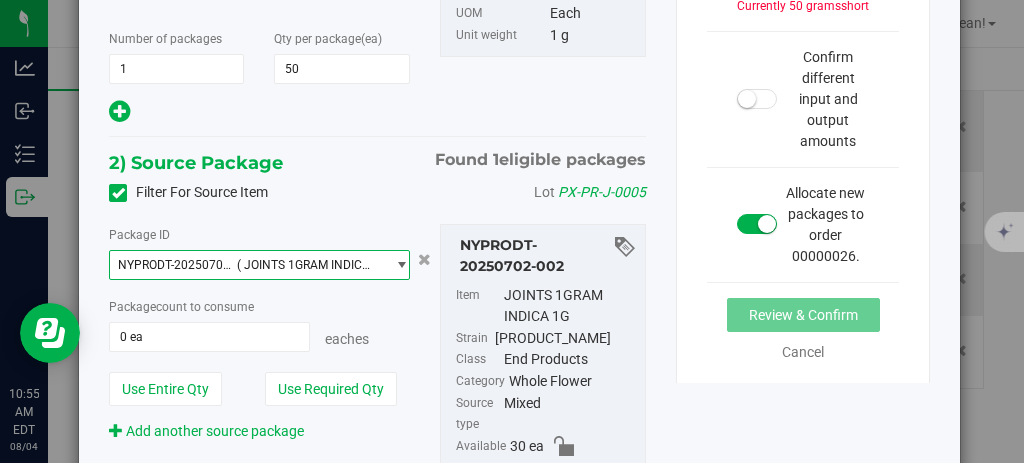 click on "0 ea" at bounding box center (209, 337) 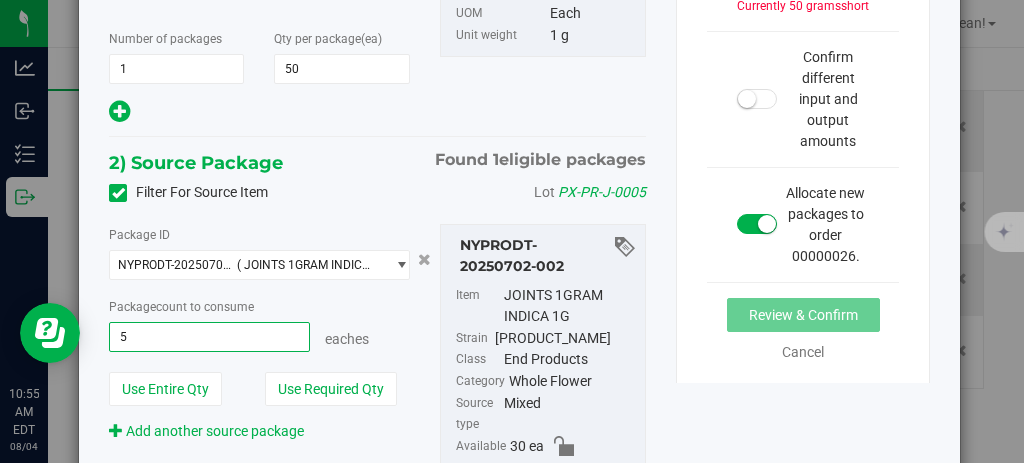 type on "50" 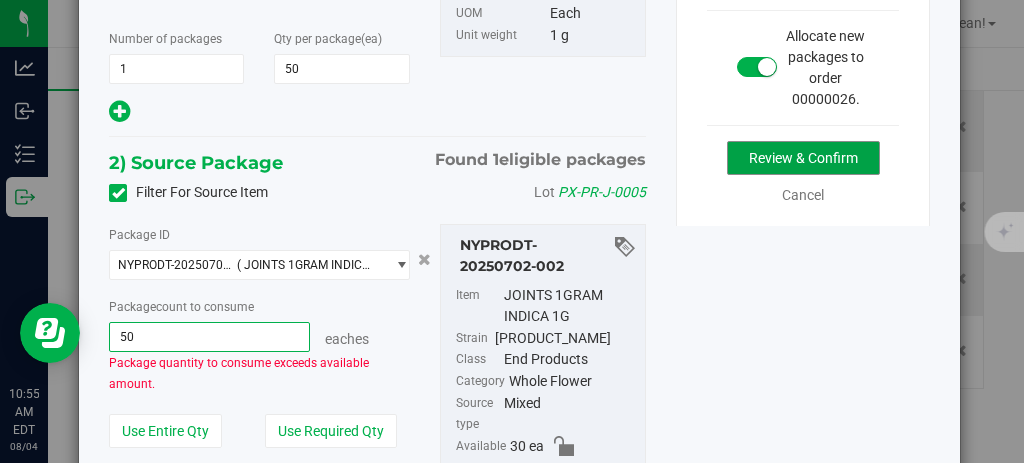 click on "Review & Confirm" at bounding box center (803, 158) 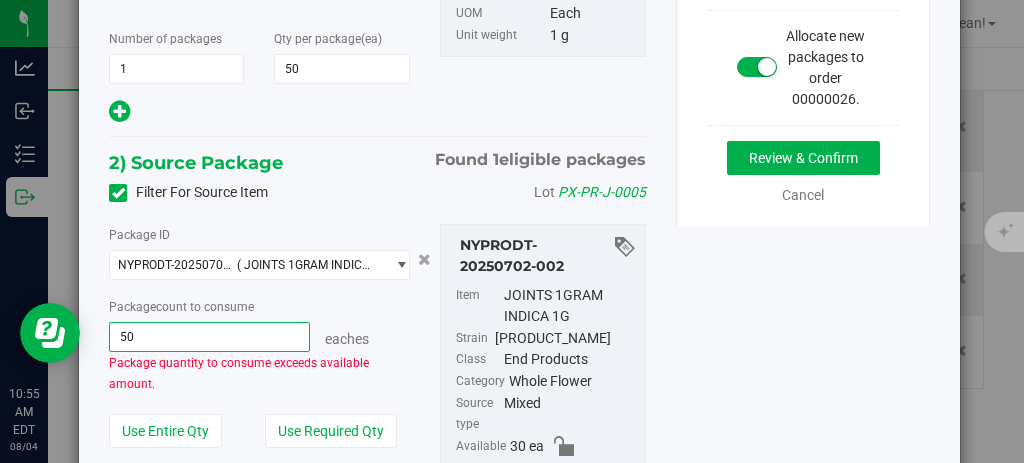 type on "50 ea" 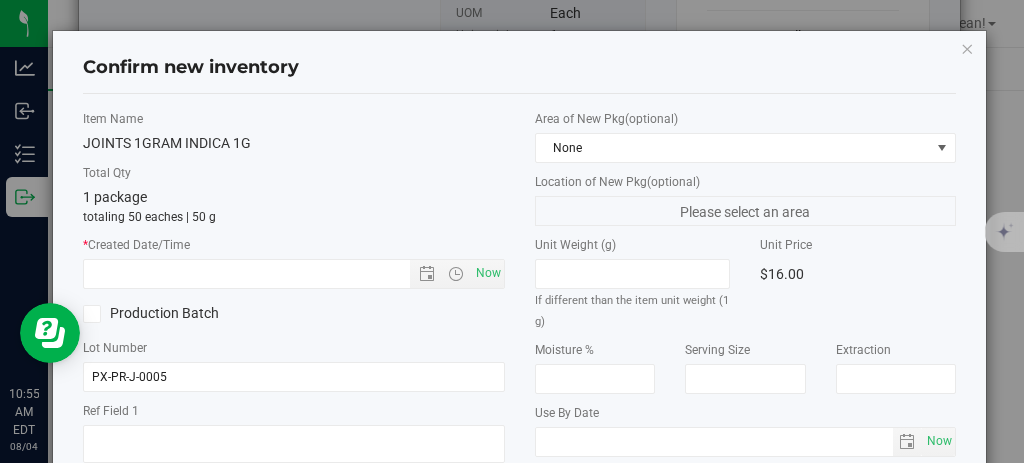 click on "Item Name
JOINTS 1GRAM INDICA 1G
Total Qty
1 package  totaling 50 eaches | 50 g
*
Created Date/Time
Now
Production Batch
Lot Number
PX-PR-J-0005
Ref Field 1" at bounding box center (294, 371) 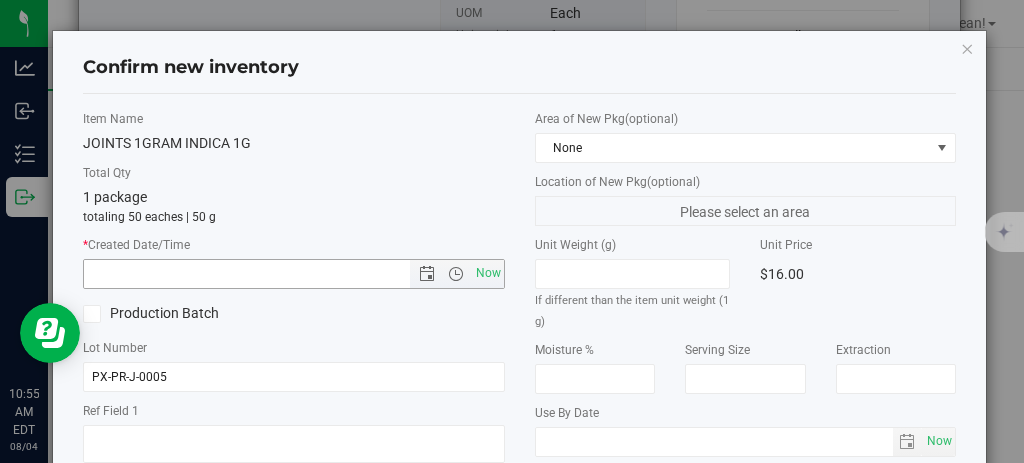 click on "Now" at bounding box center [488, 273] 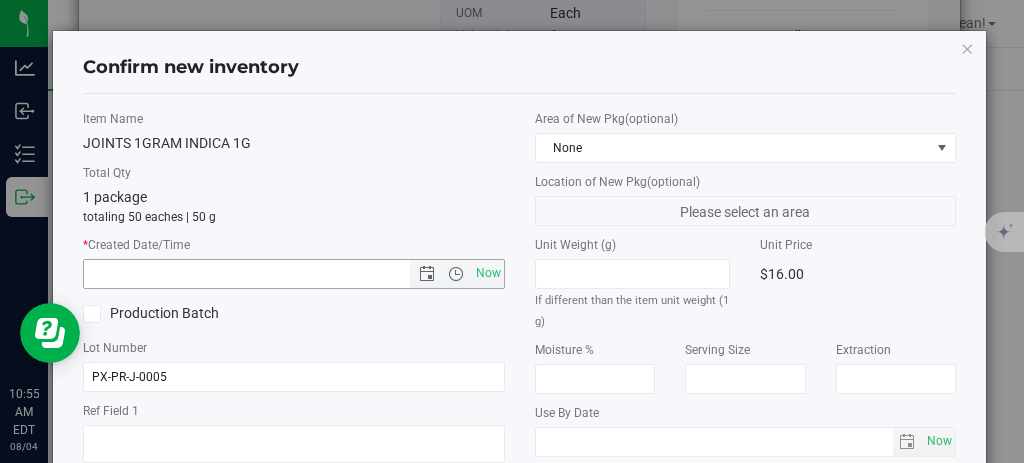 type on "[MONTH]/[DAY]/[YEAR] [HOUR]:[MINUTE] [AMPM]" 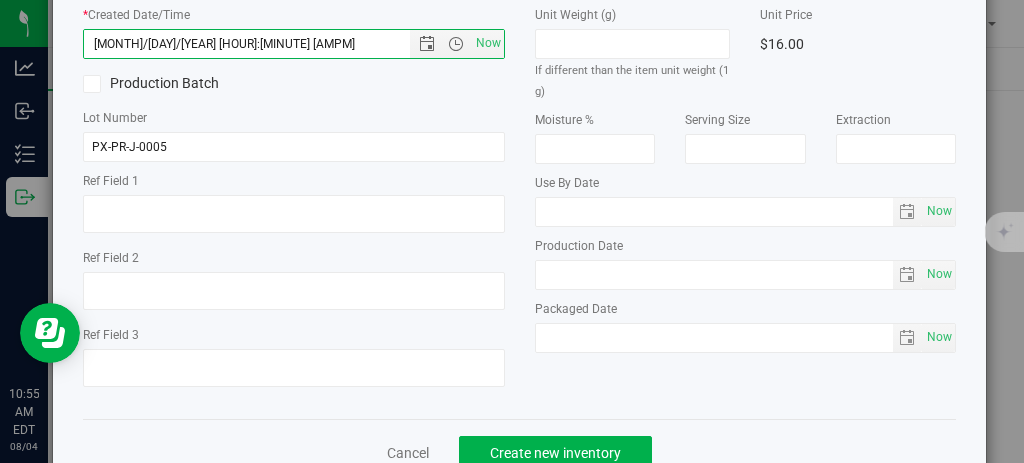 scroll, scrollTop: 279, scrollLeft: 0, axis: vertical 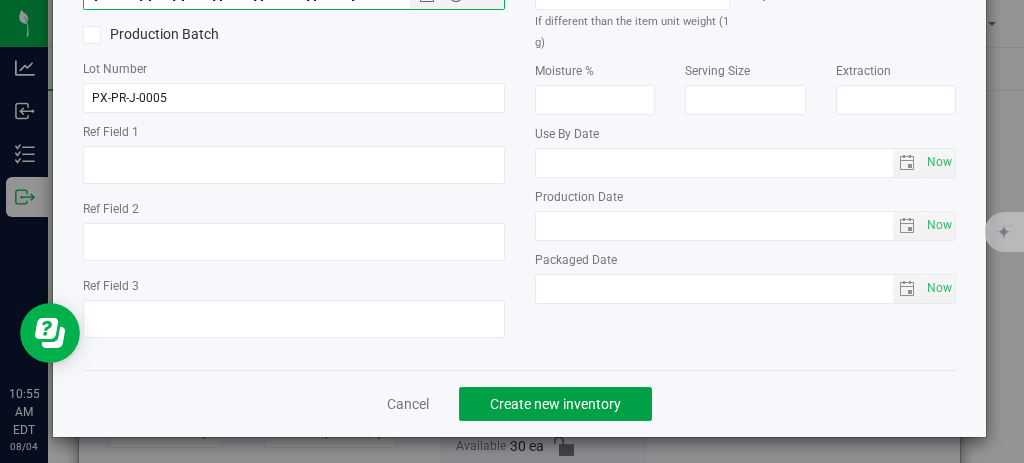 click on "Create new inventory" 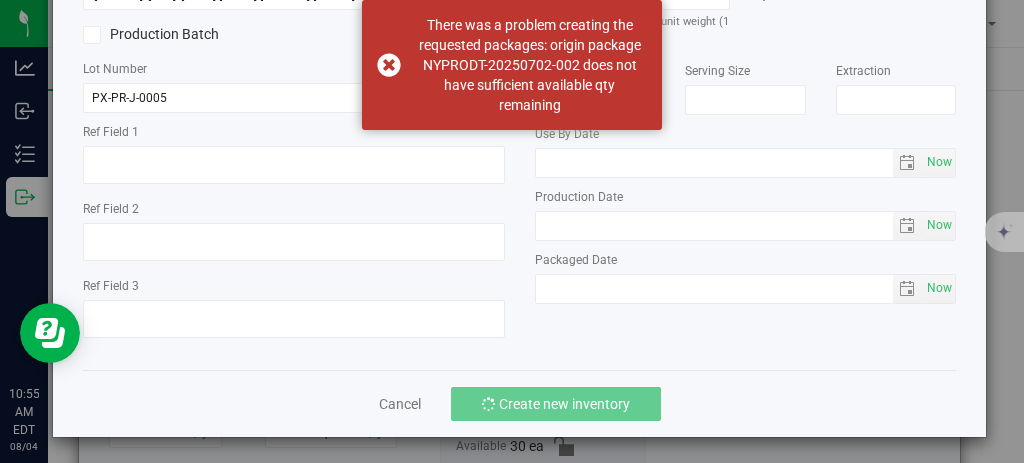 click on "There was a problem creating the requested packages: origin package NYPRODT-20250702-002 does not have sufficient available qty remaining" at bounding box center [512, 65] 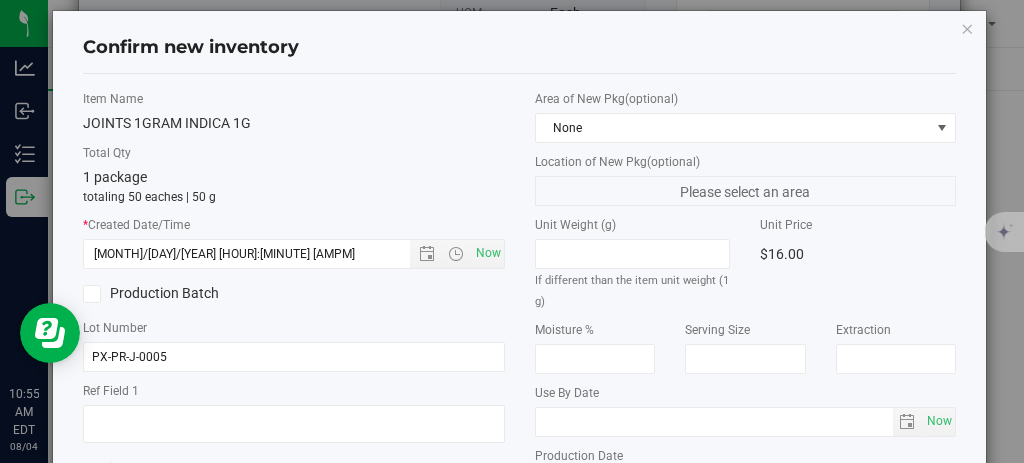 scroll, scrollTop: 0, scrollLeft: 0, axis: both 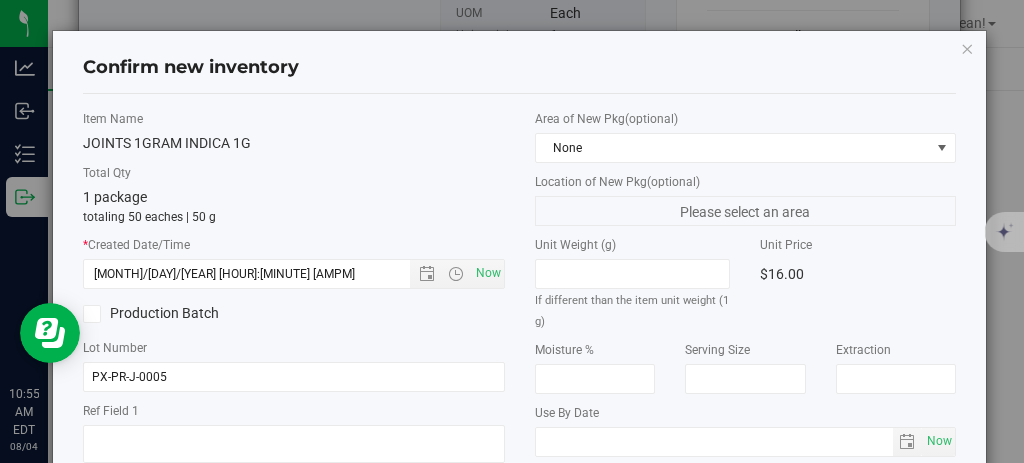 click at bounding box center [968, 48] 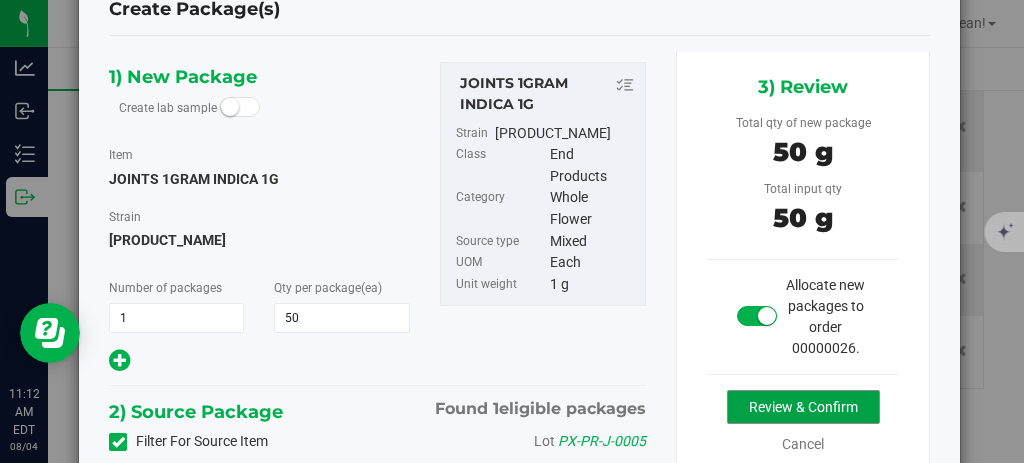 scroll, scrollTop: 0, scrollLeft: 0, axis: both 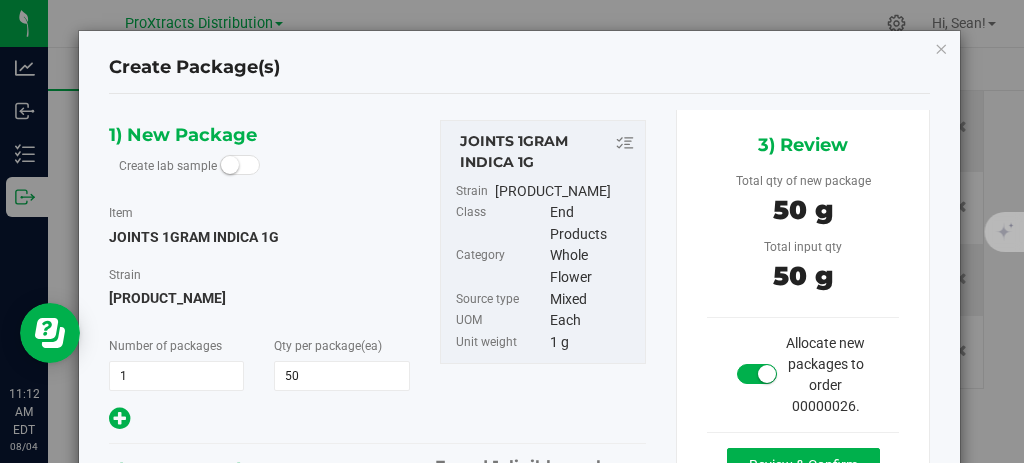 click at bounding box center [942, 48] 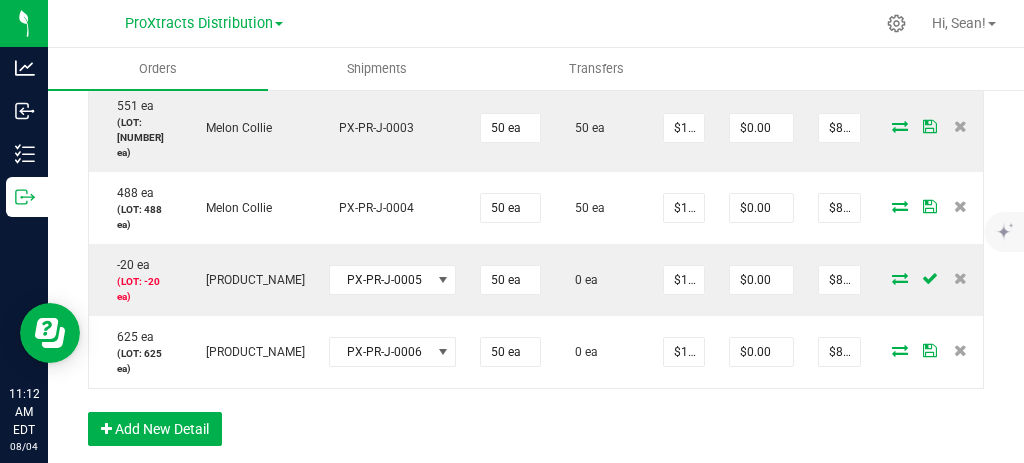 click at bounding box center (900, 350) 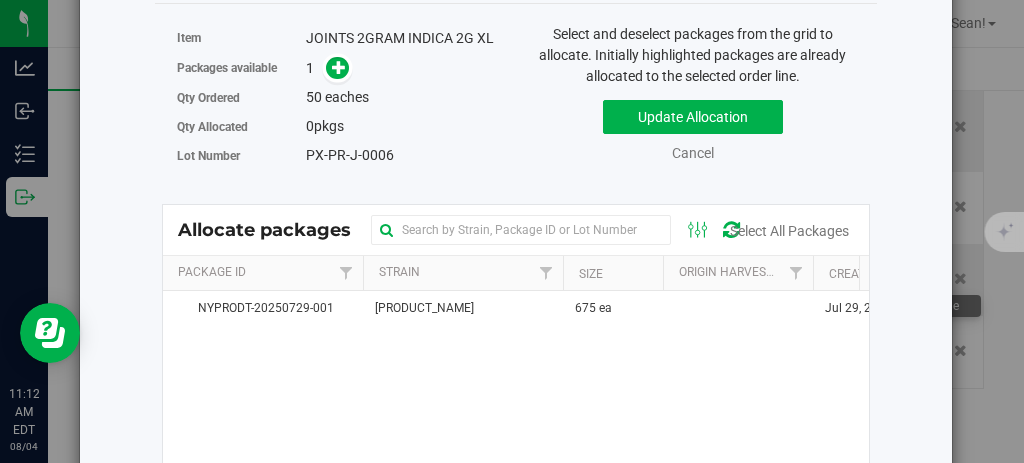 scroll, scrollTop: 115, scrollLeft: 0, axis: vertical 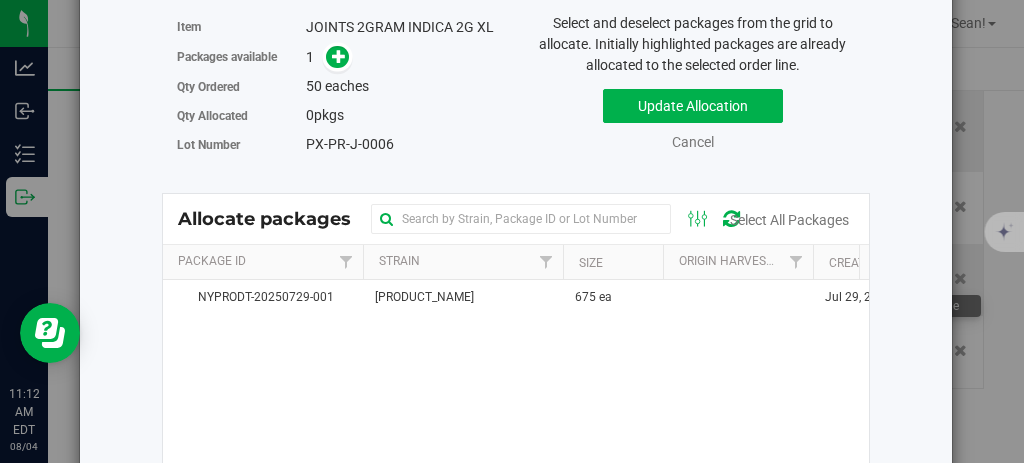 click at bounding box center (339, 56) 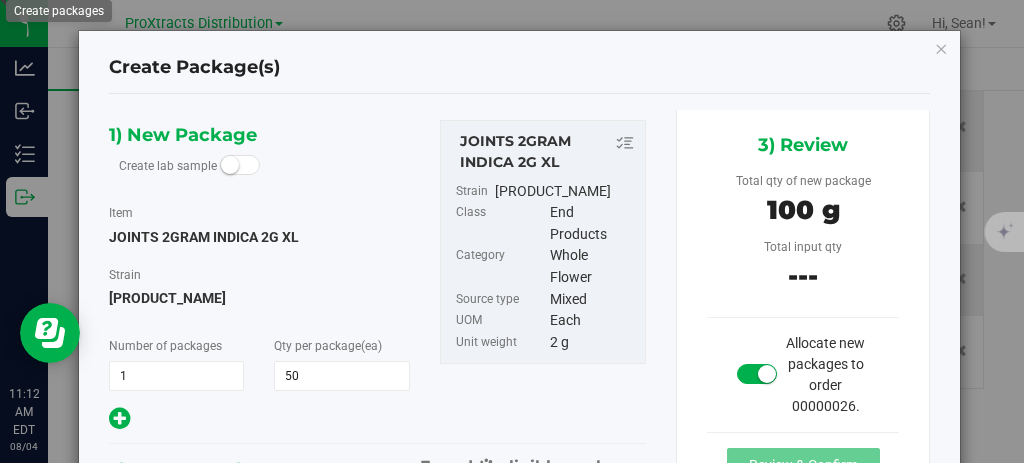 type on "50" 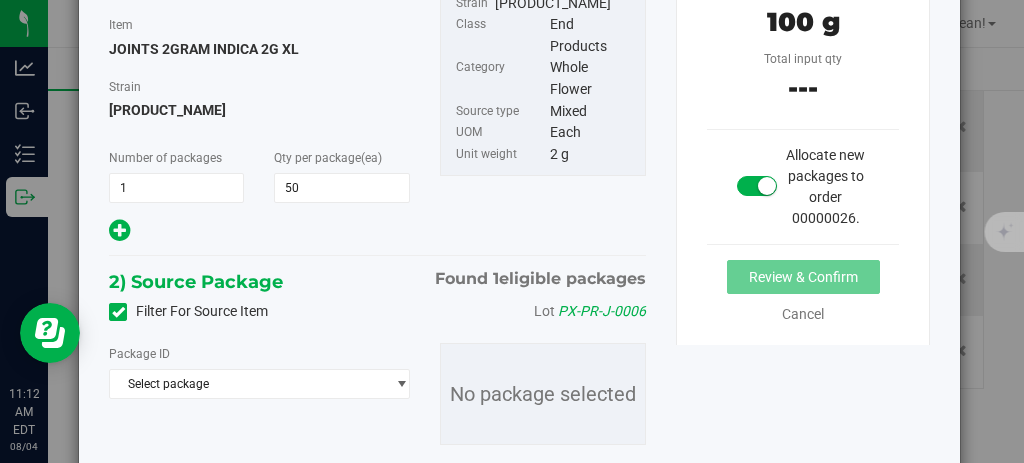 scroll, scrollTop: 189, scrollLeft: 0, axis: vertical 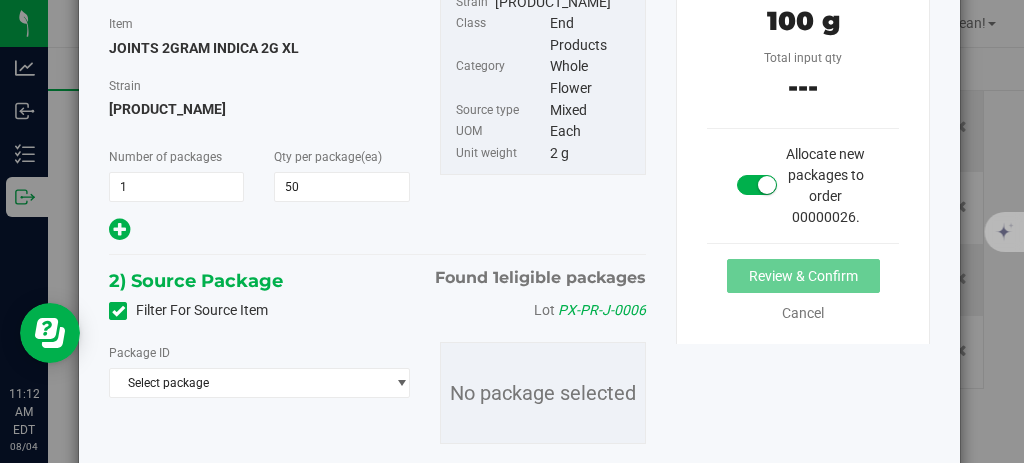 click on "Select package" at bounding box center (247, 383) 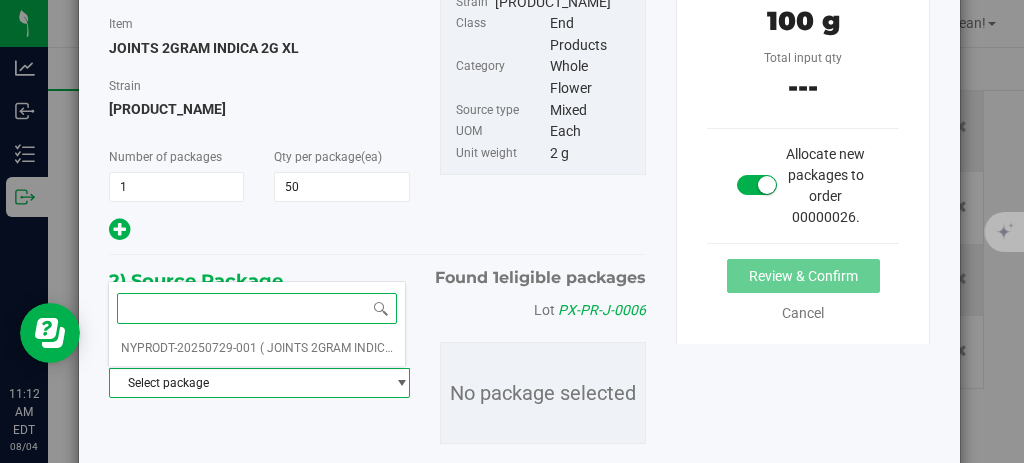 click on "(
JOINTS 2GRAM INDICA 2G XL
)" at bounding box center [347, 348] 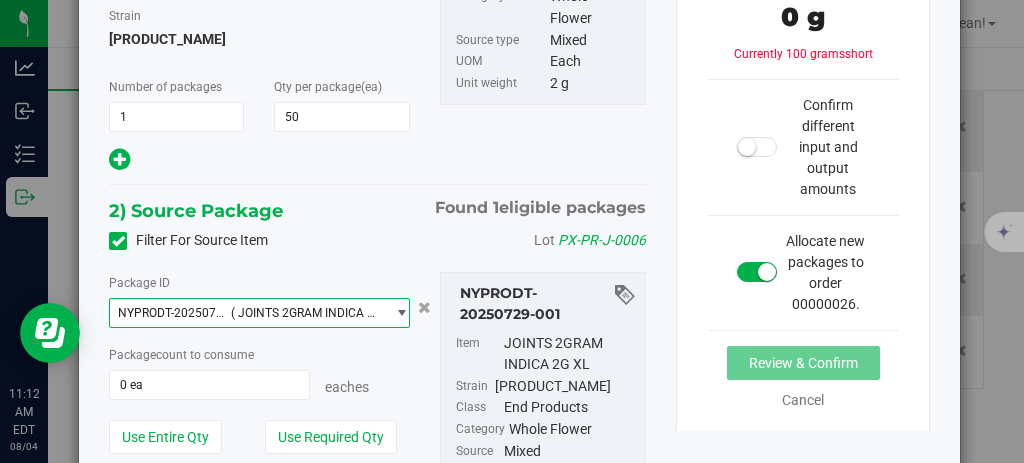 scroll, scrollTop: 286, scrollLeft: 0, axis: vertical 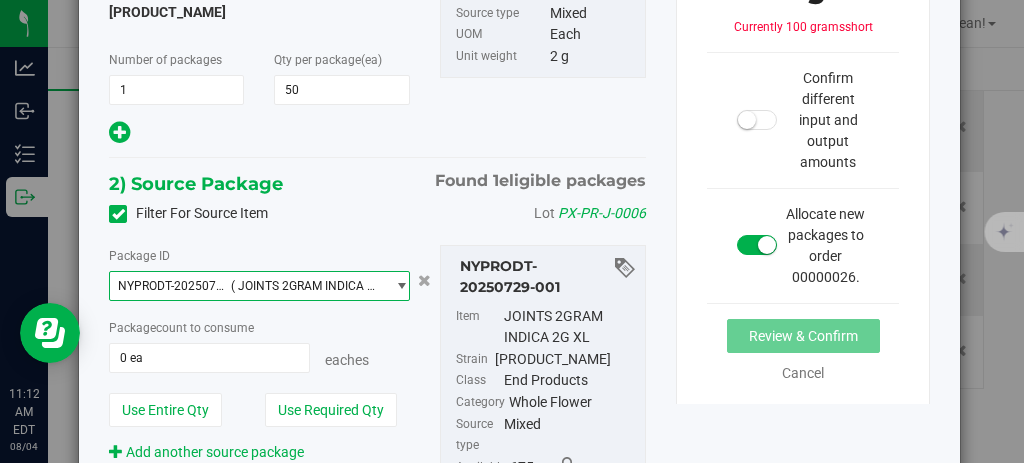 click on "0 ea" at bounding box center [209, 358] 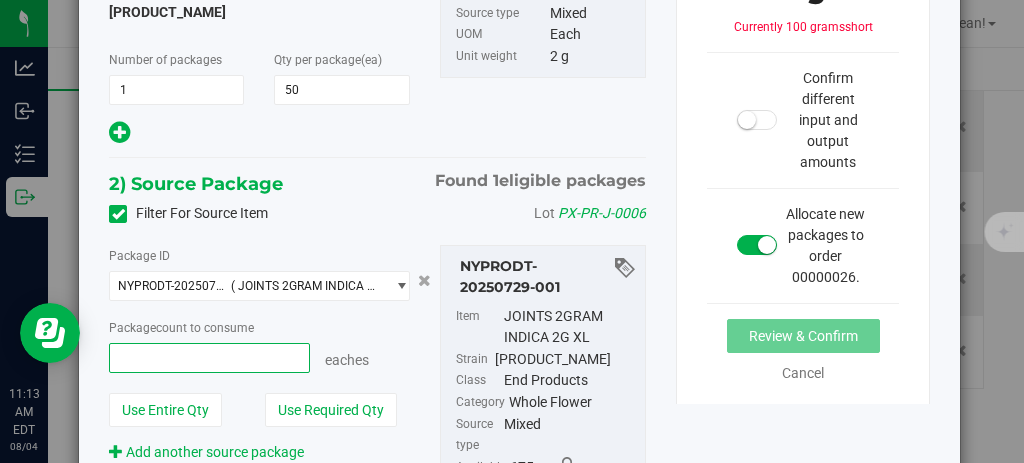 click at bounding box center (209, 358) 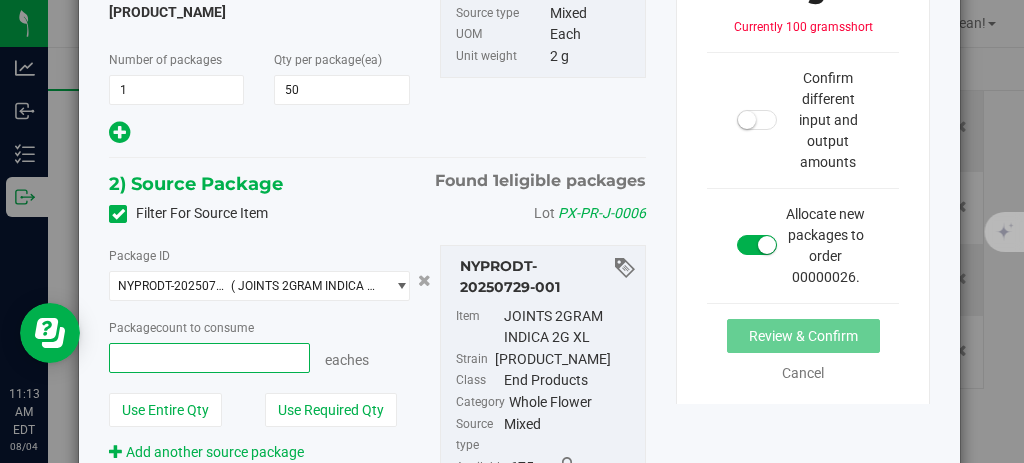 type on "50" 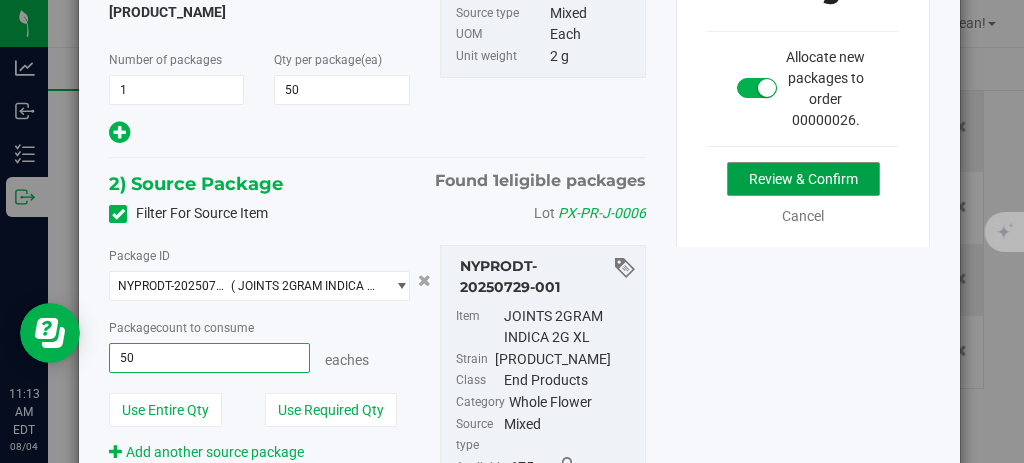 click on "Review & Confirm" at bounding box center (803, 179) 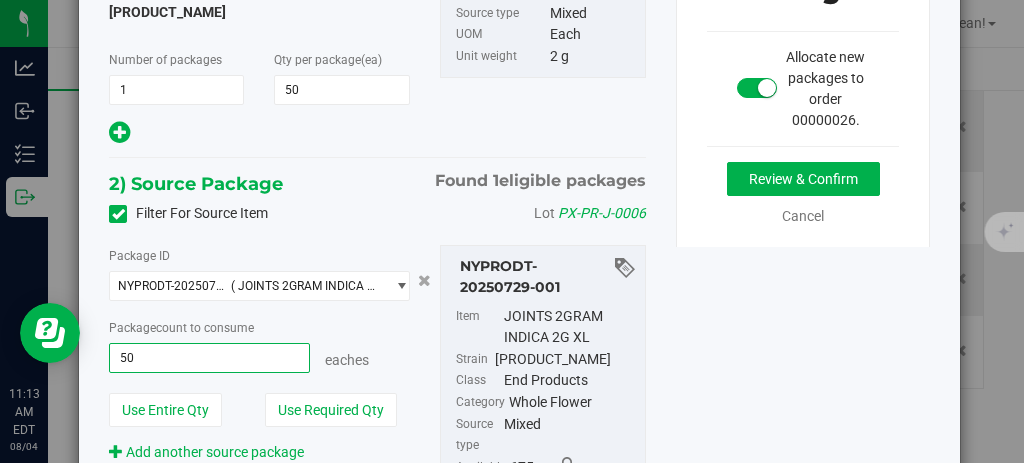 type on "50 ea" 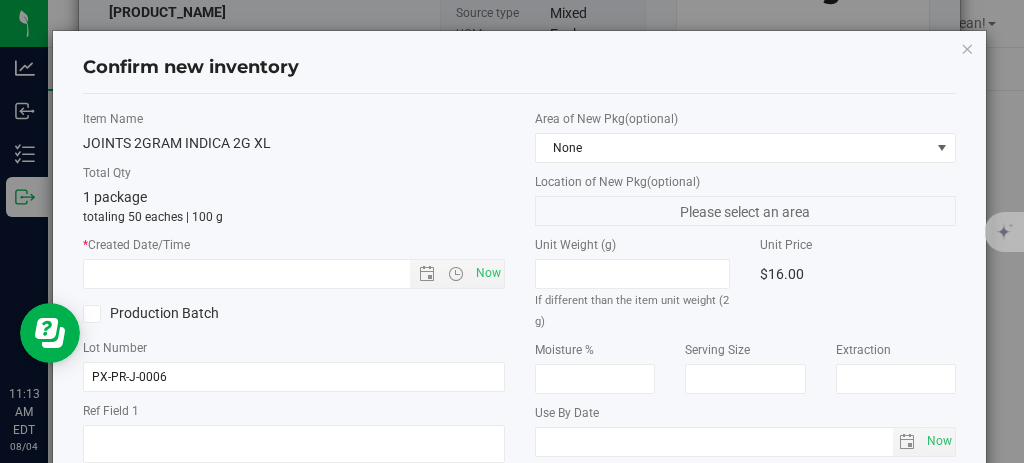 click on "Now" at bounding box center [488, 273] 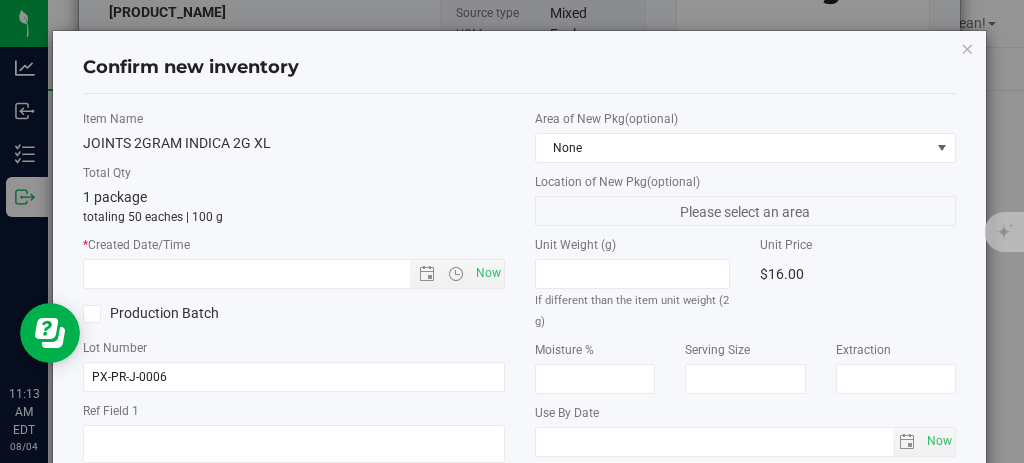 type on "[MONTH]/[DAY]/[YEAR] [HOUR]:[MINUTE] AM" 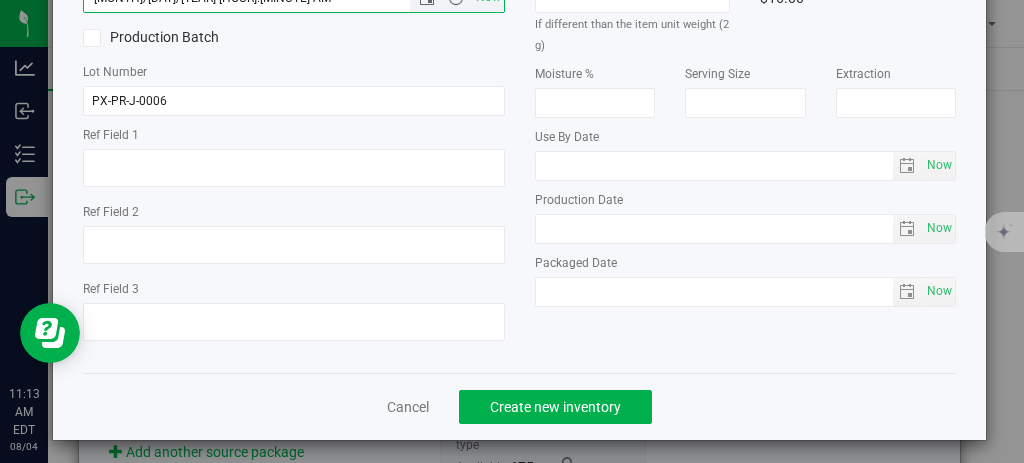scroll, scrollTop: 279, scrollLeft: 0, axis: vertical 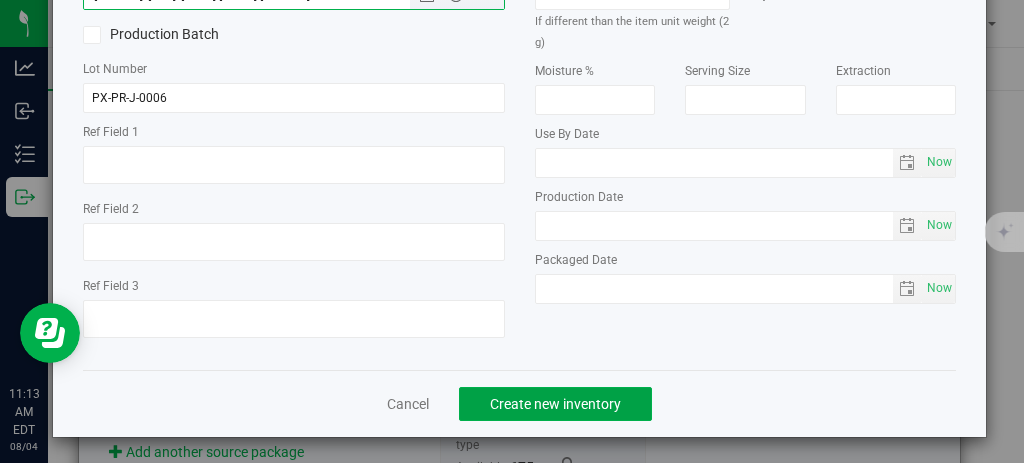 click on "Create new inventory" 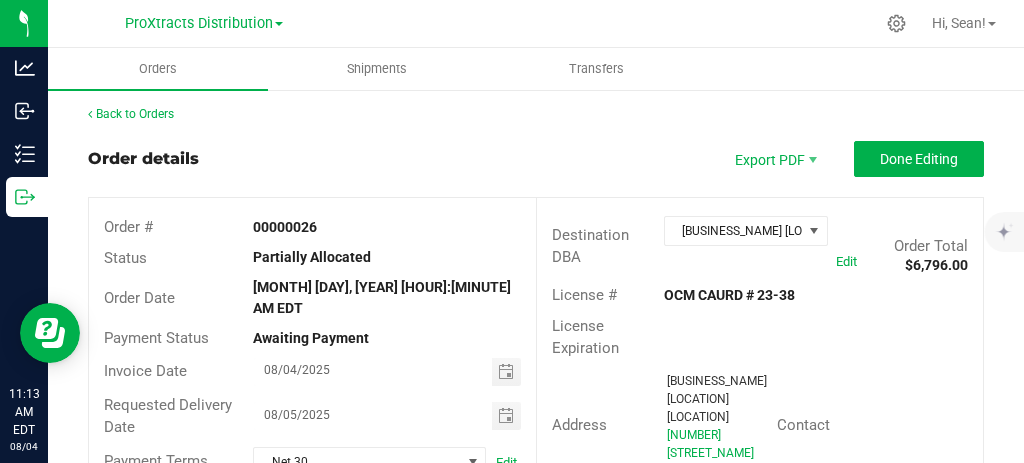 scroll, scrollTop: 0, scrollLeft: 0, axis: both 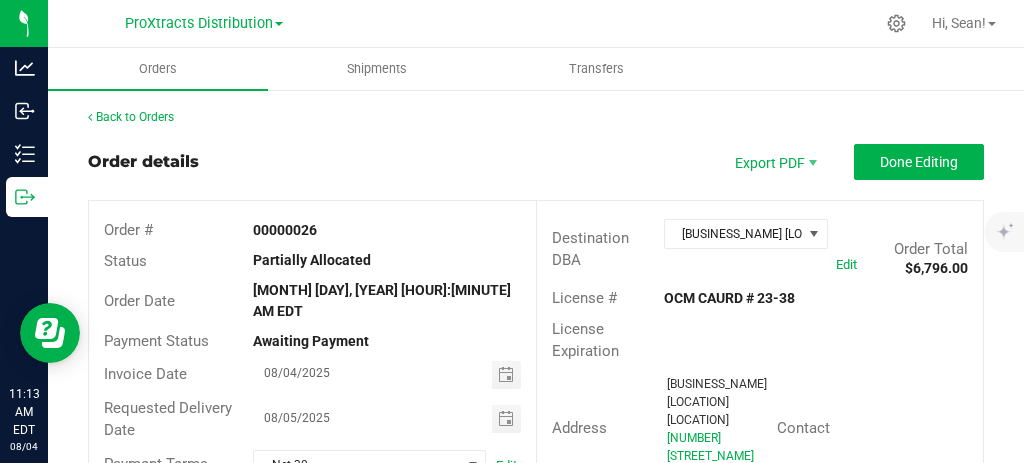 click 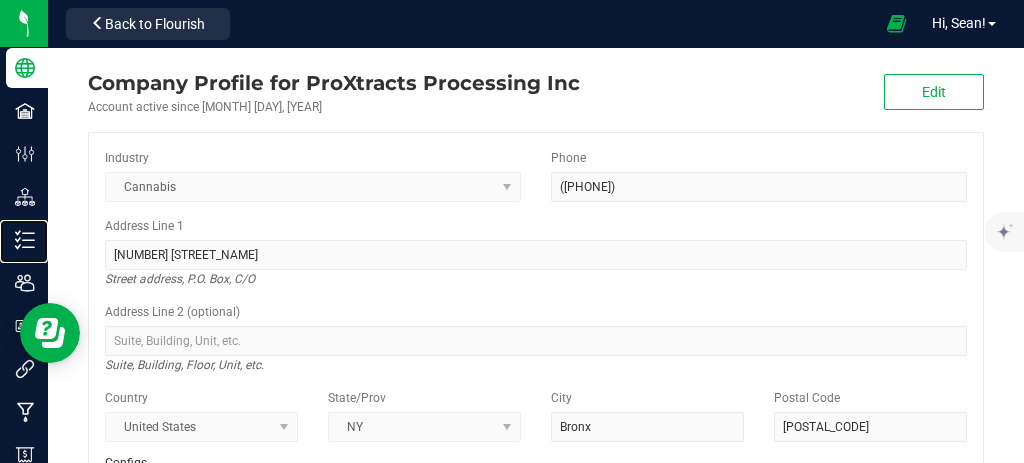 click 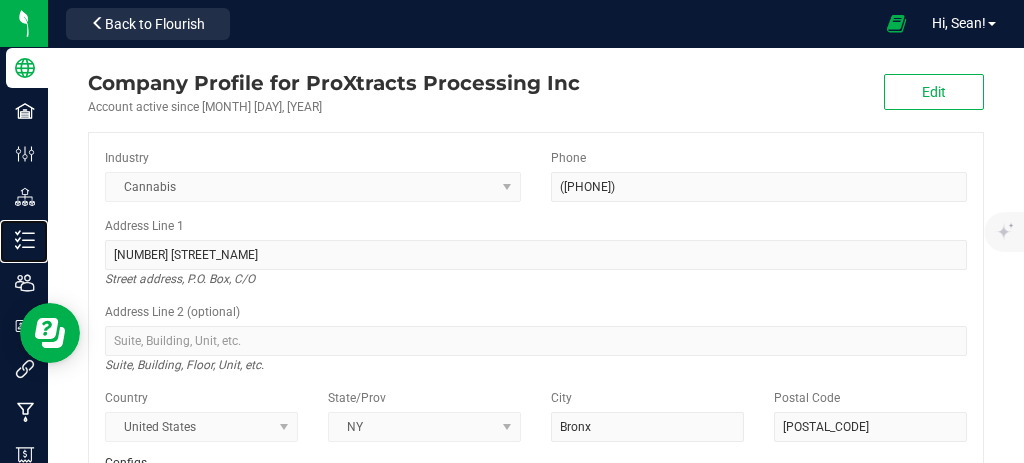 click on "Inventory" at bounding box center (0, 0) 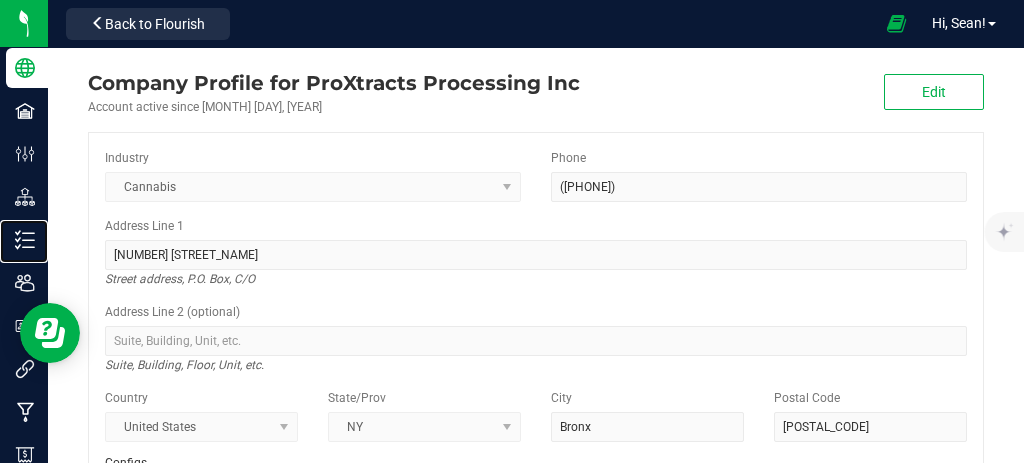 click on "Inventory" at bounding box center (0, 0) 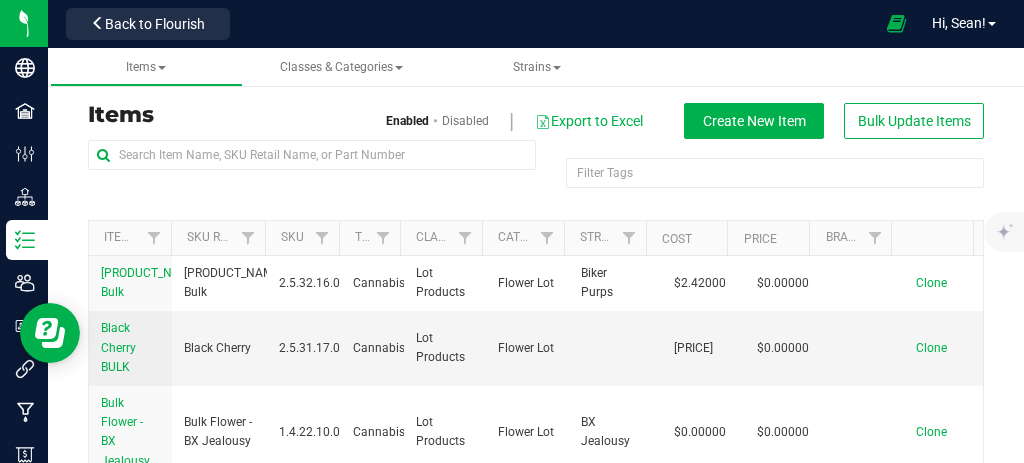 click on "Back to Flourish" at bounding box center (155, 24) 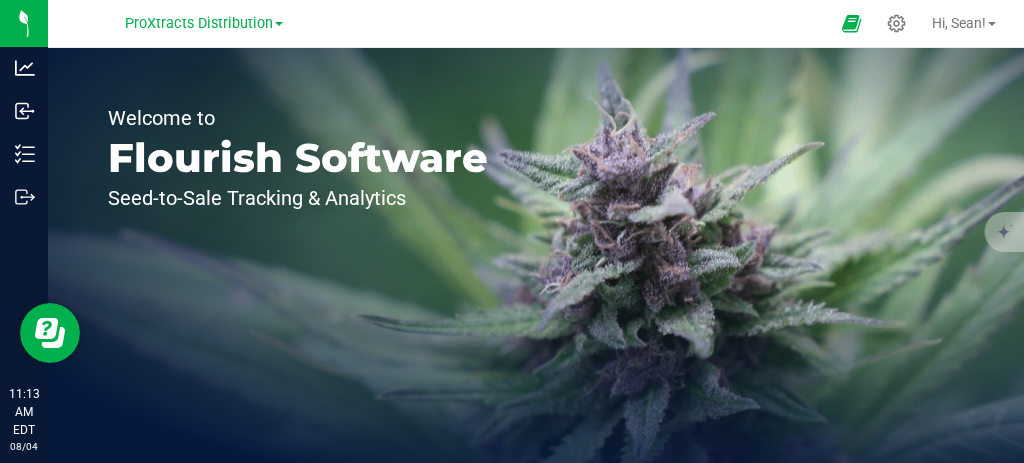 click on "ProXtracts Distribution" at bounding box center (199, 23) 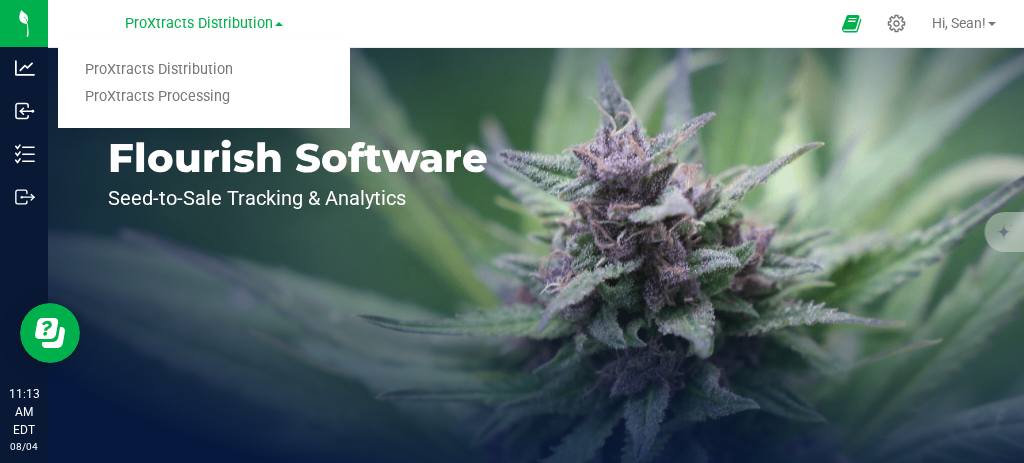 click on "ProXtracts Distribution" at bounding box center (204, 70) 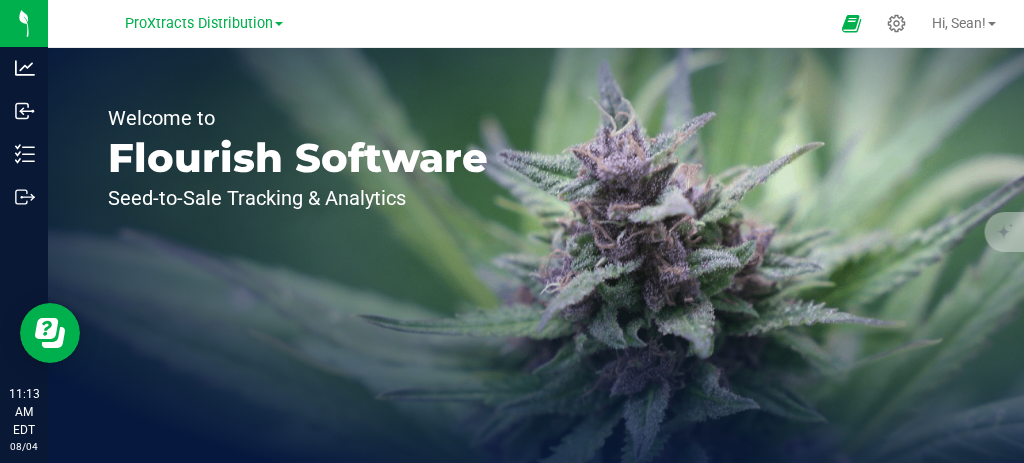 click on "Welcome to   Flourish Software   Seed-to-Sale Tracking & Analytics" at bounding box center [298, 255] 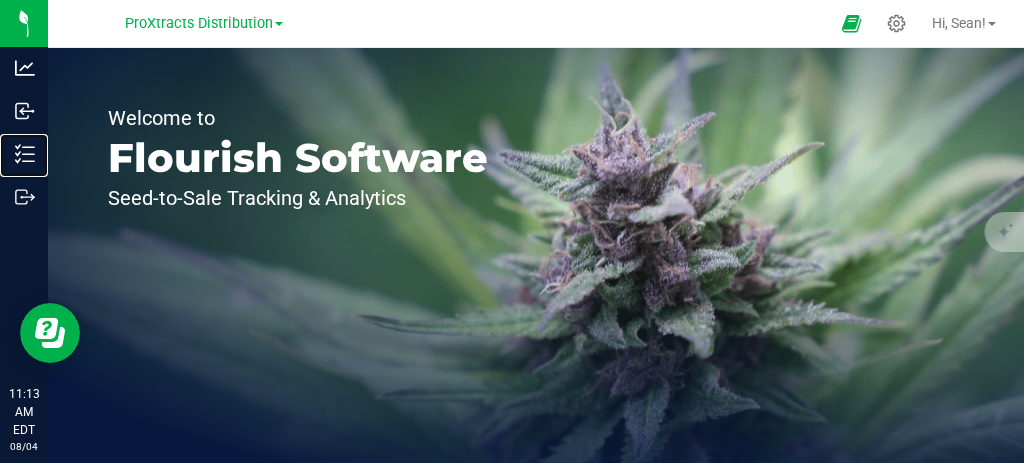 click 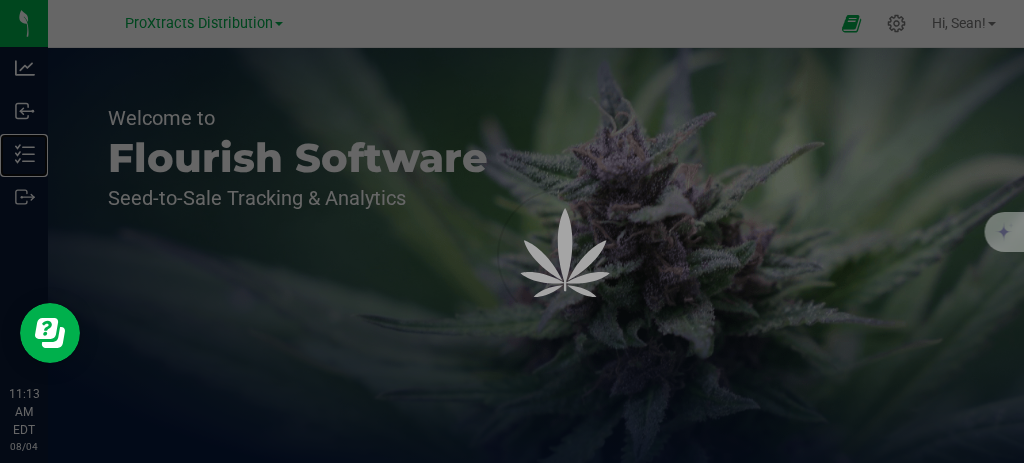 click on "Inventory" at bounding box center (27, 154) 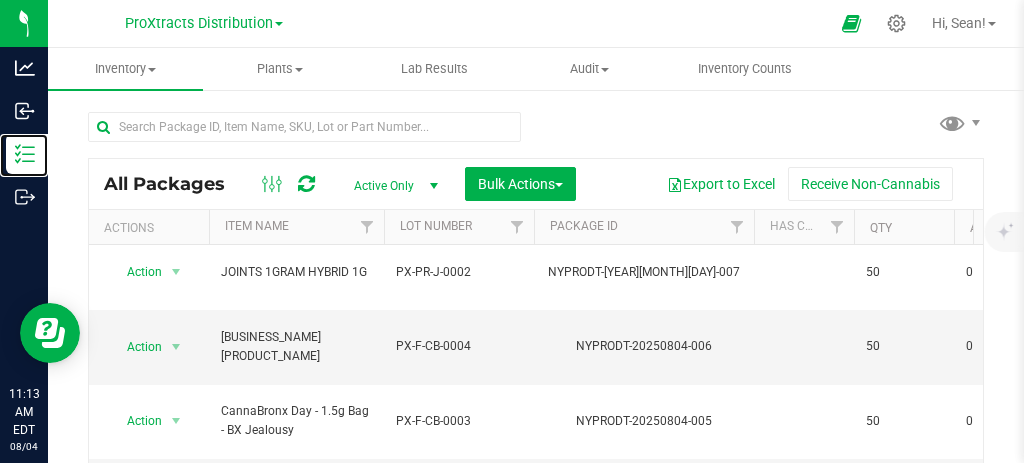 scroll, scrollTop: 307, scrollLeft: 0, axis: vertical 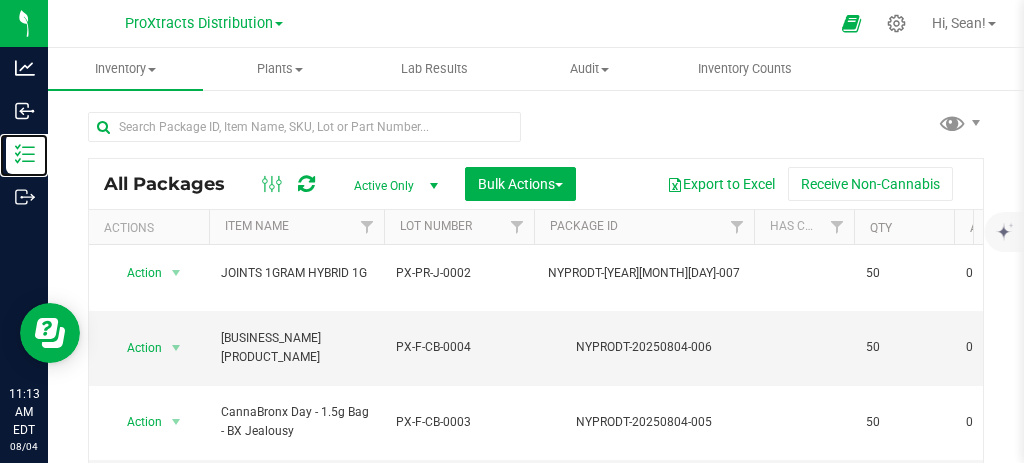 click on "Inventory" at bounding box center (0, 0) 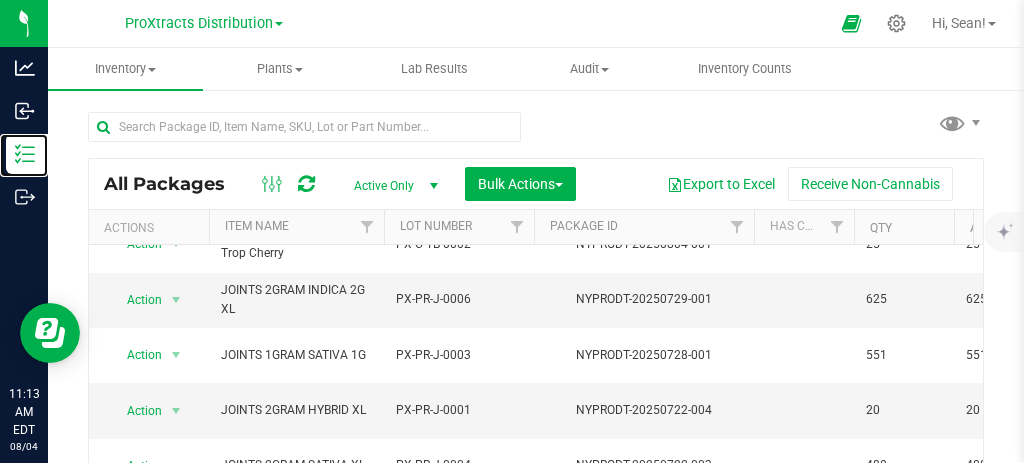 scroll, scrollTop: 817, scrollLeft: 0, axis: vertical 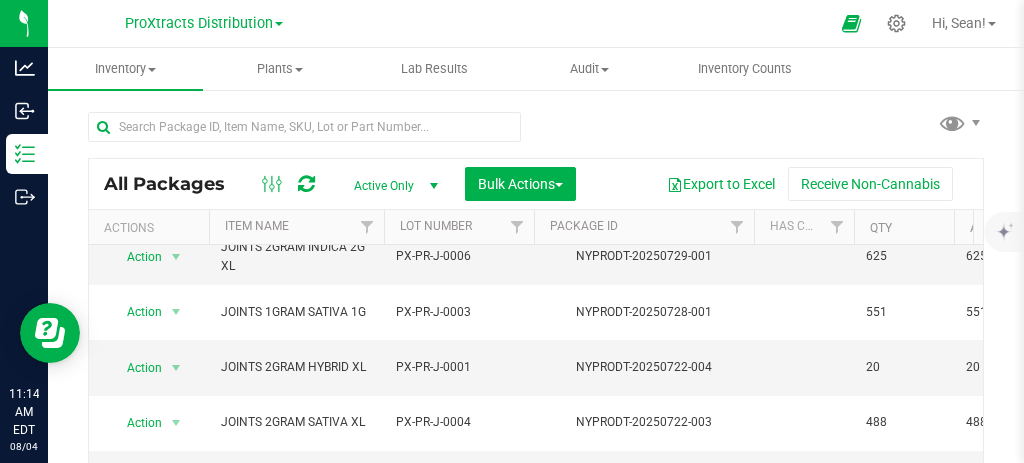 click at bounding box center (176, 665) 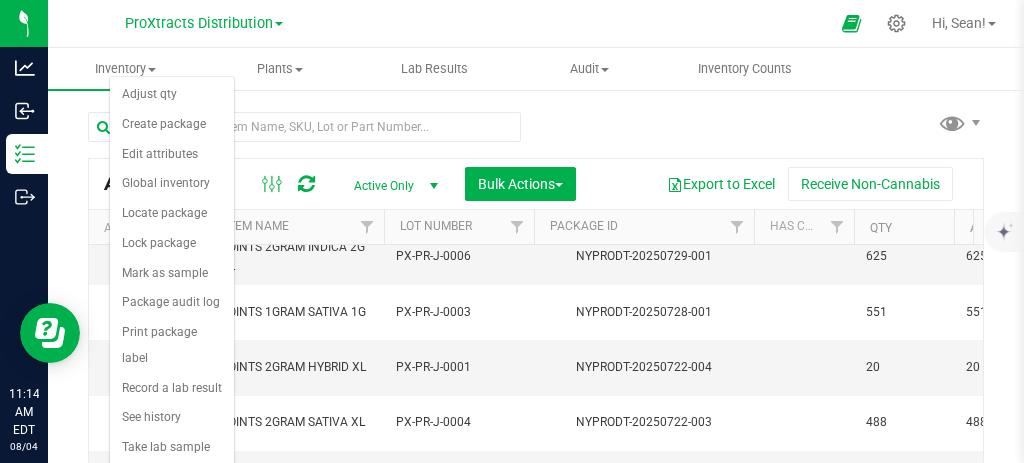 click on "Adjust qty" at bounding box center [172, 95] 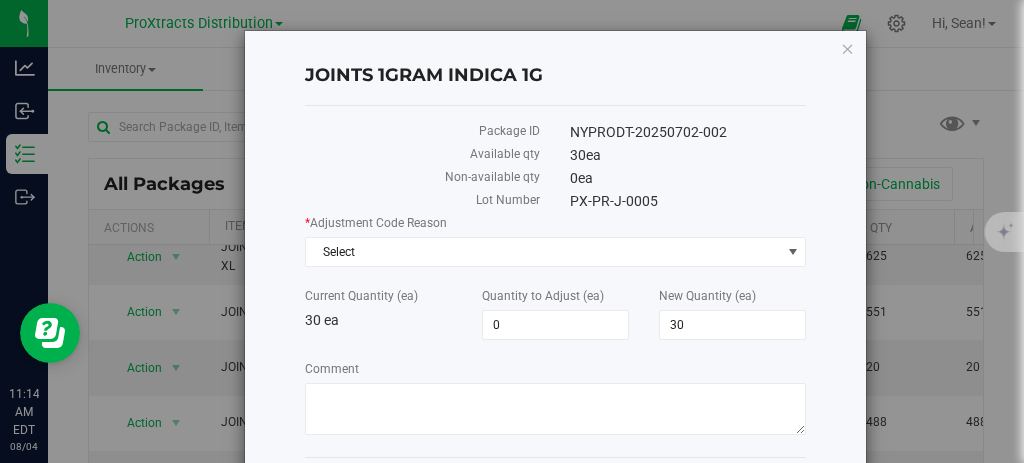 click on "0" at bounding box center (555, 325) 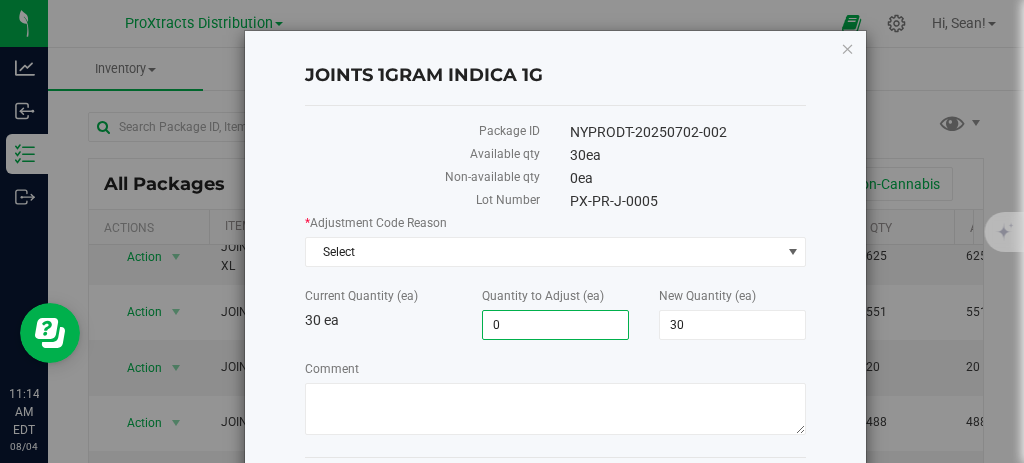 click on "Select" at bounding box center [543, 252] 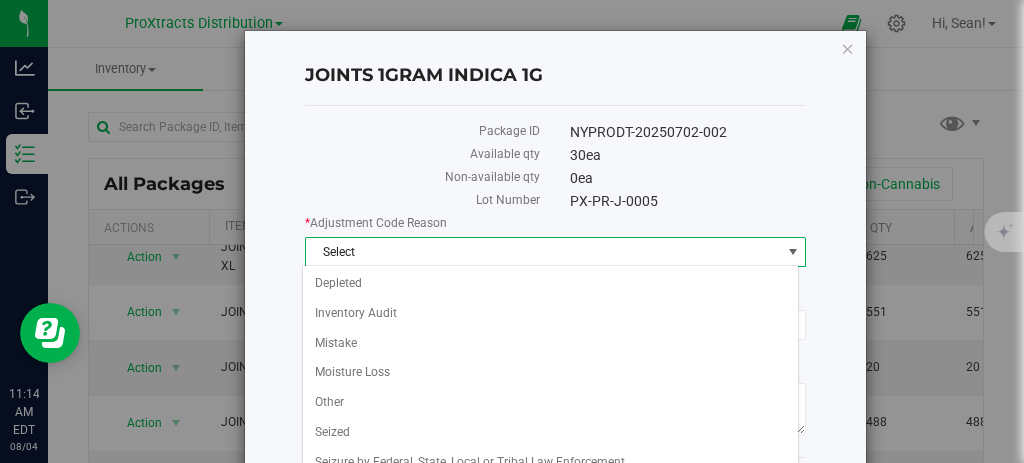 click on "Mistake" at bounding box center [550, 344] 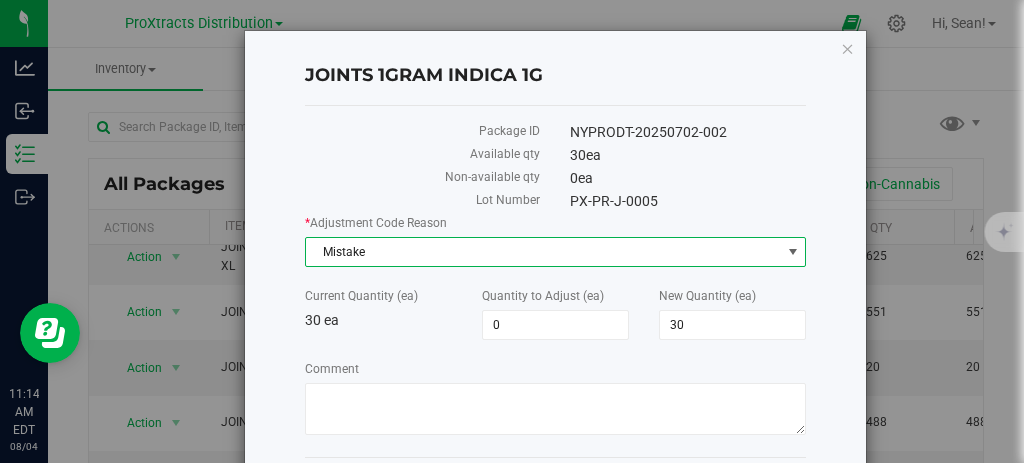 click on "0" at bounding box center (555, 325) 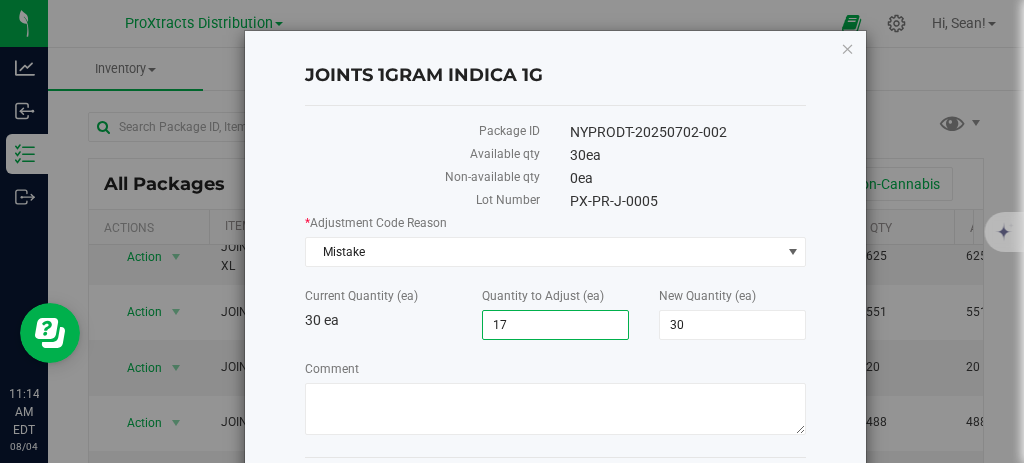 type on "170" 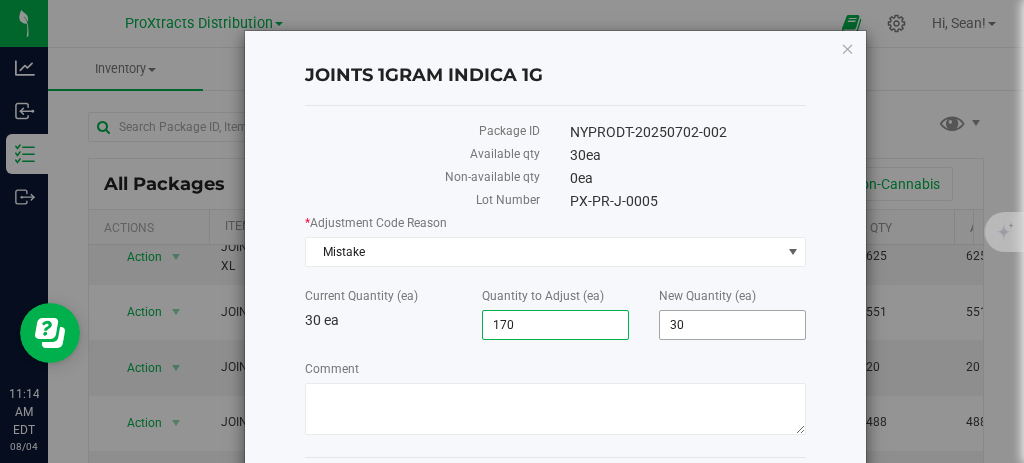 type on "170" 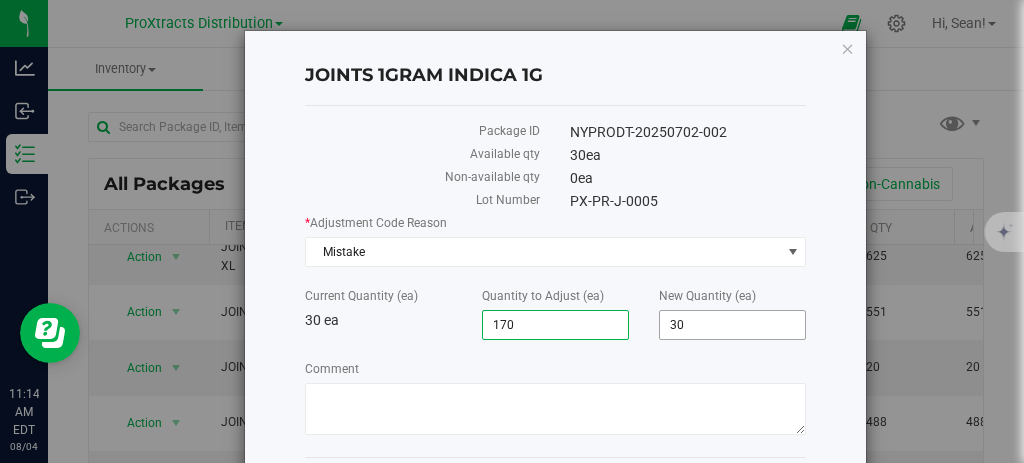 type on "200" 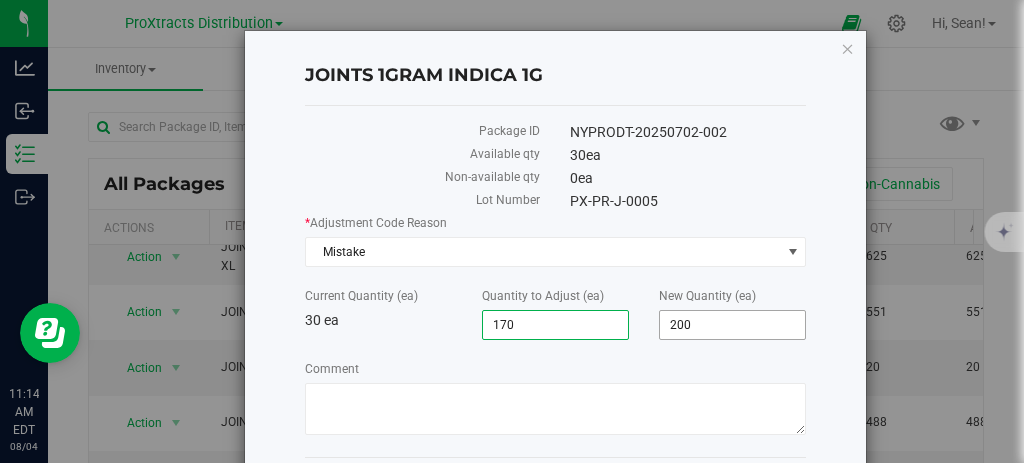 click on "200 200" at bounding box center [732, 325] 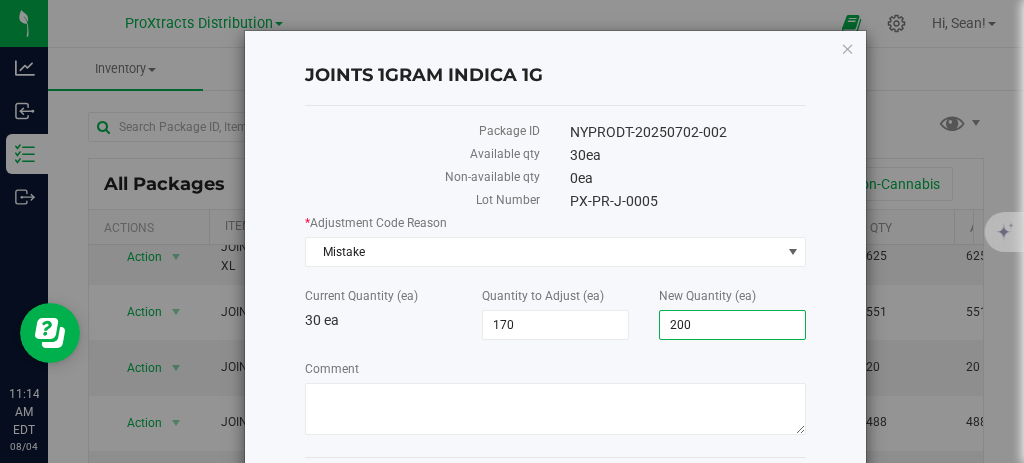 scroll, scrollTop: 86, scrollLeft: 0, axis: vertical 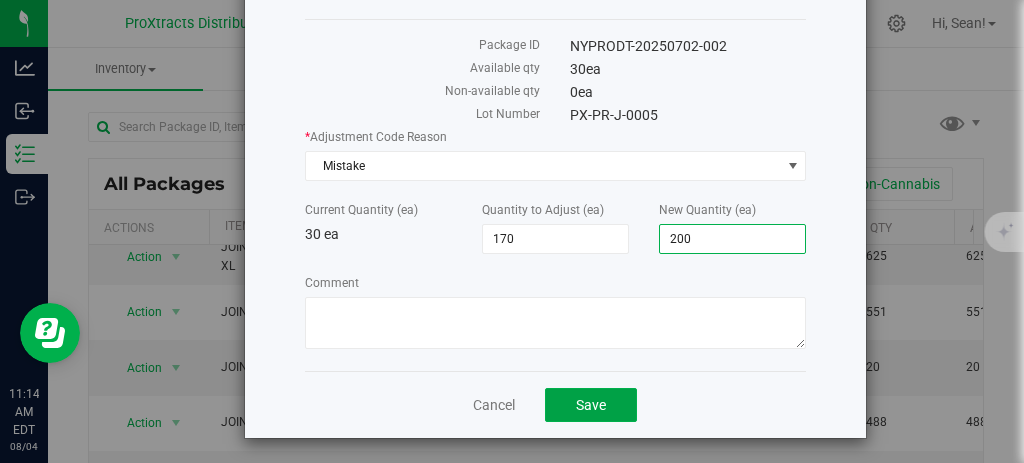 click on "Save" 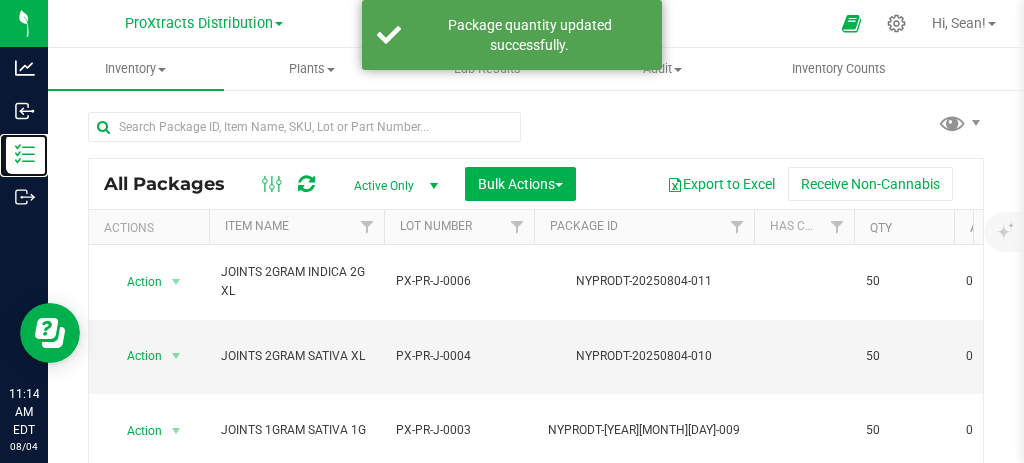 click on "Inventory" at bounding box center (24, 155) 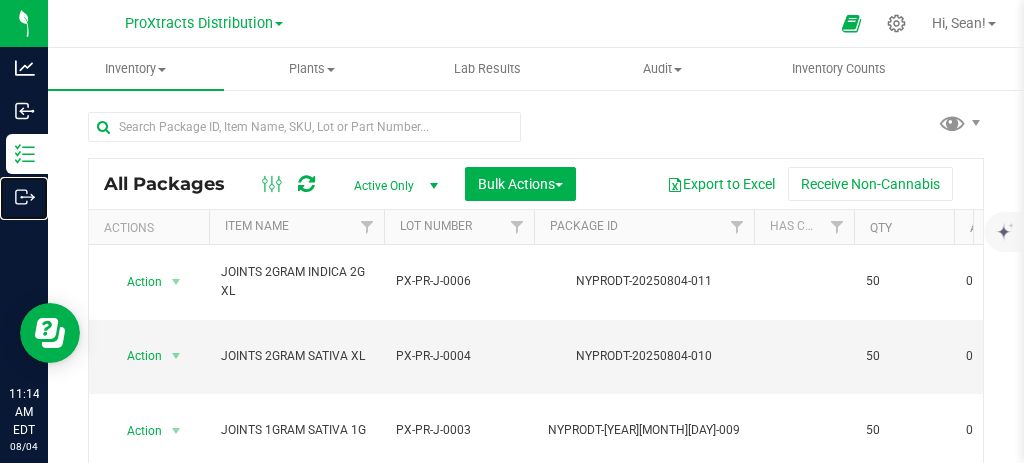 click on "Outbound" at bounding box center [0, 0] 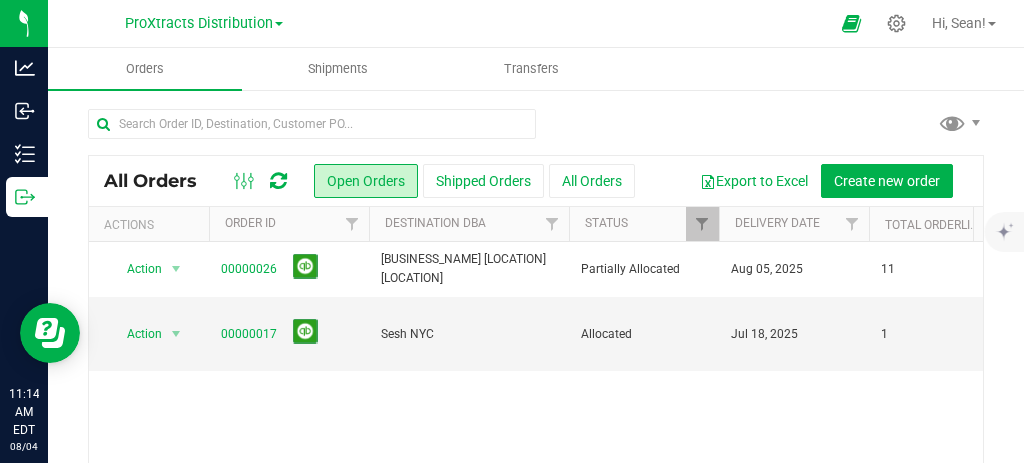 click on "[BUSINESS_NAME] [LOCATION] [LOCATION]" at bounding box center [469, 269] 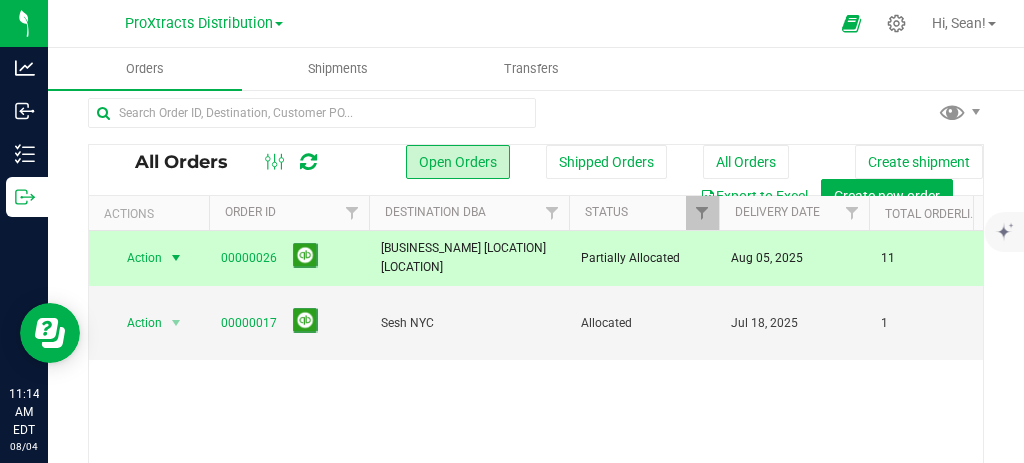 scroll, scrollTop: 0, scrollLeft: 0, axis: both 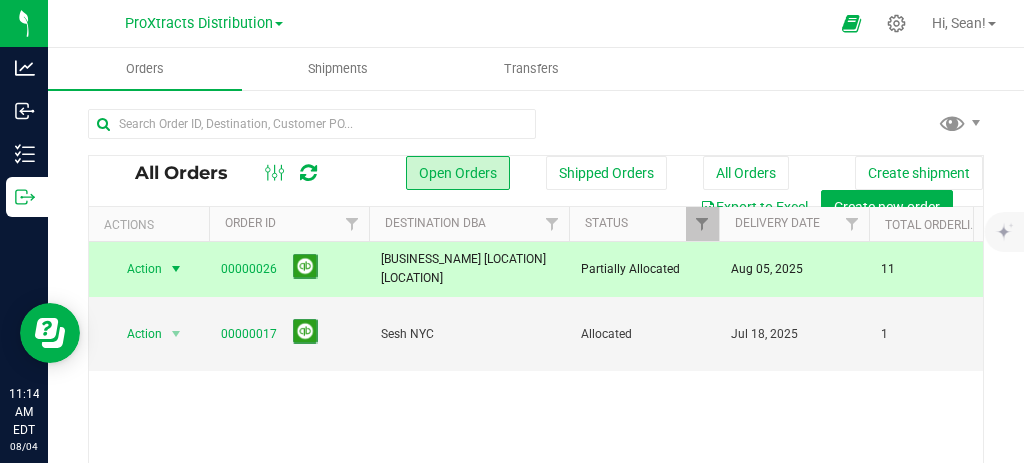 click on "Action" at bounding box center (136, 269) 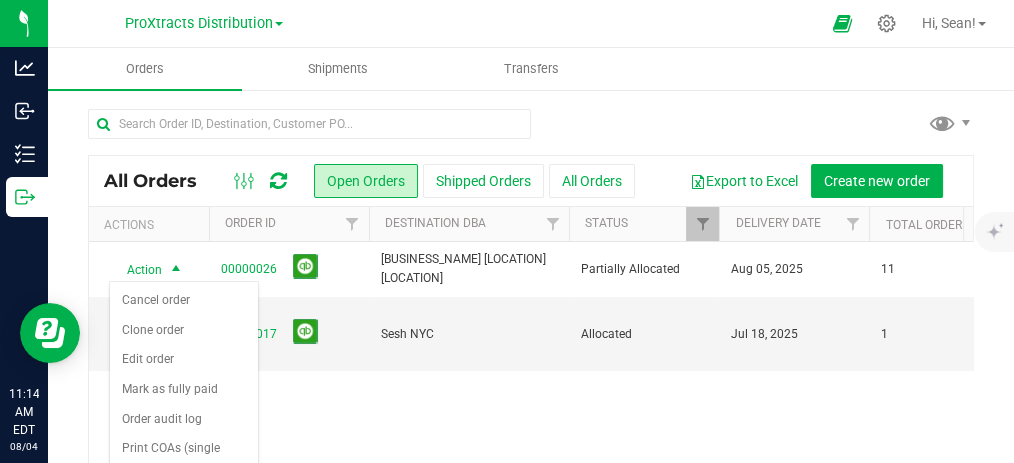 click on "Edit order" at bounding box center (184, 360) 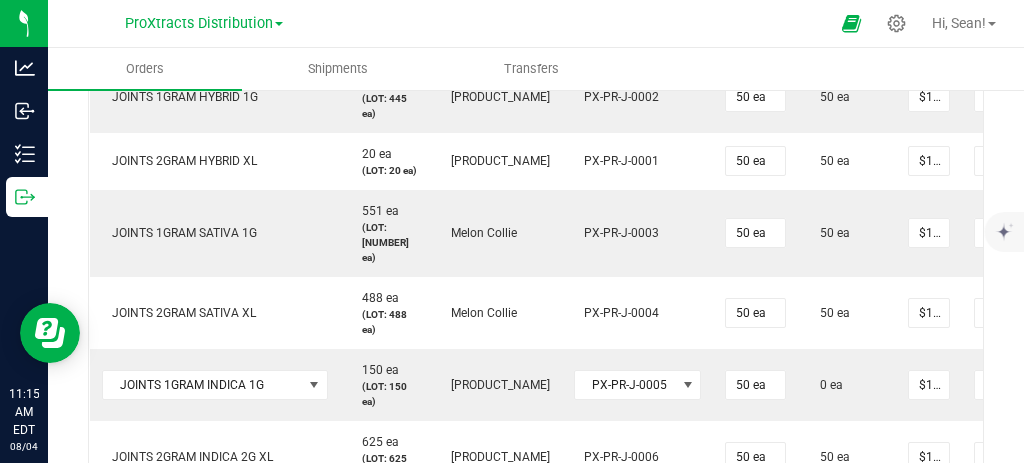 scroll, scrollTop: 1118, scrollLeft: 0, axis: vertical 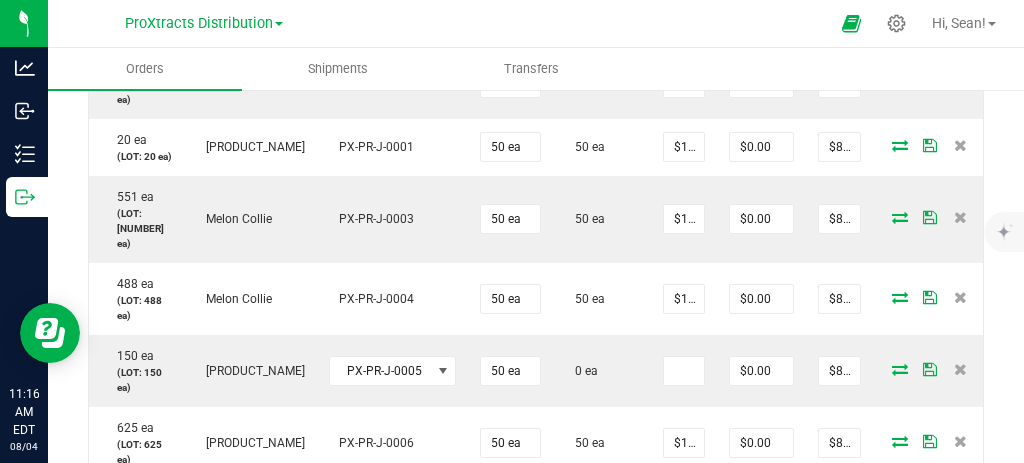 click at bounding box center [900, 369] 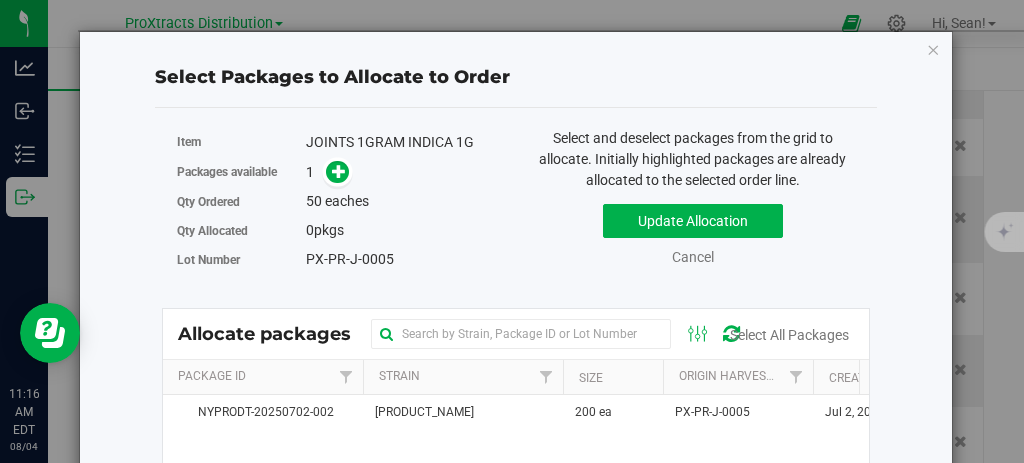 click at bounding box center [337, 172] 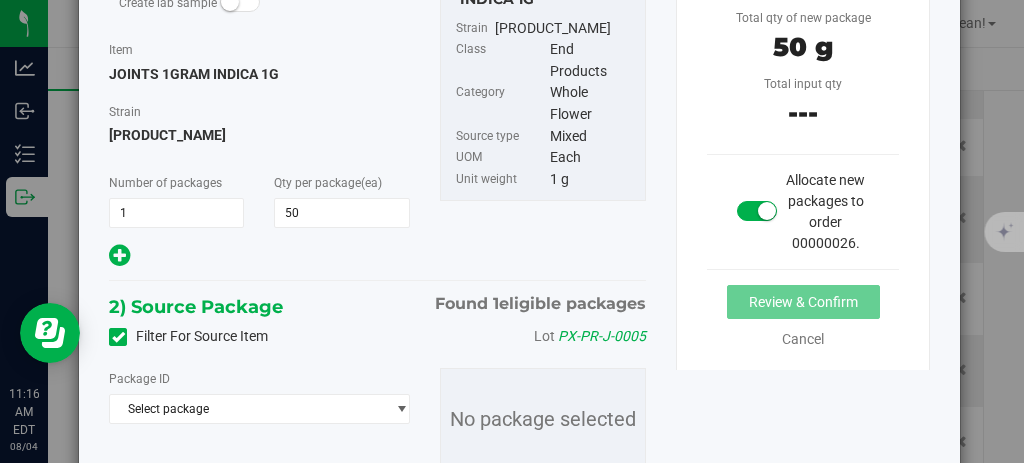 scroll, scrollTop: 254, scrollLeft: 0, axis: vertical 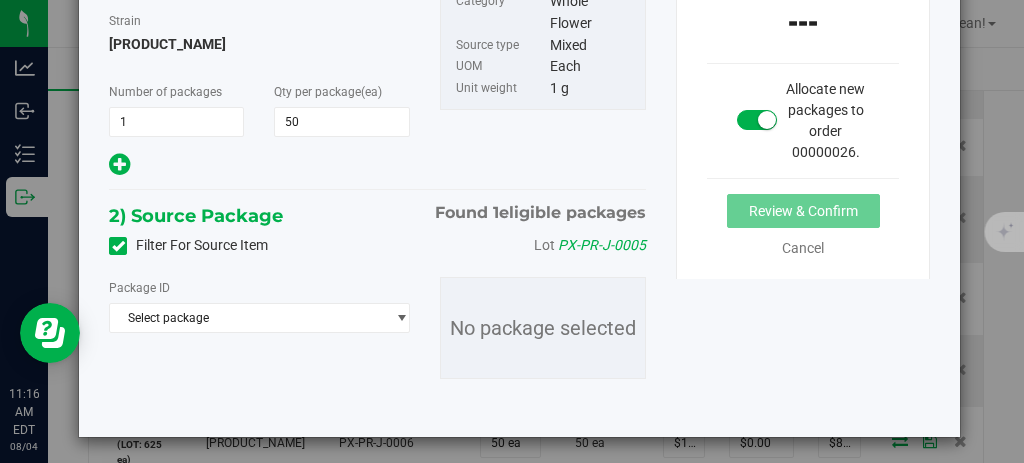 click on "Select package" at bounding box center [247, 318] 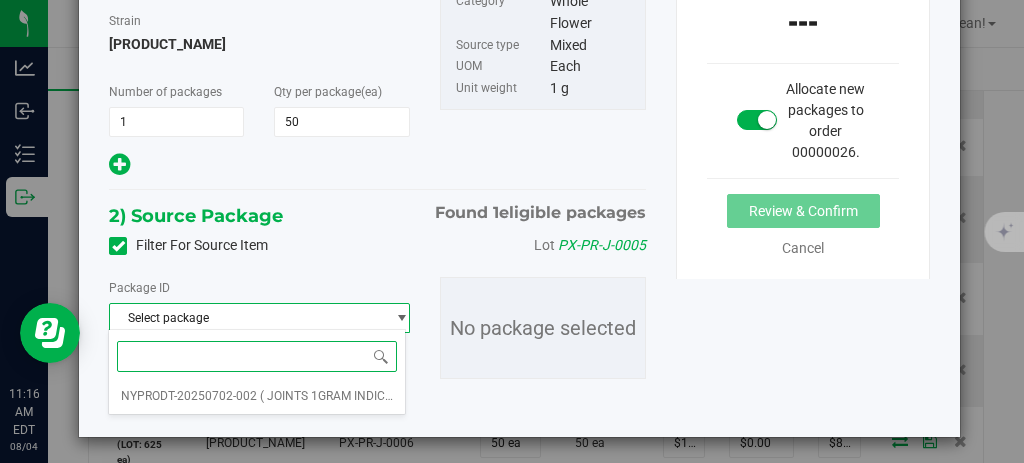 click on "(
JOINTS 1GRAM INDICA 1G
)" at bounding box center (339, 396) 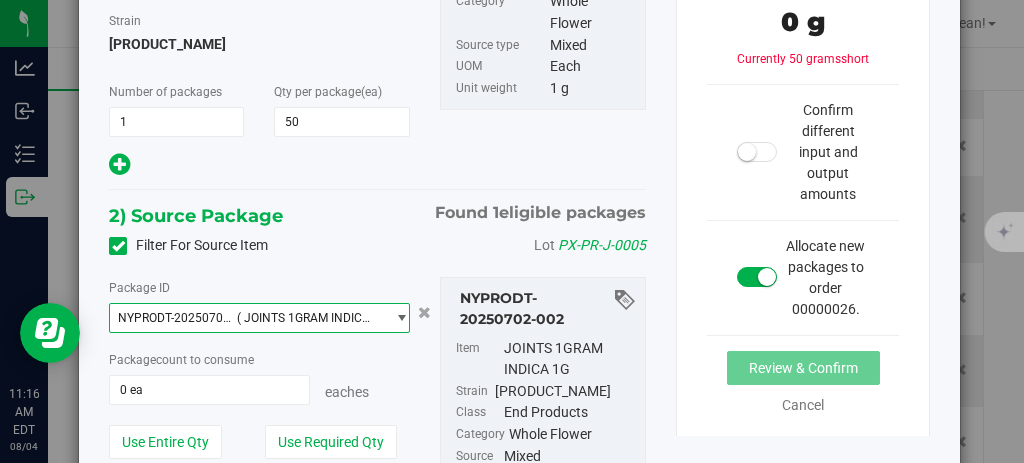 click on "0 ea" at bounding box center (209, 390) 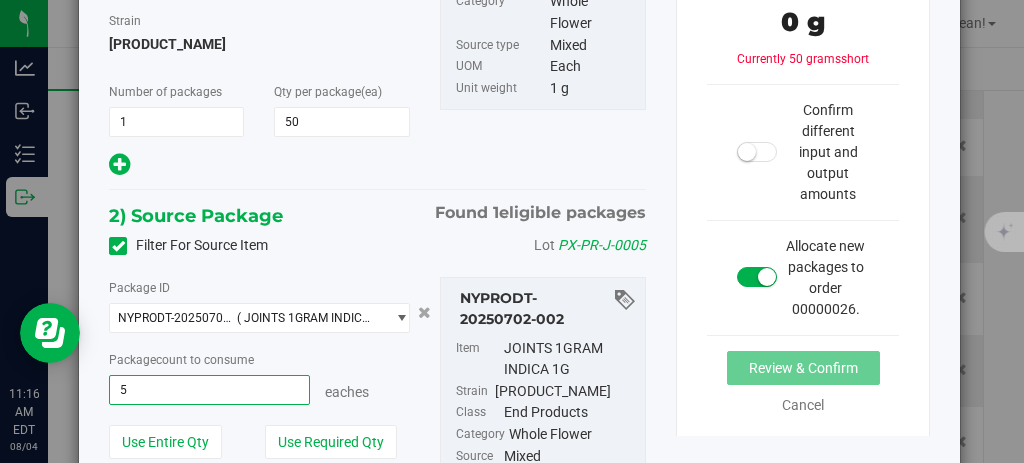 type on "50" 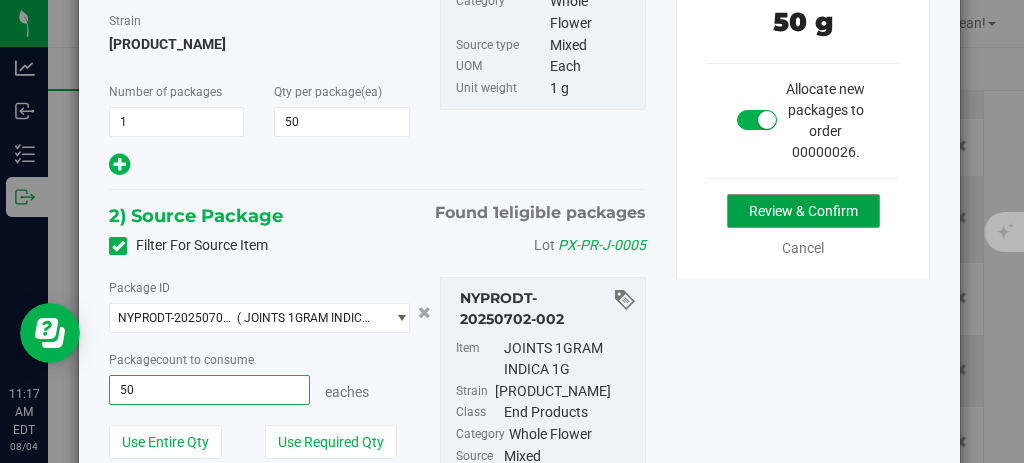 click on "Review & Confirm" at bounding box center (803, 211) 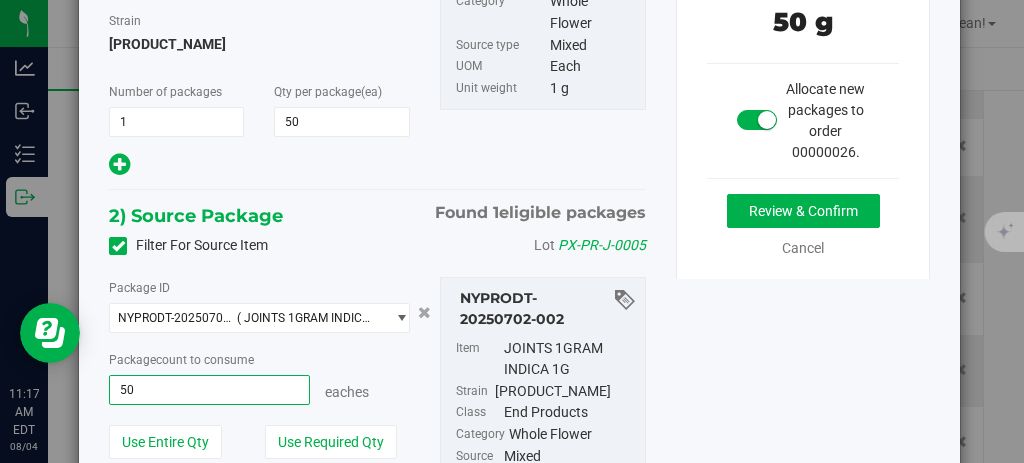 type on "50 ea" 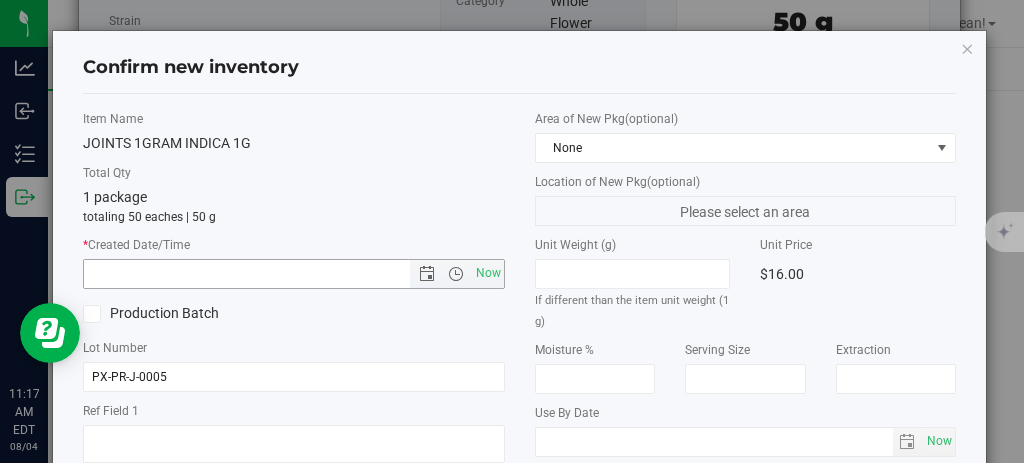 click on "Now" at bounding box center [488, 273] 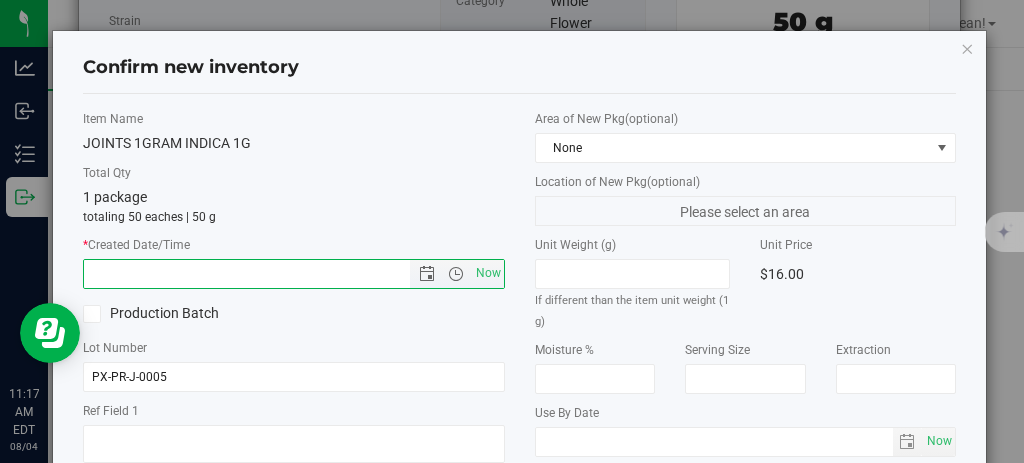 type on "[MONTH]/[DAY]/[YEAR] [HOUR]:[MINUTE] [AMPM]" 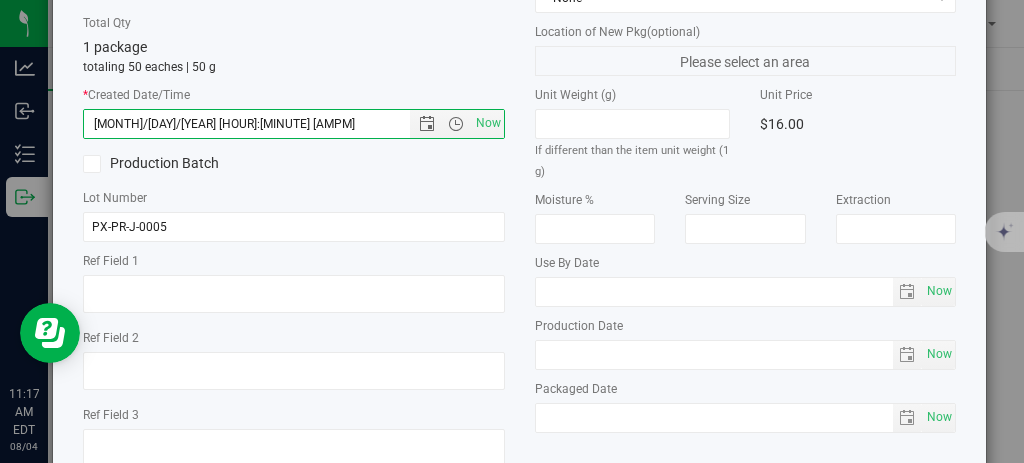 scroll, scrollTop: 279, scrollLeft: 0, axis: vertical 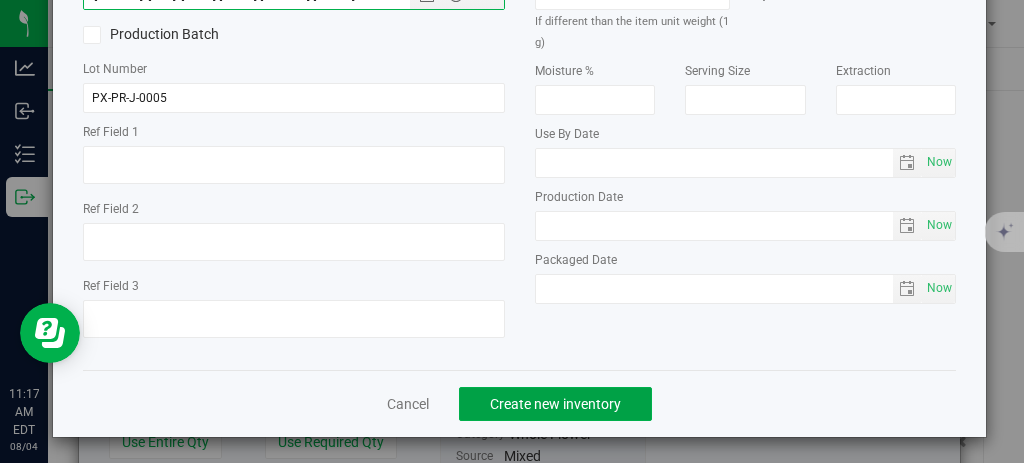 click on "Create new inventory" 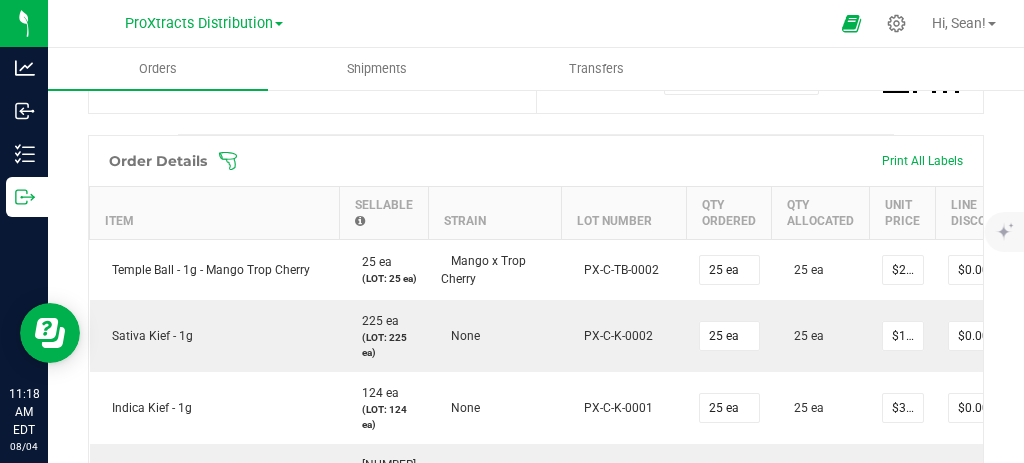 scroll, scrollTop: 504, scrollLeft: 0, axis: vertical 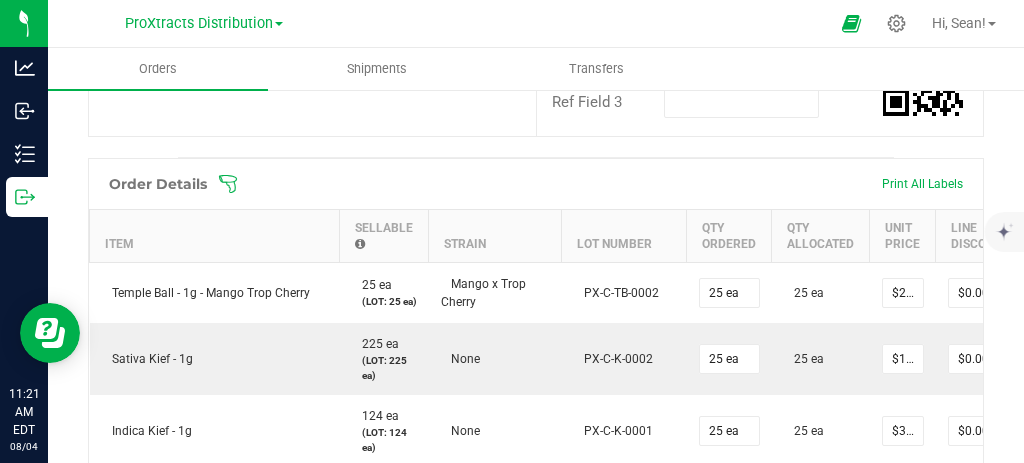 click on "Order details   Export PDF   Done Editing   Order #   00000026   Status   Allocated   Order Date   [MONTH] [DAY], [YEAR] [HOUR]:[MINUTE] AM EDT   Payment Status   Awaiting Payment   Invoice Date  [MONTH]/[DAY]/[YEAR]  Requested Delivery Date  [MONTH]/[DAY]/[YEAR]  Payment Terms  Net 30  Edit   Customer PO   Sales Rep  None  Destination DBA  [BUSINESS_NAME] [LOCATION] [LOCATION]  Edit   Order Total   [PRICE]   License #   [LICENSE_CODE]   License Expiration   Address  [BUSINESS_NAME] [LOCATION] [LOCATION] [NUMBER] [STREET_NAME] [CITY]  ,  [STATE] [ZIP_CODE]  Contact   Distributor  [BUSINESS_NAME]  Ref Field 1   Ref Field 2   Ref Field 3
Order Details Print All Labels Item  Sellable  Strain  Lot Number  Qty Ordered Qty Allocated Unit Price Line Discount Total Actions  [PRODUCT_NAME]" at bounding box center [536, 524] 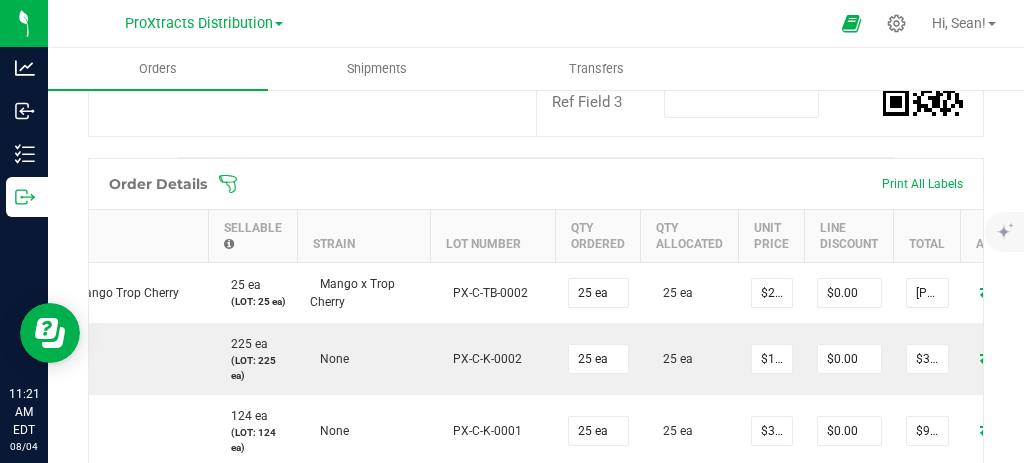 scroll, scrollTop: 0, scrollLeft: 222, axis: horizontal 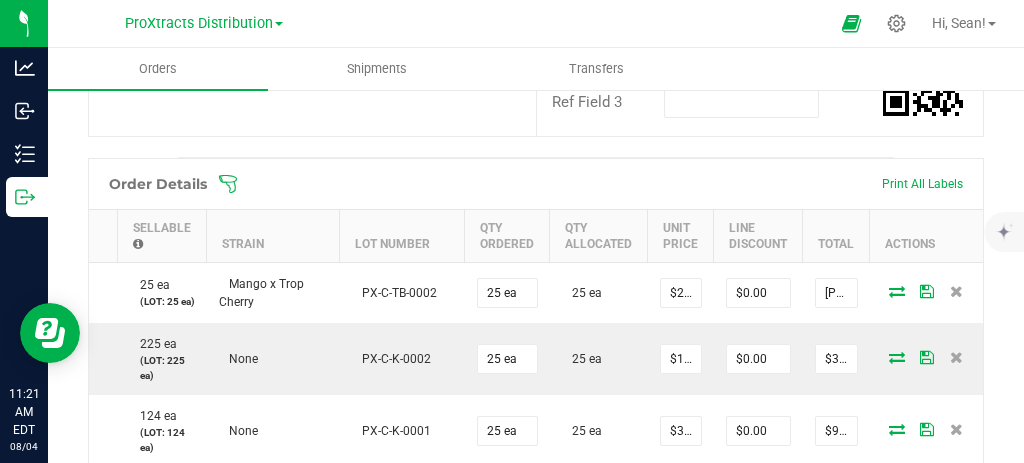 click at bounding box center [956, 291] 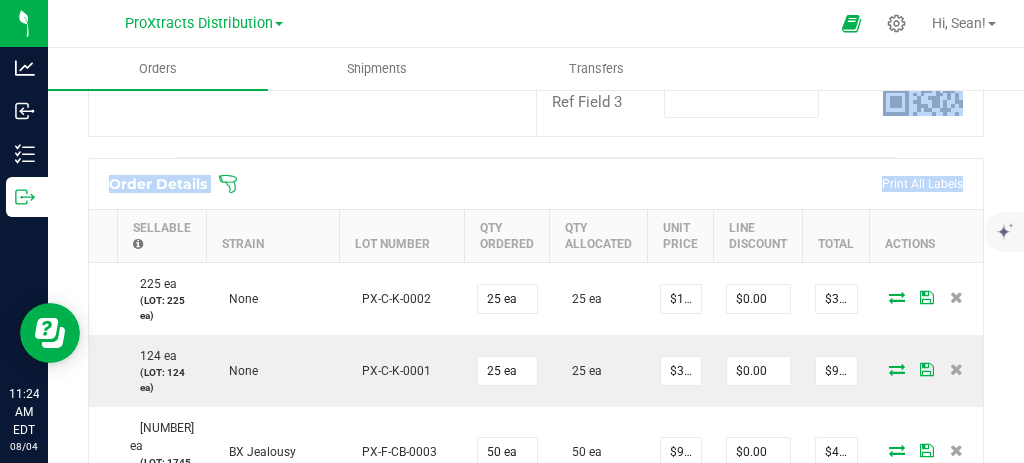 drag, startPoint x: 947, startPoint y: 125, endPoint x: 1023, endPoint y: 173, distance: 89.88882 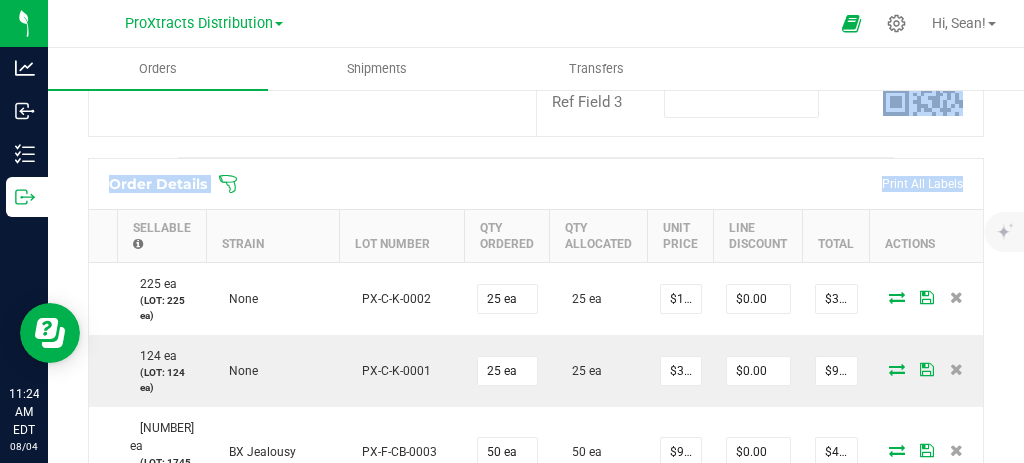 click on "Order details   Export PDF   Done Editing   Order #   00000026   Status   Allocated   Order Date   [MONTH] [DAY], [YEAR] [HOUR]:[MINUTE] AM EDT   Payment Status   Awaiting Payment   Invoice Date  [MONTH]/[DAY]/[YEAR]  Requested Delivery Date  [MONTH]/[DAY]/[YEAR]  Payment Terms  Net 30  Edit   Customer PO   Sales Rep  None  Destination DBA  [BUSINESS_NAME] [LOCATION] [LOCATION]  Edit   Order Total   [PRICE]   License #   [LICENSE_CODE]   License Expiration   Address  [BUSINESS_NAME] [LOCATION] [LOCATION] [NUMBER] [STREET_NAME] [CITY]  ,  [STATE] [ZIP_CODE]  Contact   Distributor  [BUSINESS_NAME]  Ref Field 1   Ref Field 2   Ref Field 3" at bounding box center [536, -110] 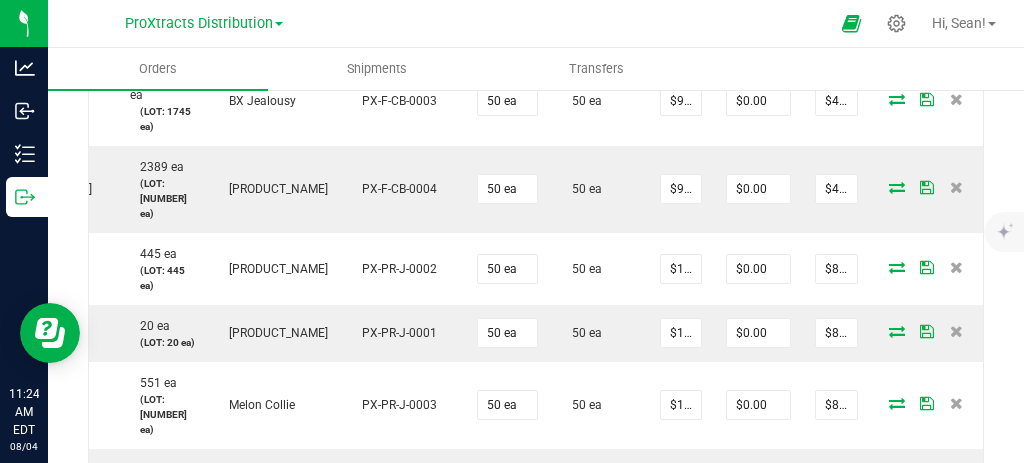 scroll, scrollTop: 576, scrollLeft: 0, axis: vertical 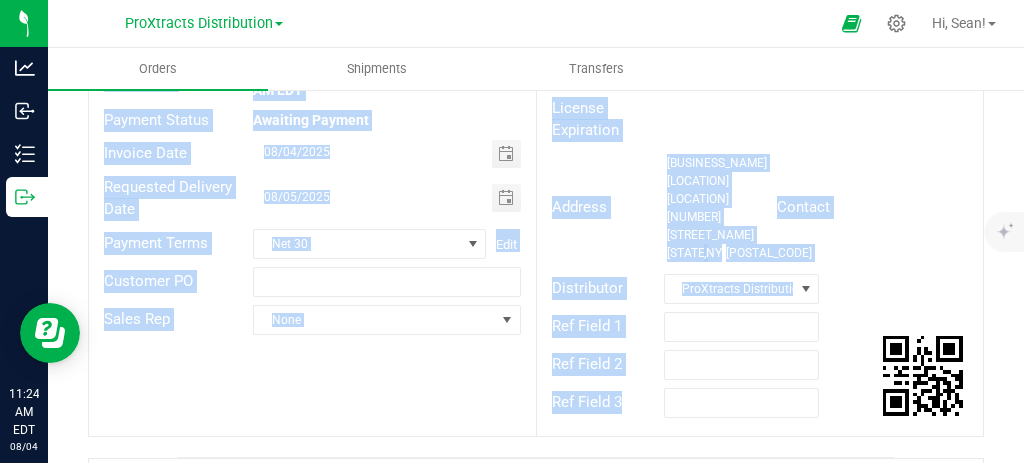 click on "License Expiration" at bounding box center (760, 119) 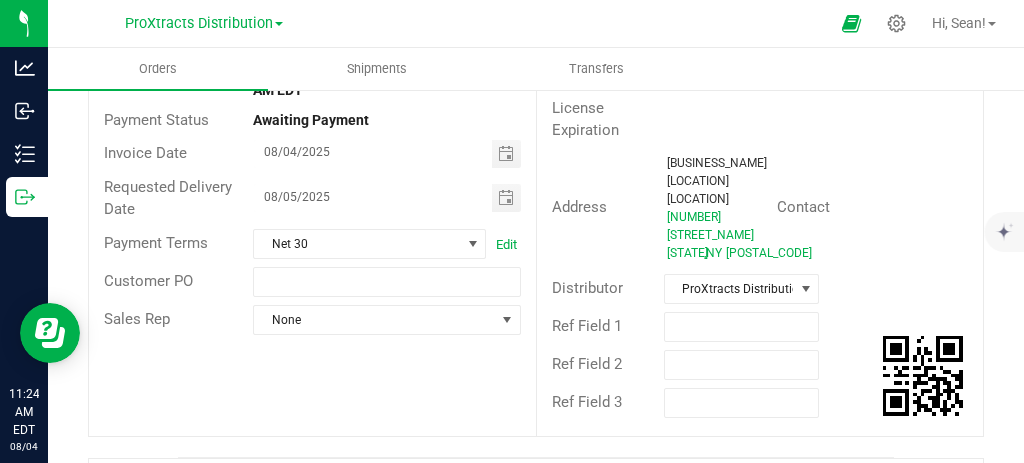 scroll, scrollTop: 0, scrollLeft: 0, axis: both 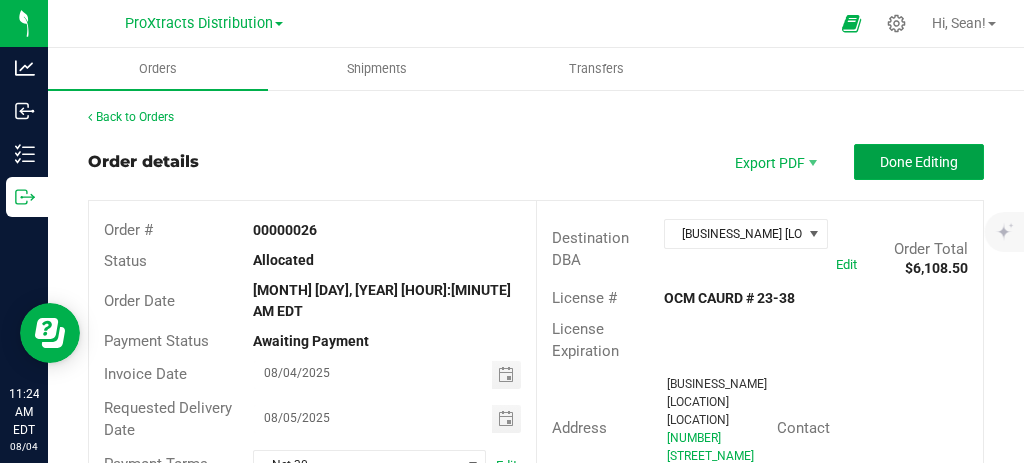click on "Done Editing" at bounding box center (919, 162) 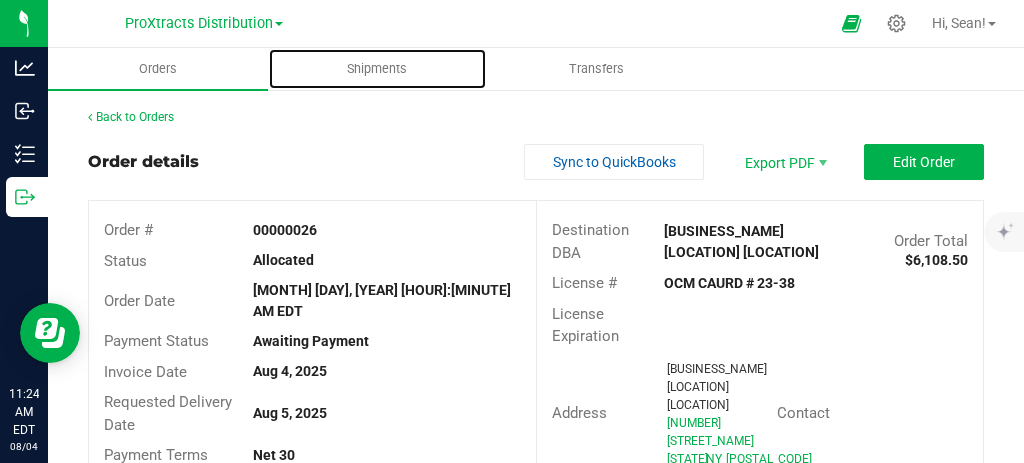 click on "Shipments" at bounding box center (377, 69) 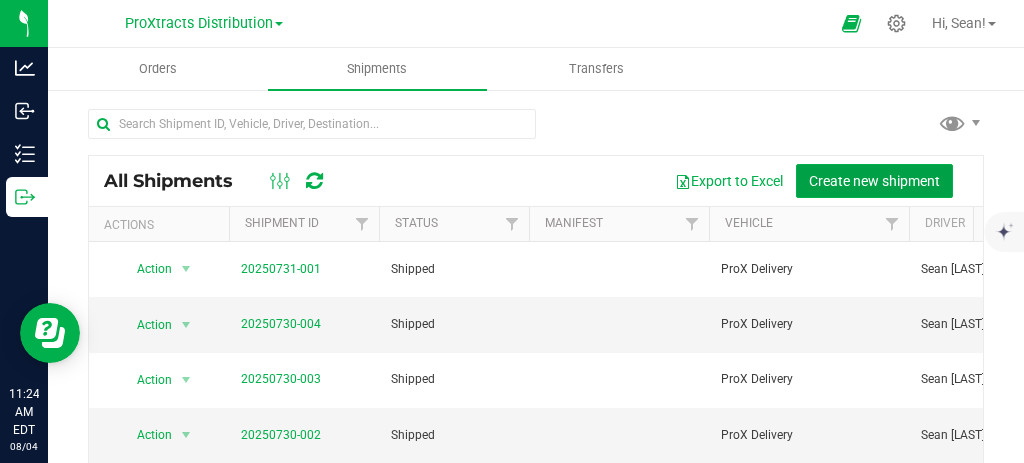 click on "Create new shipment" at bounding box center (874, 181) 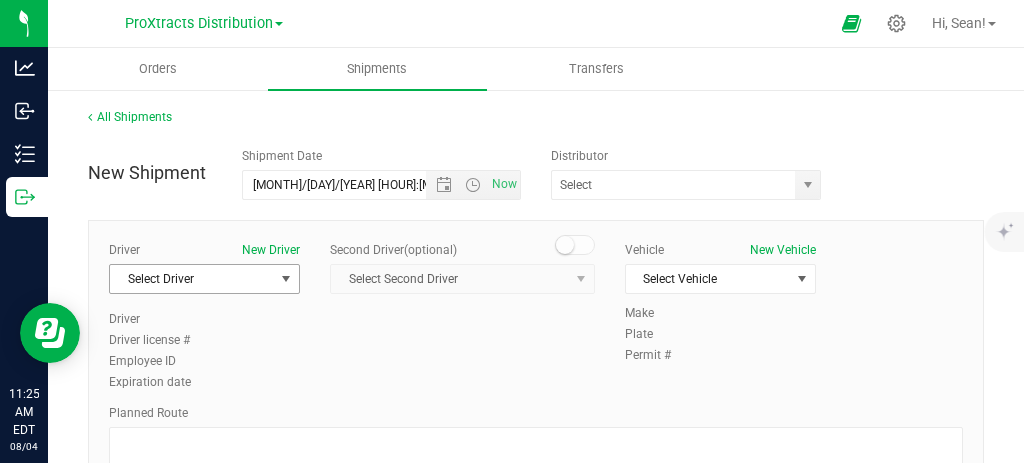 click on "Select Driver" at bounding box center (192, 279) 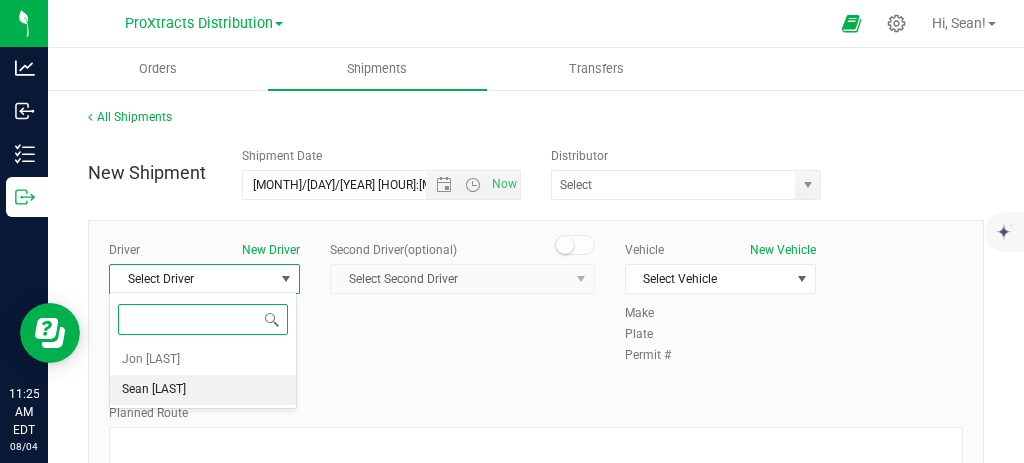 click on "Sean [LAST]" at bounding box center (154, 390) 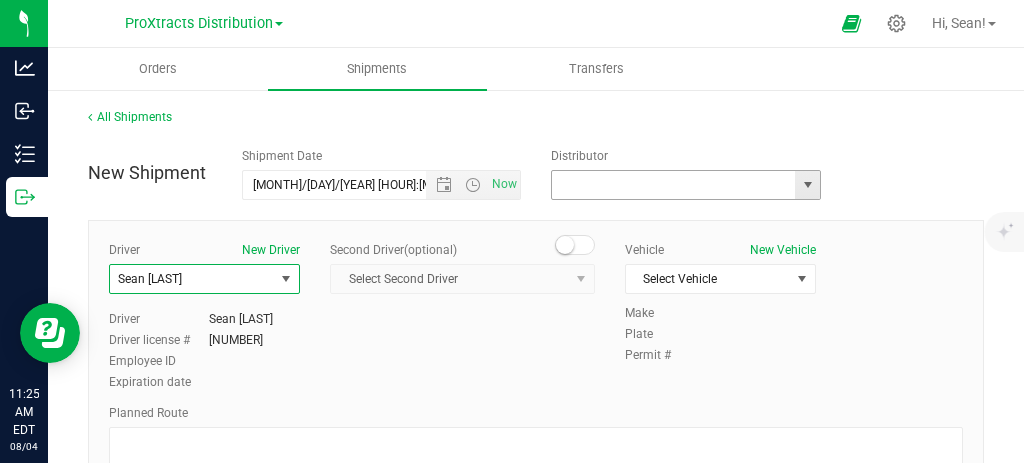 click at bounding box center (670, 185) 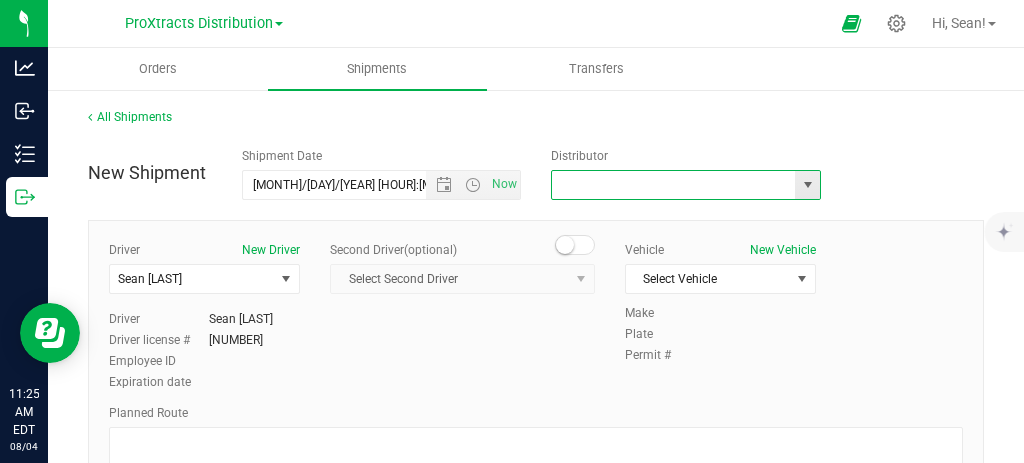 click at bounding box center (808, 185) 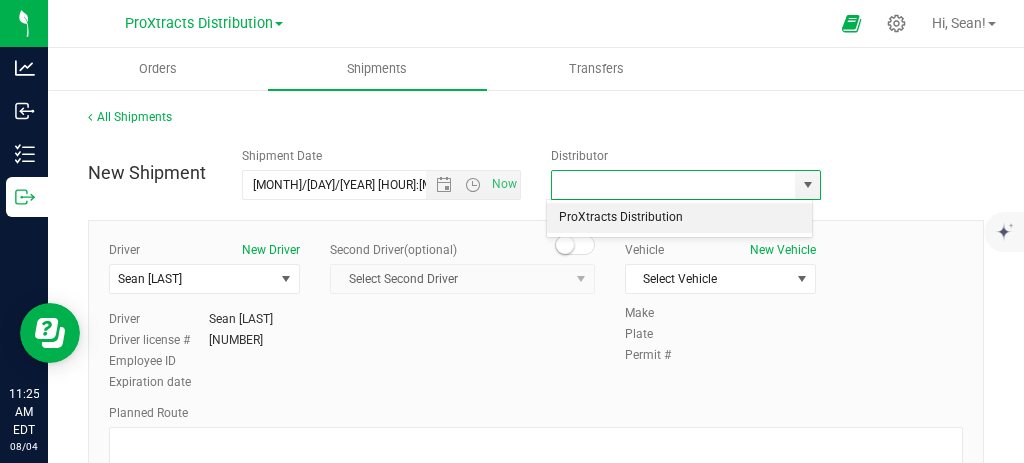 click on "ProXtracts Distribution" at bounding box center (679, 218) 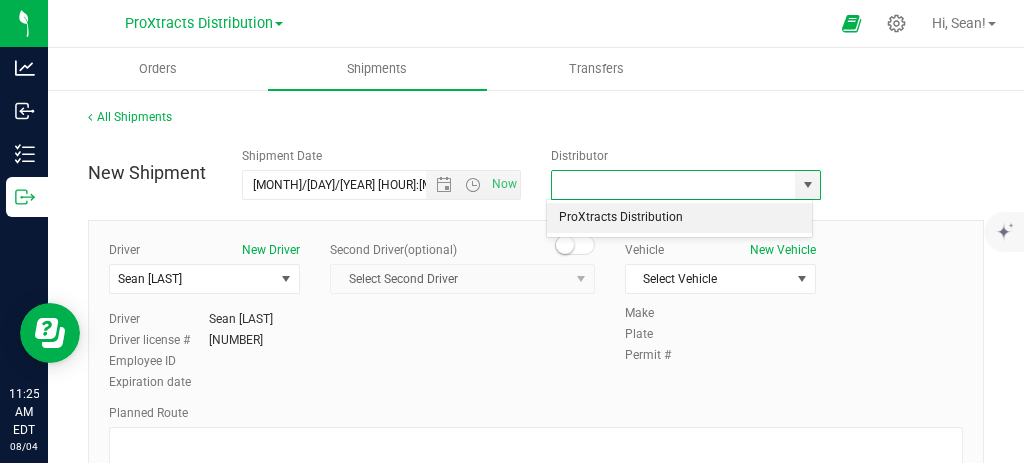 type on "ProXtracts Distribution" 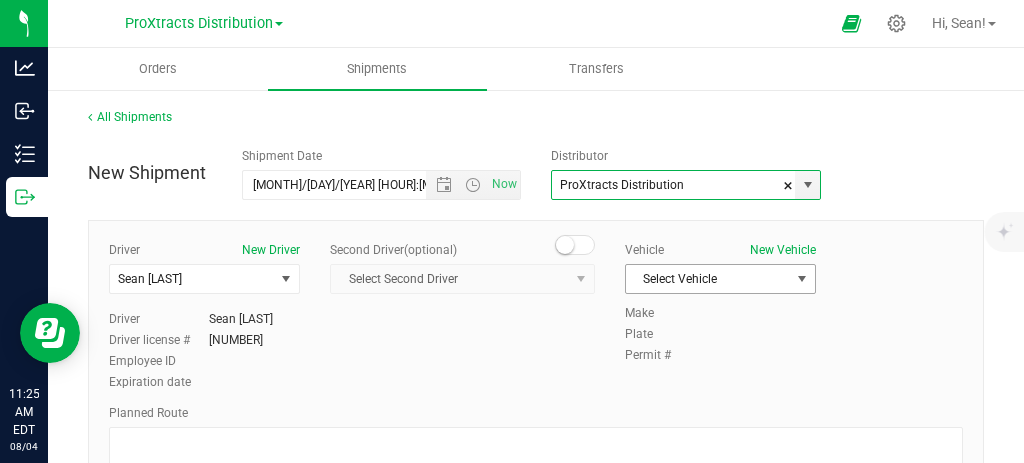 click on "Select Vehicle" at bounding box center [708, 279] 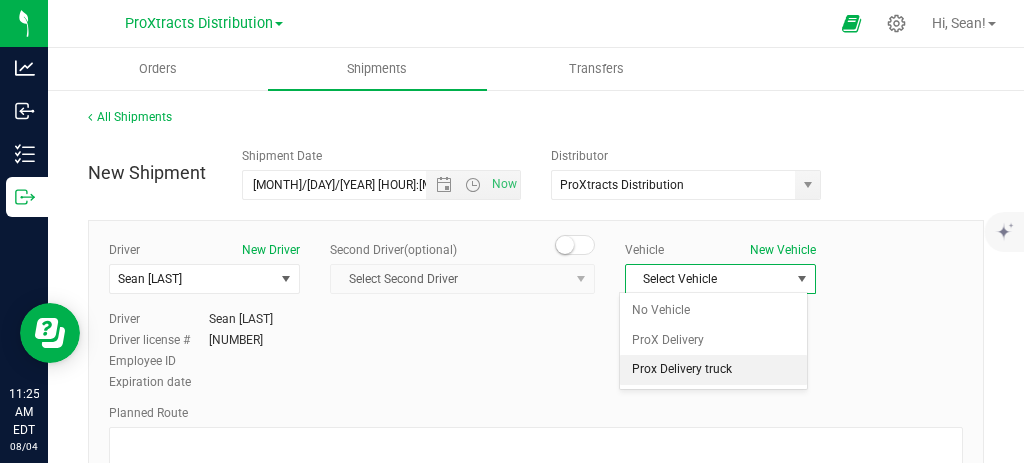 click on "Prox Delivery truck" at bounding box center (713, 370) 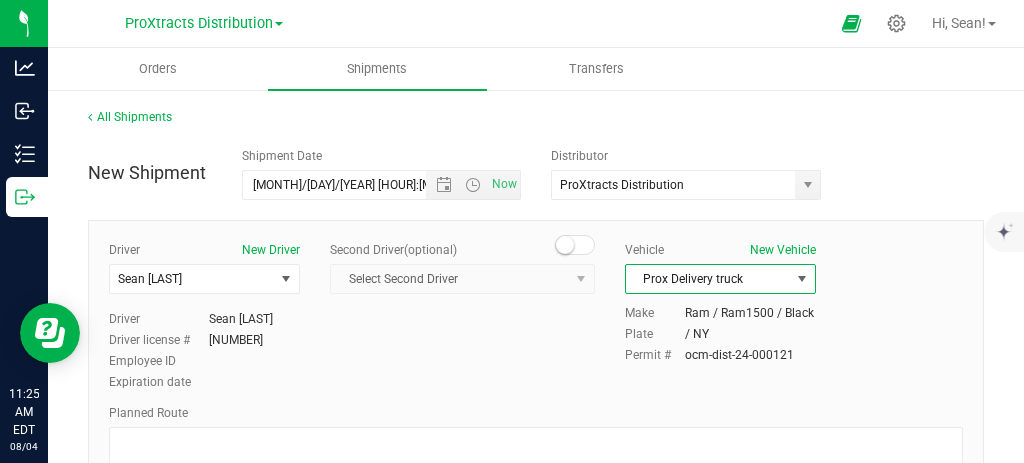click on "Prox Delivery truck" at bounding box center (708, 279) 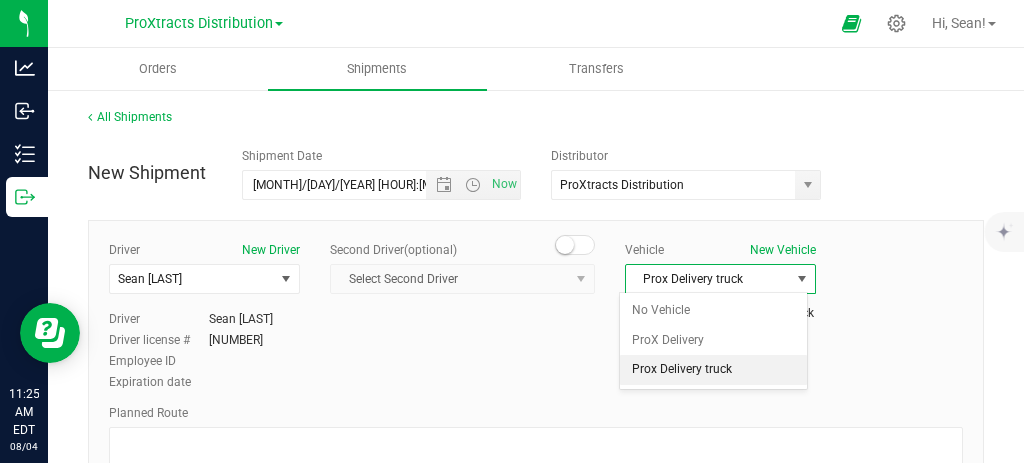 click on "Prox Delivery truck" at bounding box center (713, 370) 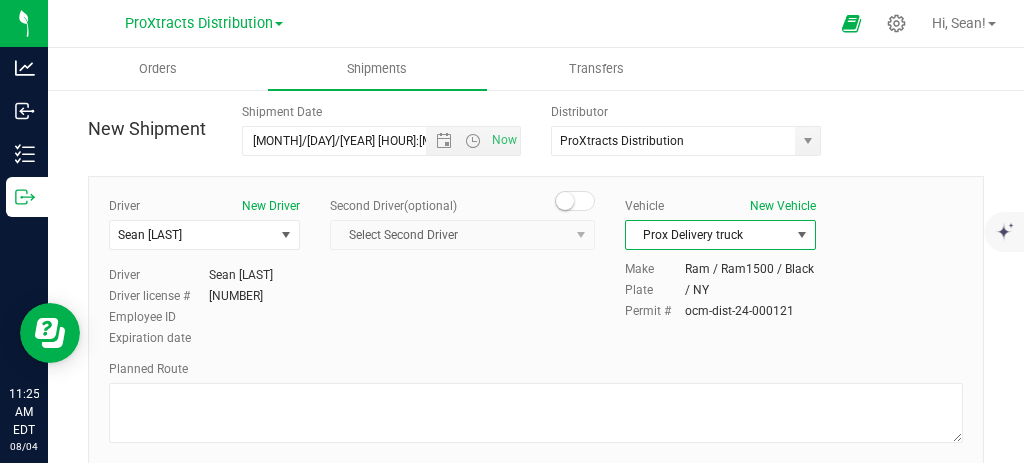 scroll, scrollTop: 123, scrollLeft: 0, axis: vertical 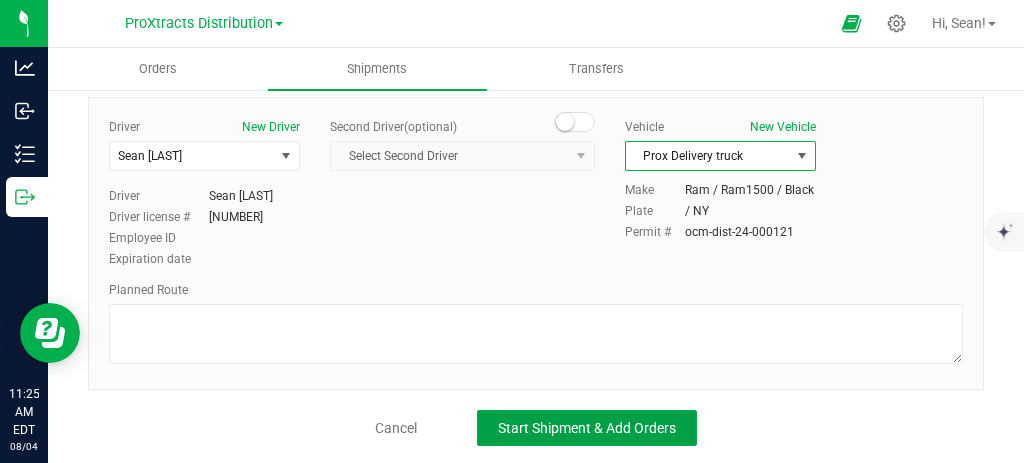 click on "Start Shipment & Add Orders" 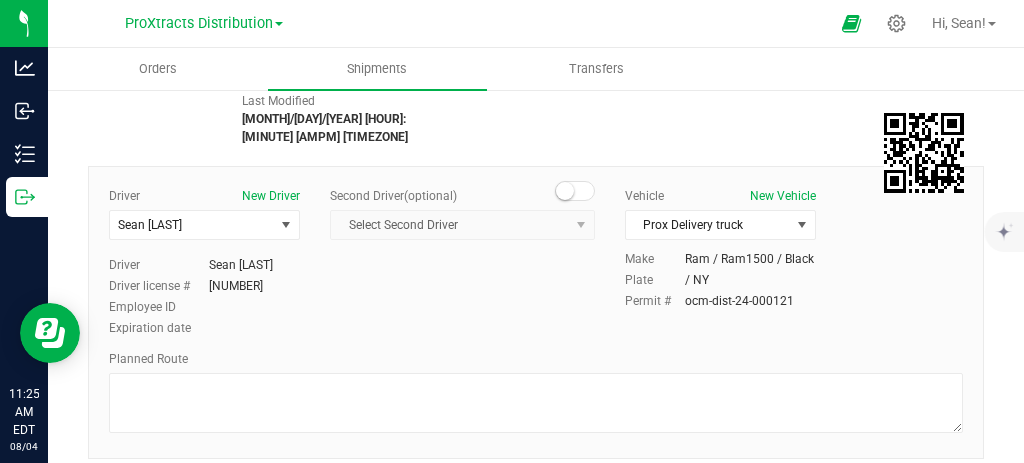 type on "ProXtracts Distribution" 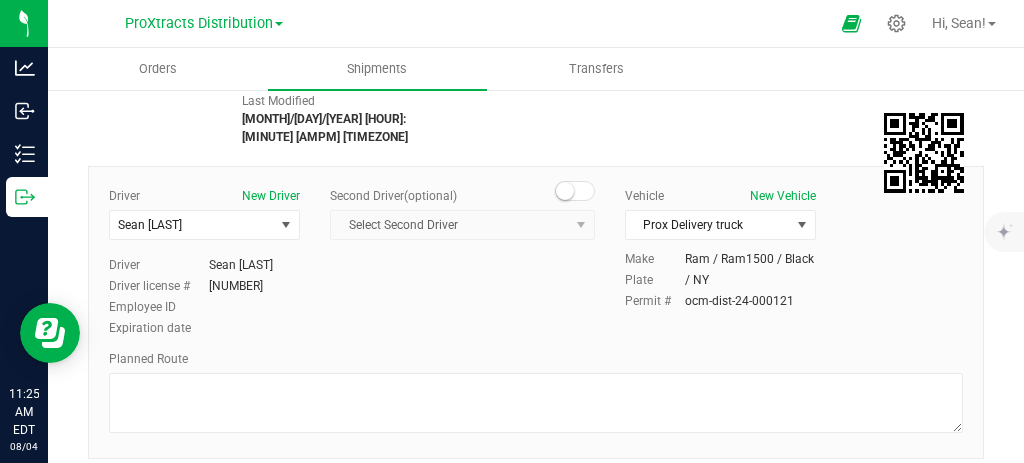 scroll, scrollTop: 0, scrollLeft: 0, axis: both 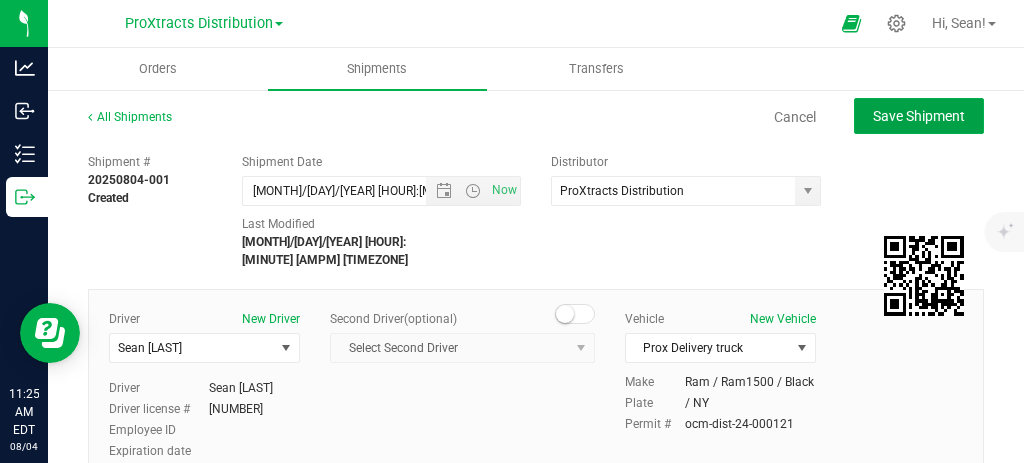 click on "Save Shipment" 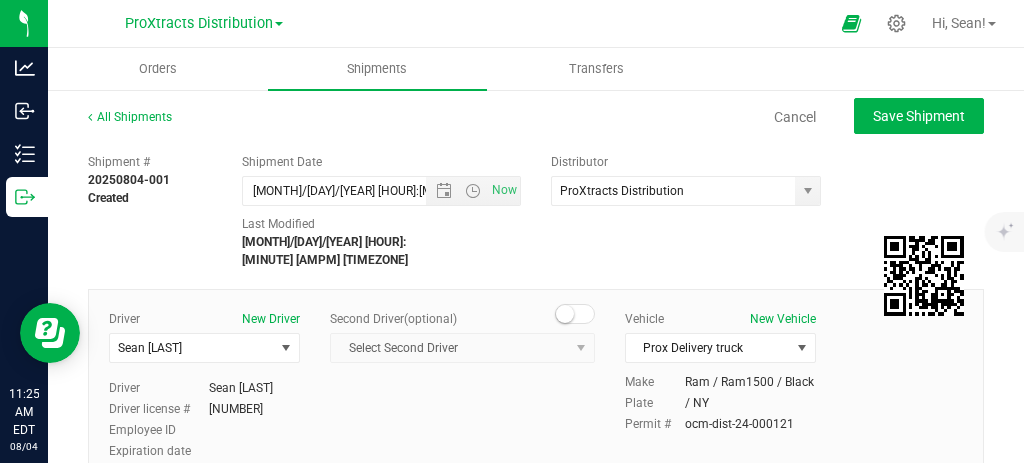 type on "[MONTH]/[DAY]/[YEAR] [HOUR]:[MINUTE] PM" 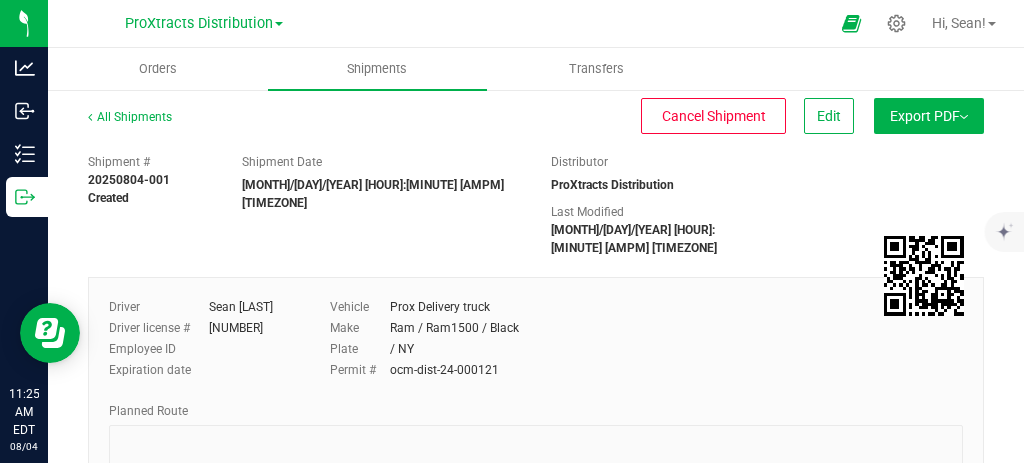 click on "Export PDF" at bounding box center [929, 116] 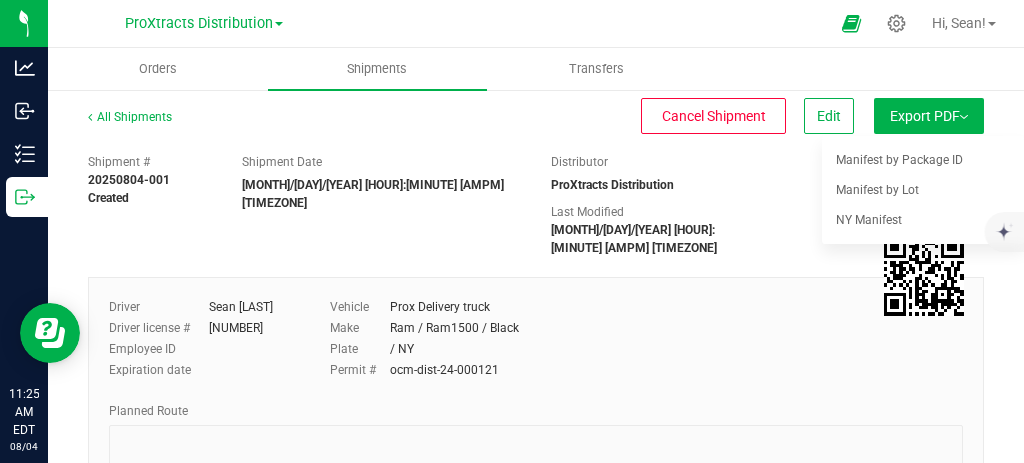 click on "NY Manifest" at bounding box center [869, 220] 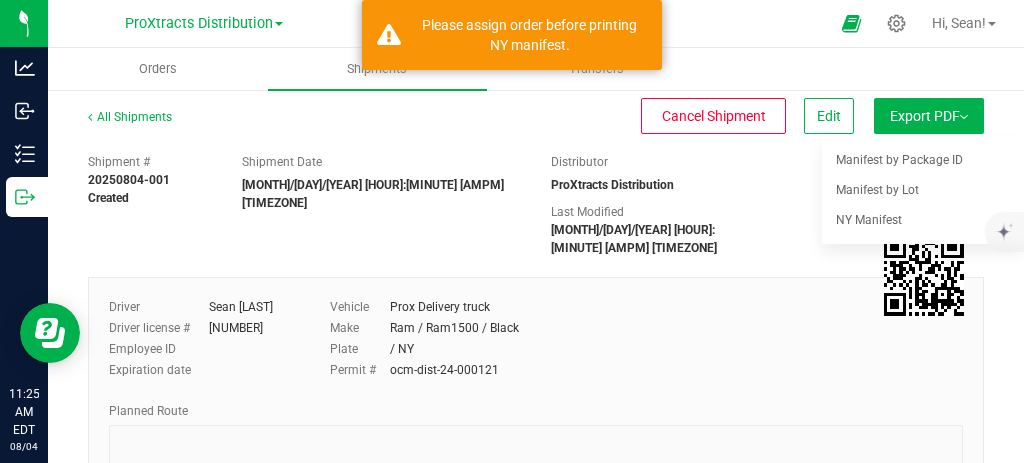click on "NY Manifest" at bounding box center (869, 220) 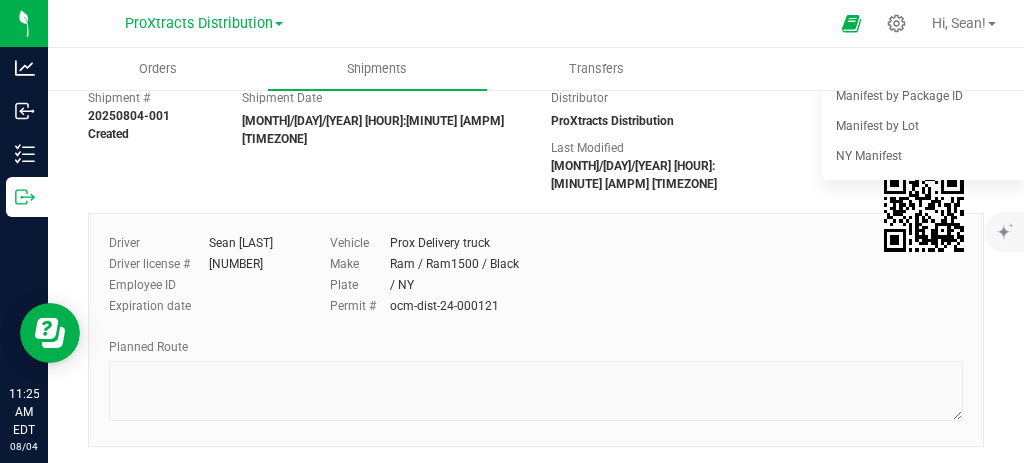 scroll, scrollTop: 0, scrollLeft: 0, axis: both 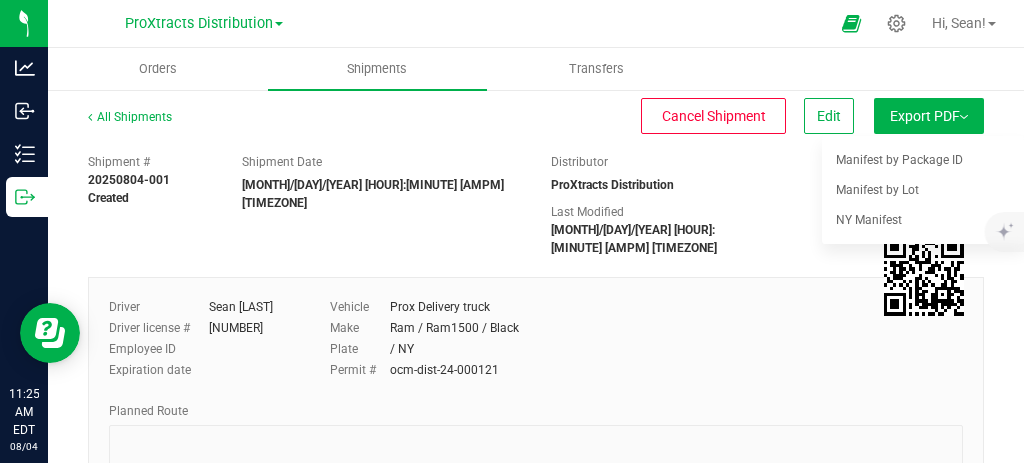 click on "NY Manifest" at bounding box center (869, 220) 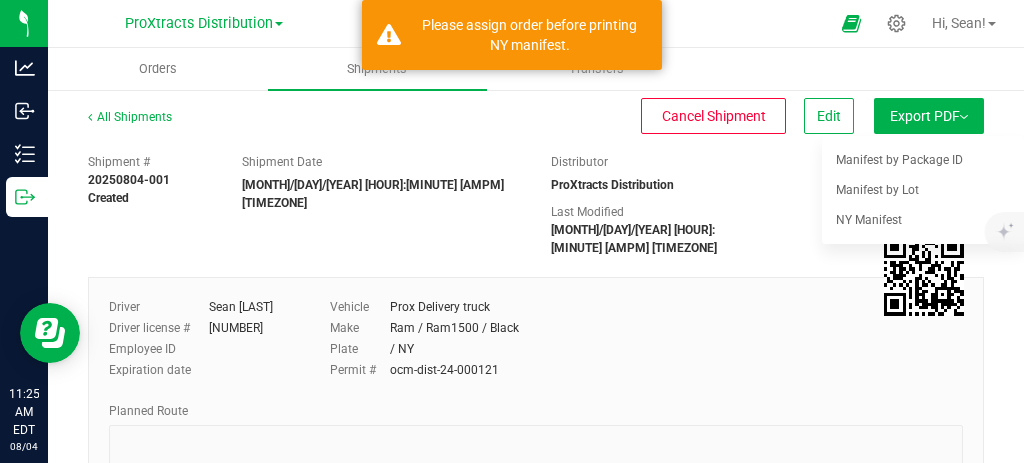 click on "Driver
Sean [LAST]
Driver license #
[NUMBER]
Employee ID
Expiration date
Vehicle
Prox Delivery truck
Make
Ram / Ram1500 / Black" at bounding box center (536, 345) 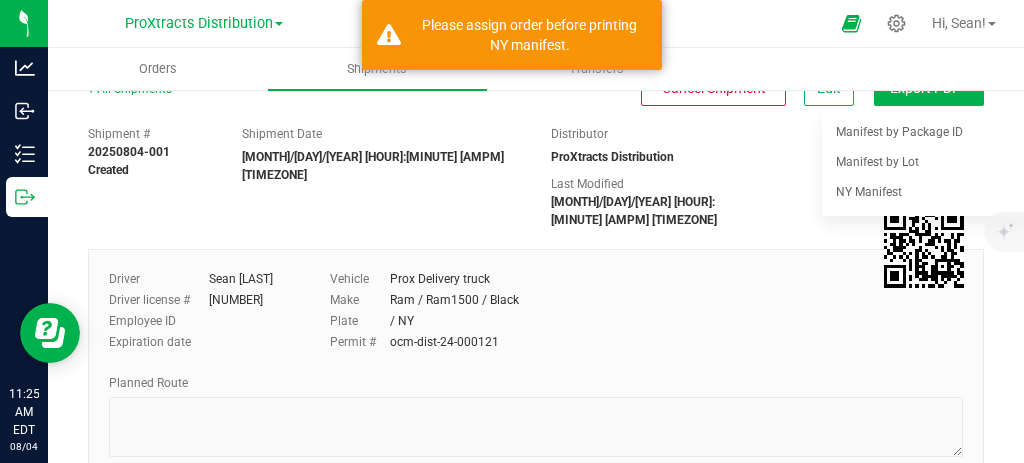 scroll, scrollTop: 0, scrollLeft: 0, axis: both 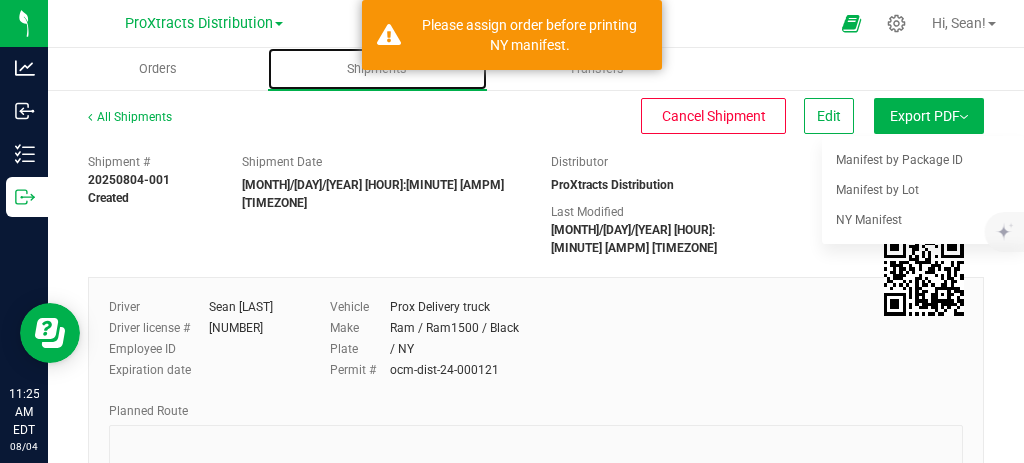 click on "Shipments" at bounding box center (378, 69) 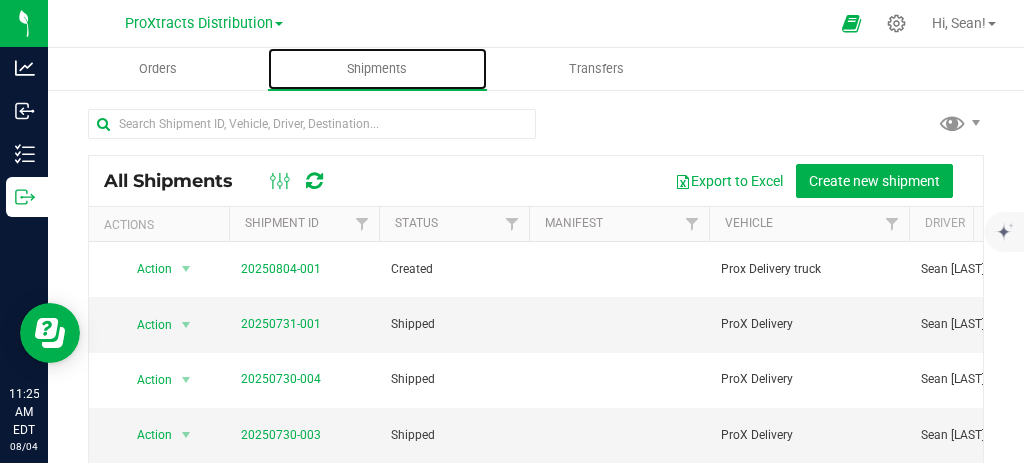 scroll, scrollTop: 140, scrollLeft: 0, axis: vertical 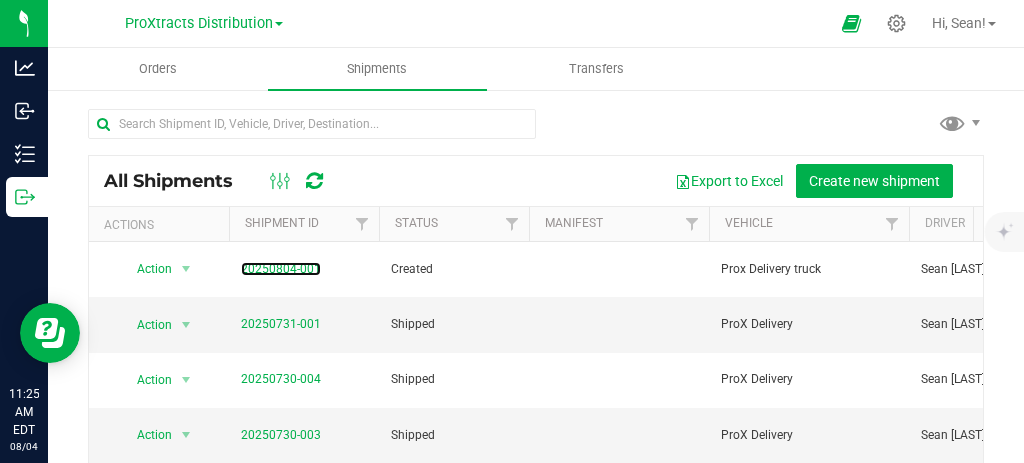 click on "20250804-001" at bounding box center (281, 269) 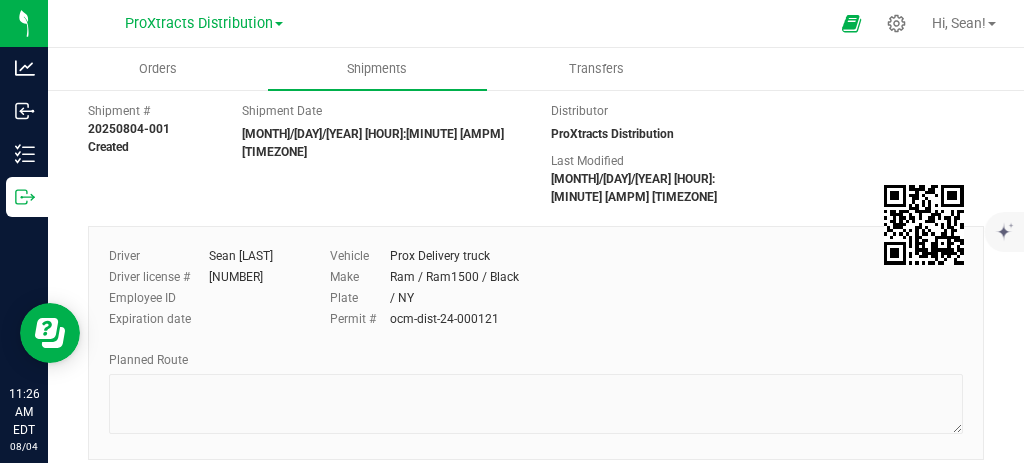 scroll, scrollTop: 0, scrollLeft: 0, axis: both 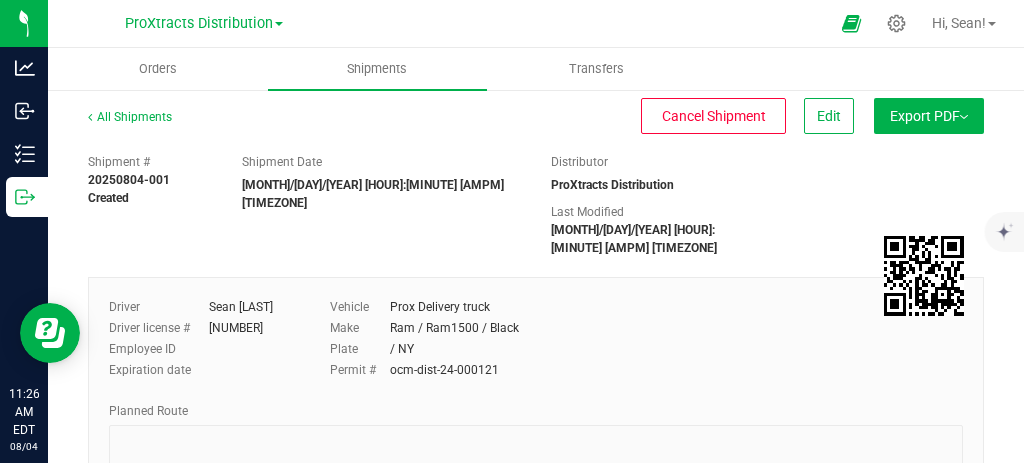 click on "Export PDF" at bounding box center [929, 116] 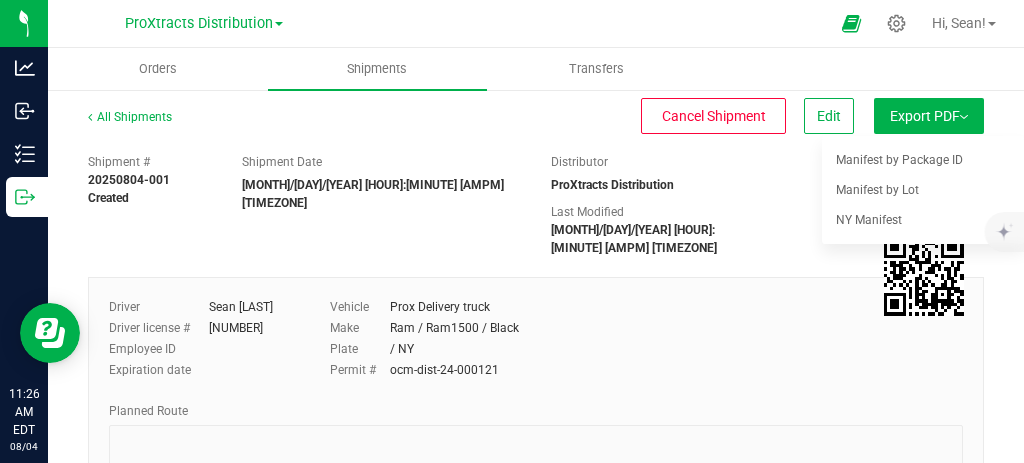 click on "NY Manifest" at bounding box center [928, 220] 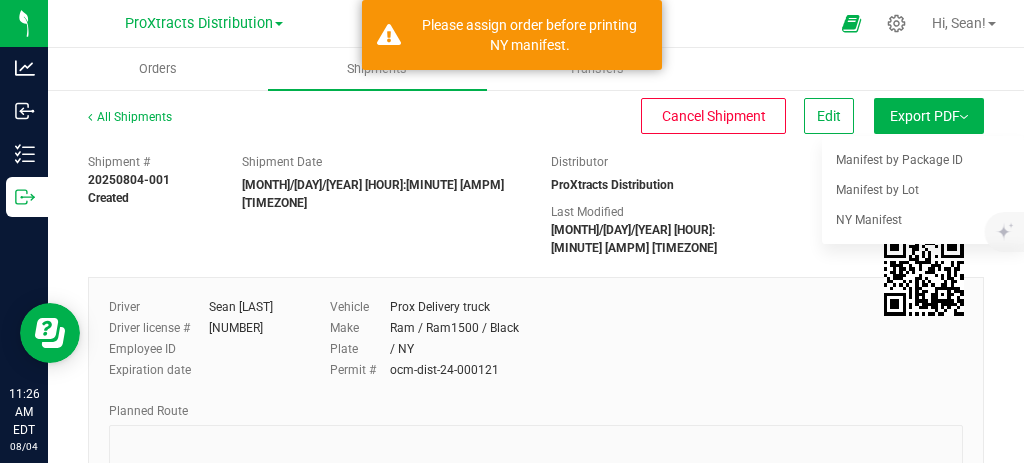 click on "Vehicle
Prox Delivery truck" at bounding box center [499, 307] 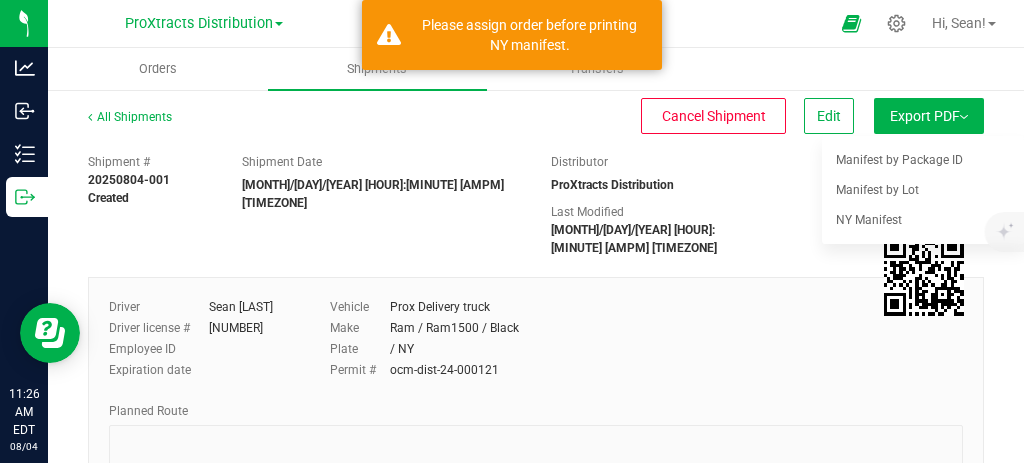 click on "Shipment #
[YEAR][MONTH][DAY]-001
Created
Shipment Date
[MONTH]/[DAY]/[YEAR] [HOUR]:[MINUTE] AM EDT
Distributor
[COMPANY_NAME]
Last Modified
[MONTH]/[DAY]/[YEAR] [HOUR]:[MINUTE] AM EDT
Driver" at bounding box center (536, 563) 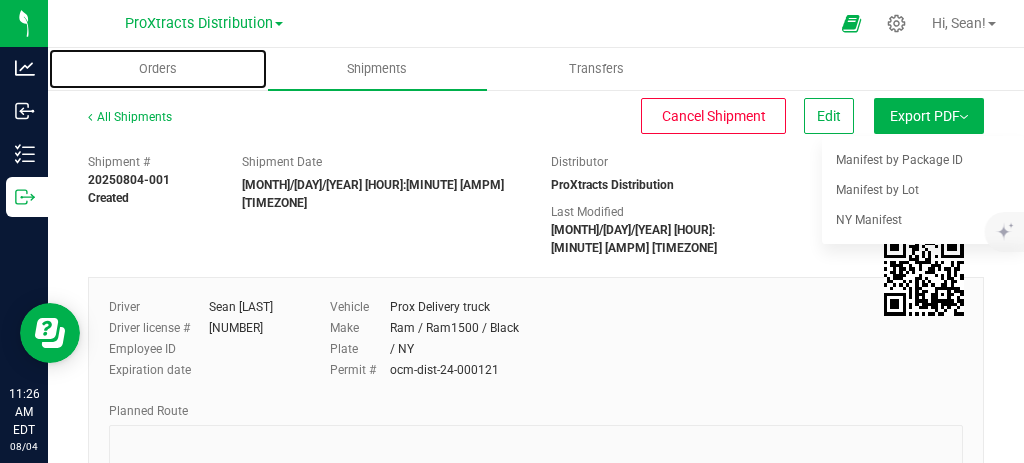 click on "Orders" at bounding box center [158, 69] 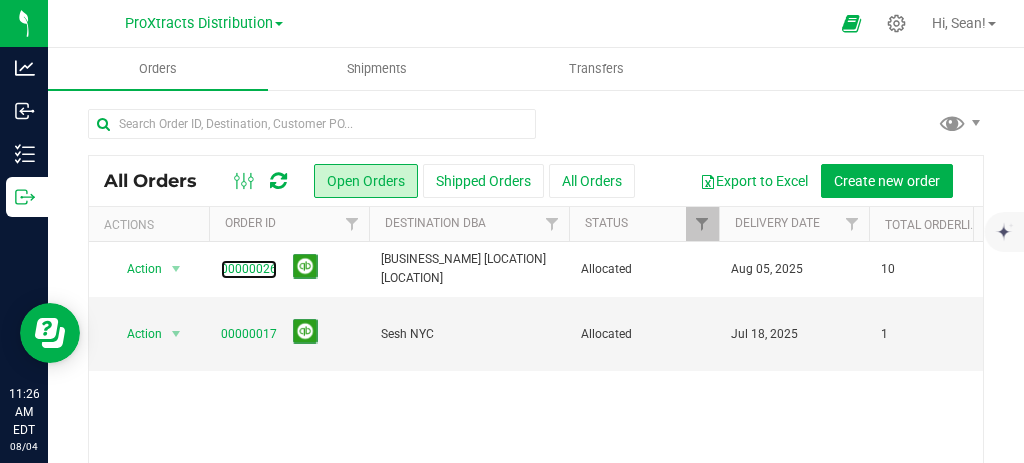 click on "00000026" at bounding box center [249, 269] 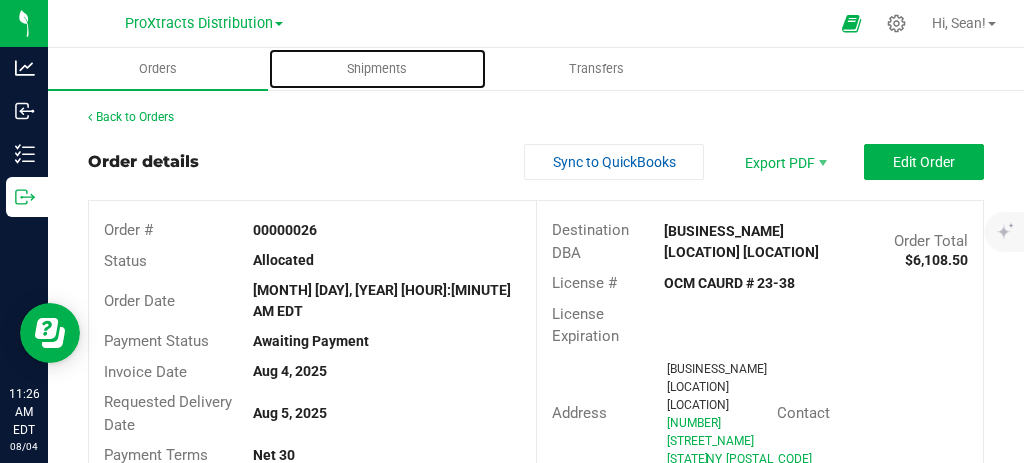 click on "Shipments" at bounding box center [377, 69] 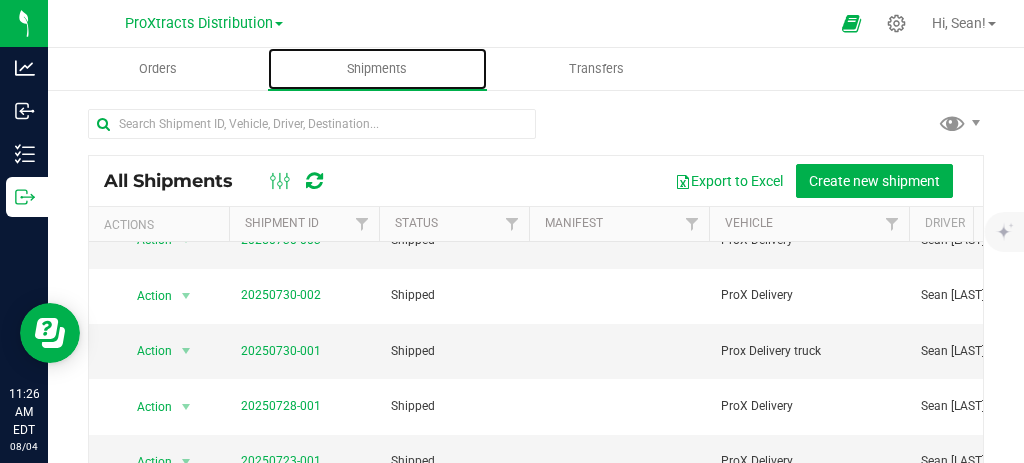 scroll, scrollTop: 0, scrollLeft: 0, axis: both 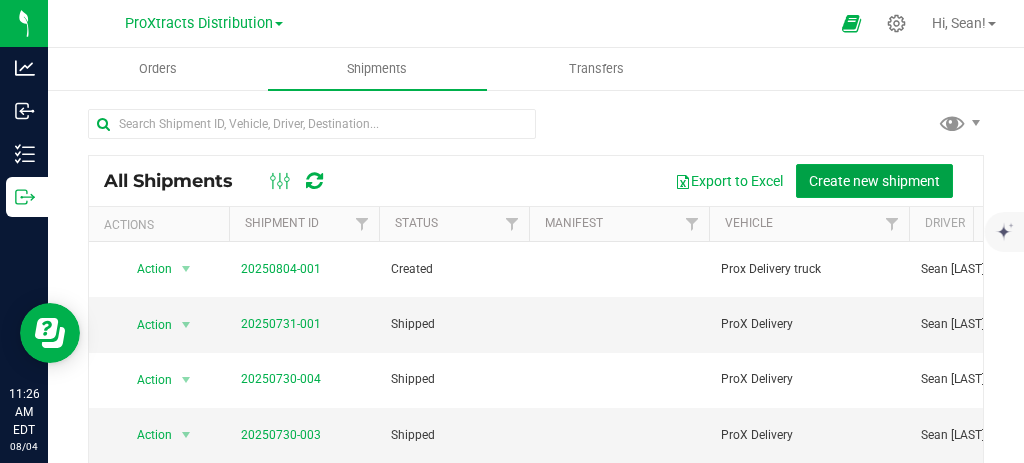 click on "Create new shipment" at bounding box center (874, 181) 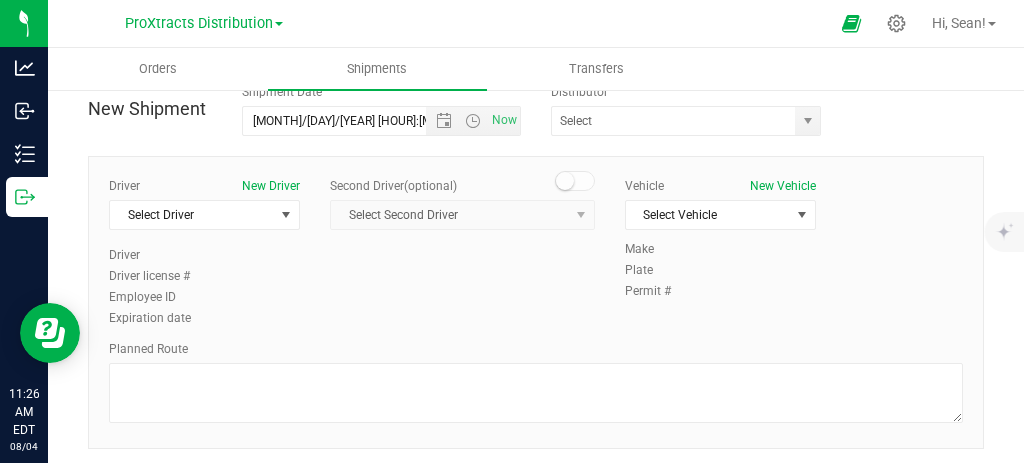 scroll, scrollTop: 57, scrollLeft: 0, axis: vertical 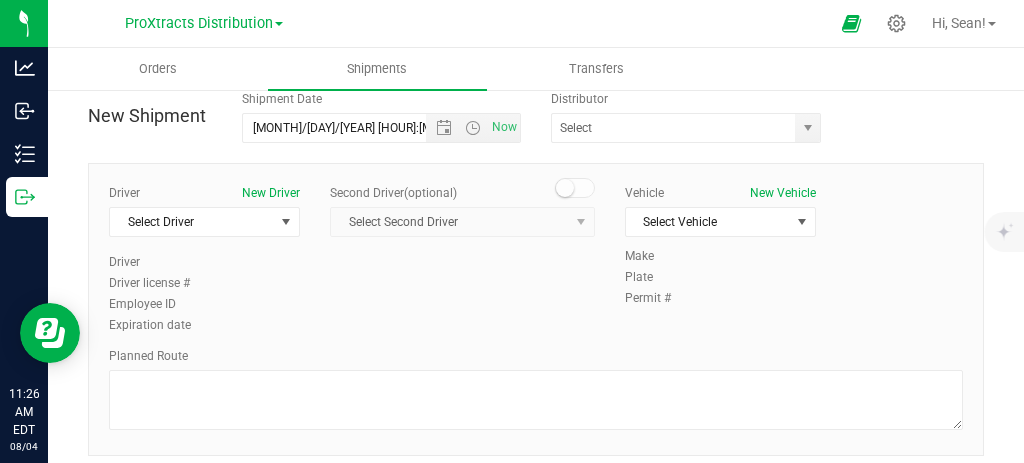 click on "Select Driver" at bounding box center (192, 222) 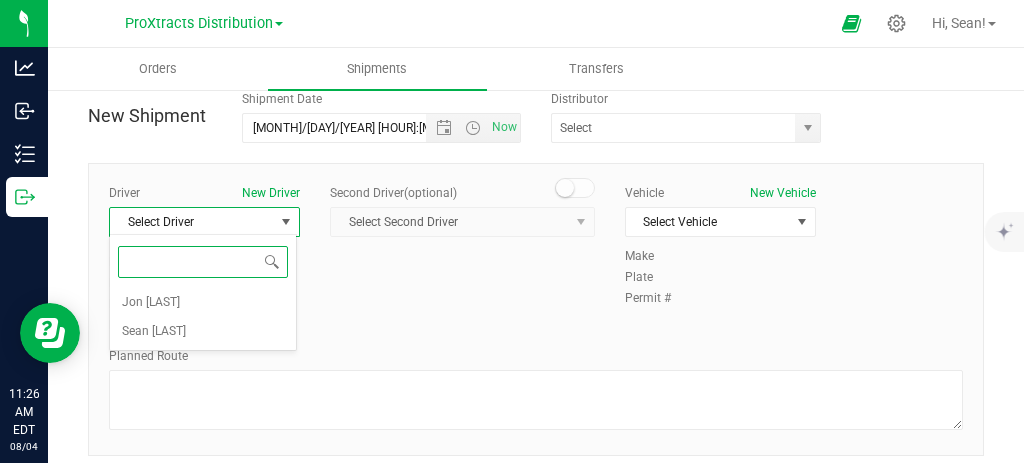 click on "Sean [LAST]" at bounding box center [154, 332] 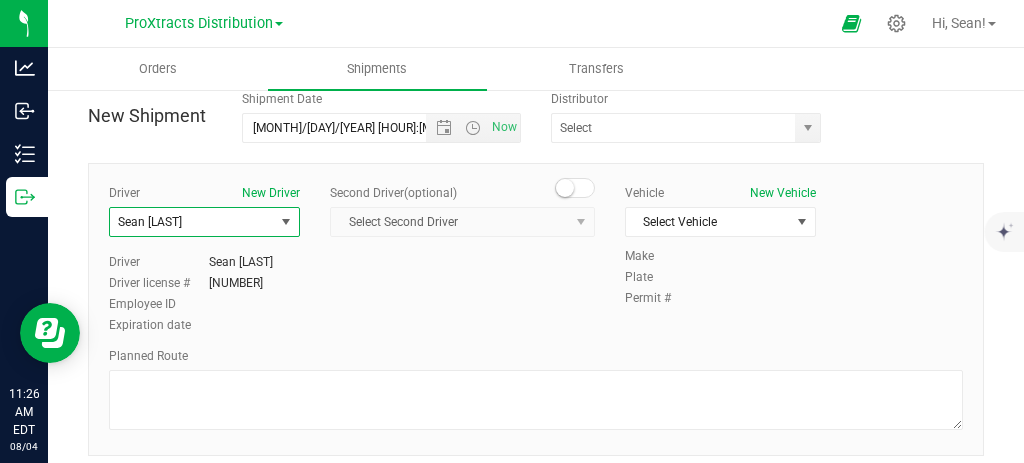click at bounding box center [802, 222] 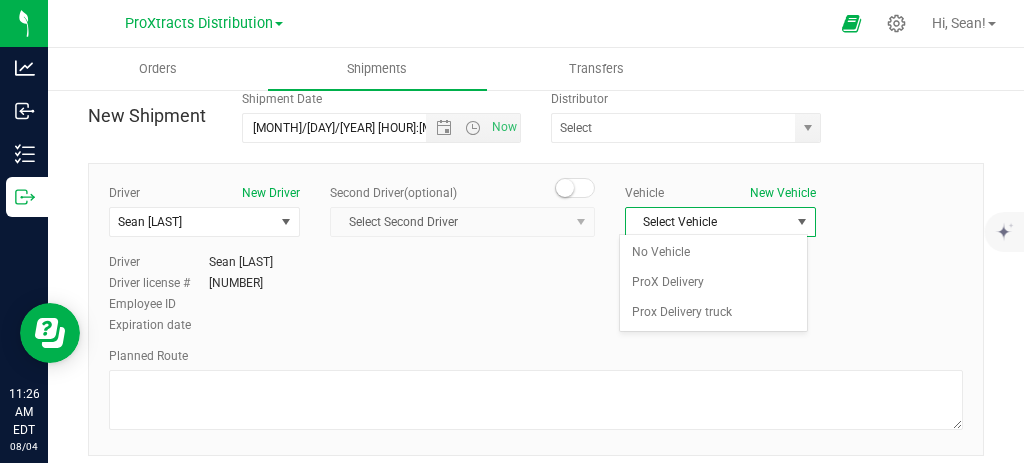 click on "Prox Delivery truck" at bounding box center [713, 313] 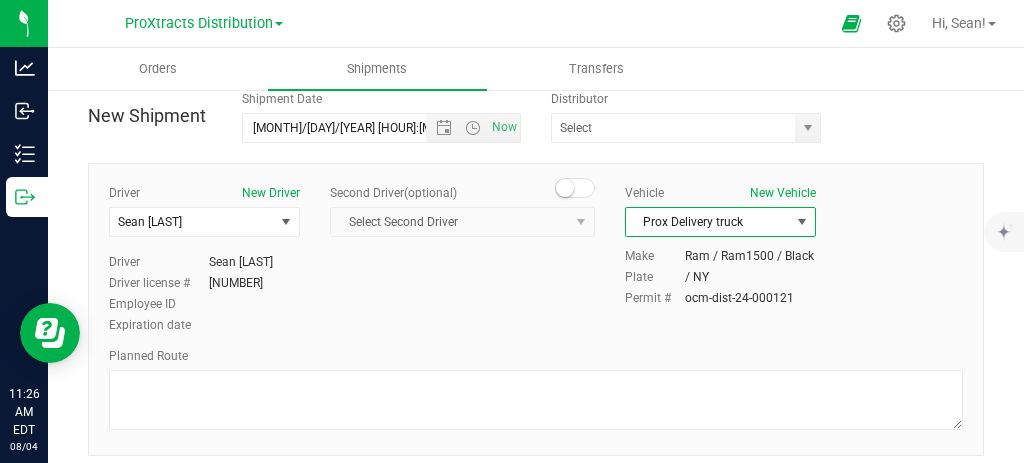 scroll, scrollTop: 123, scrollLeft: 0, axis: vertical 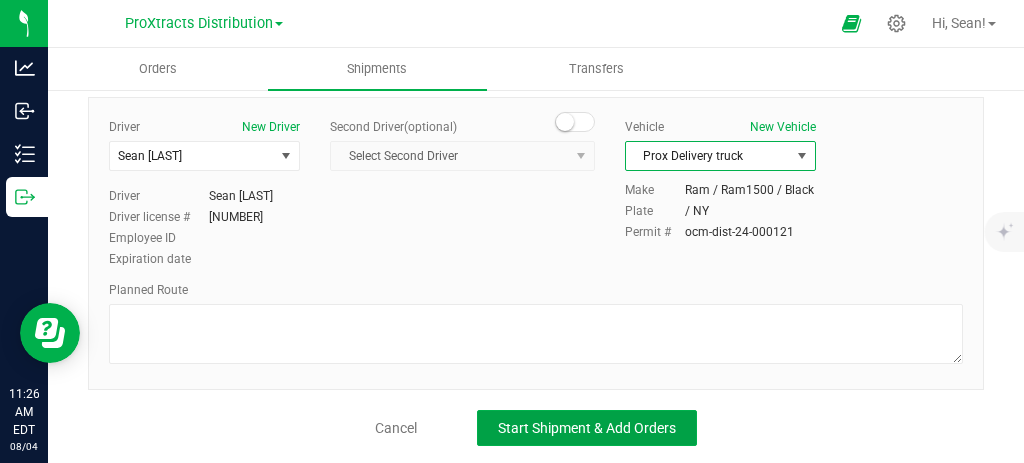click on "Start Shipment & Add Orders" 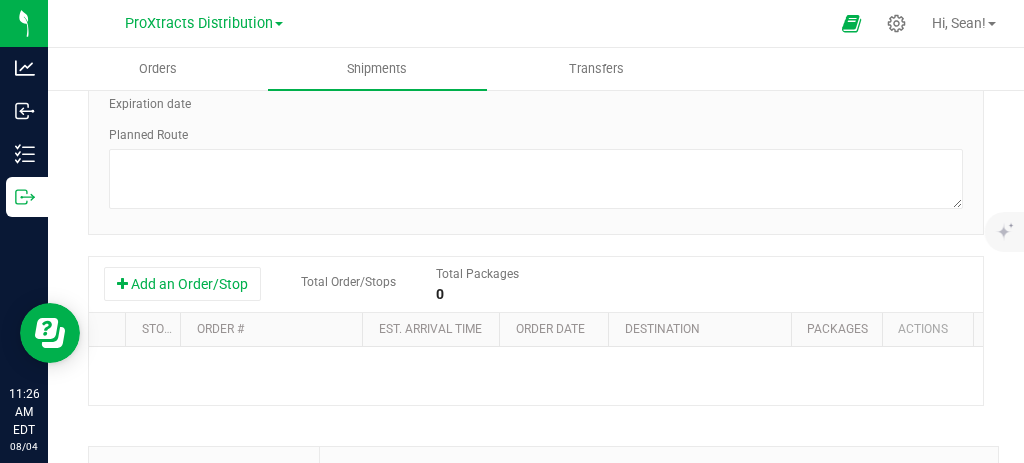 scroll, scrollTop: 350, scrollLeft: 0, axis: vertical 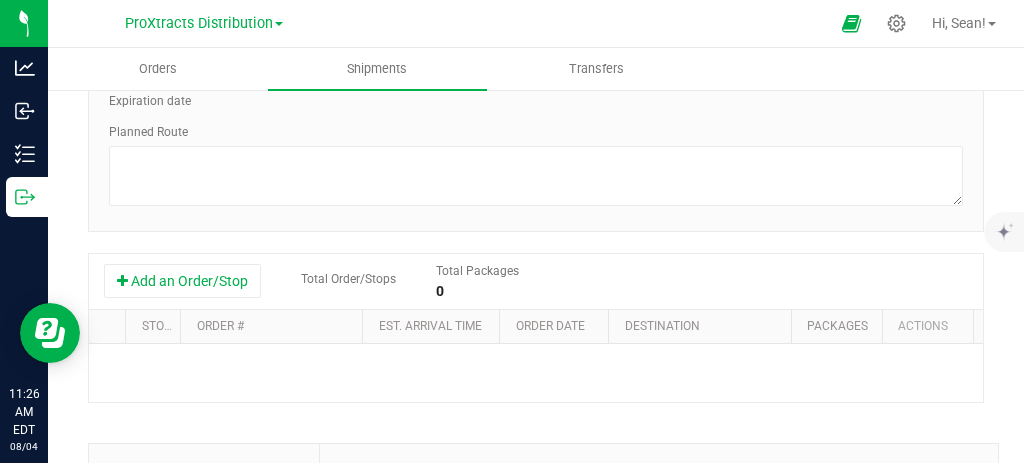 click on "Add an Order/Stop" at bounding box center (182, 281) 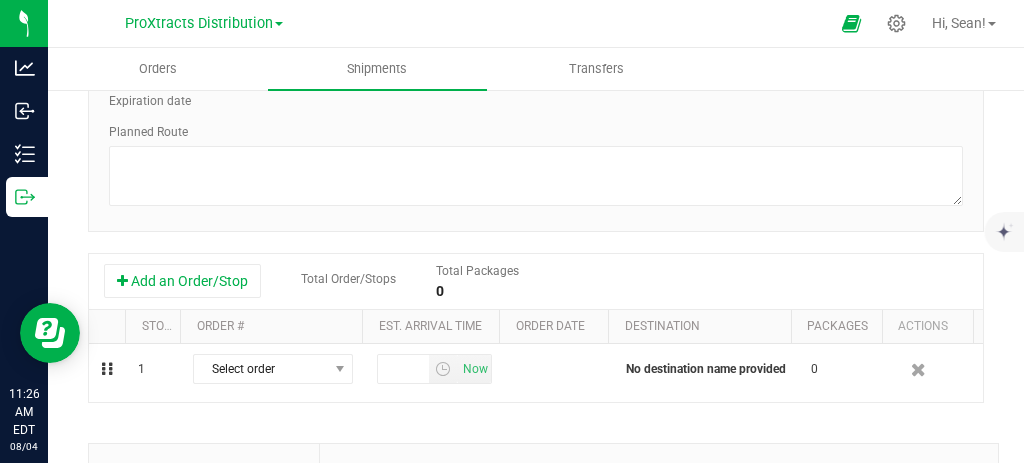 click on "Select order" at bounding box center [260, 369] 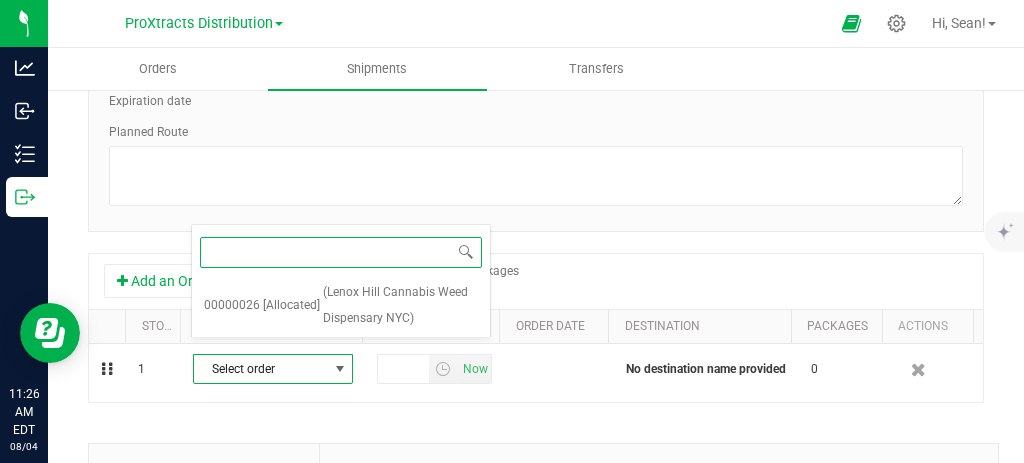 click on "(Lenox Hill Cannabis Weed Dispensary NYC)" at bounding box center (400, 305) 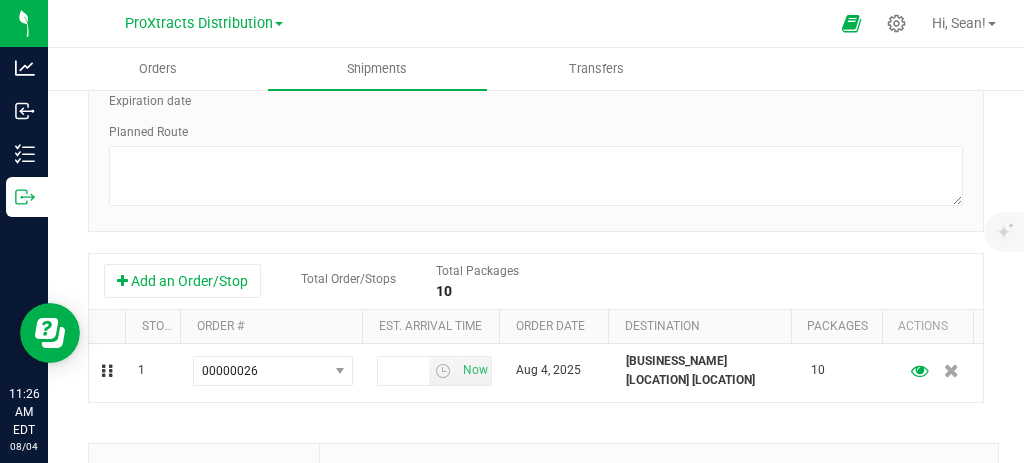click on "Now" at bounding box center [475, 370] 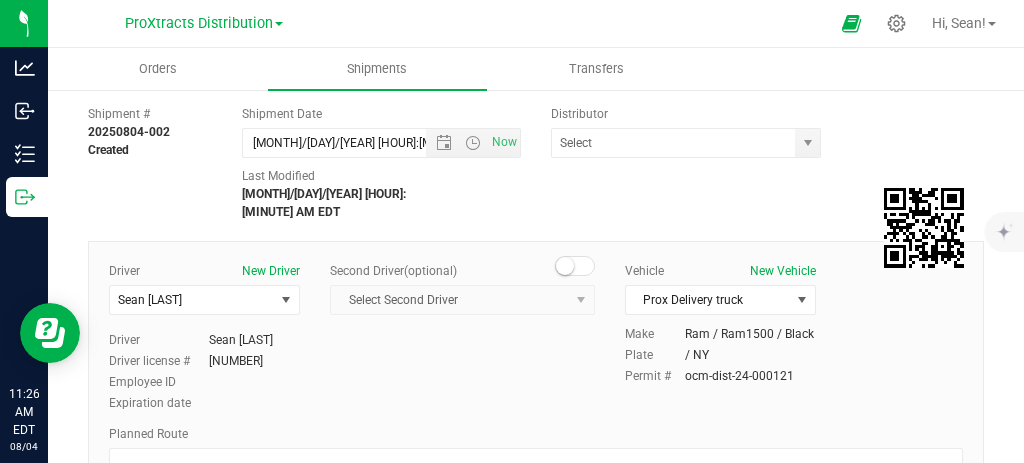 scroll, scrollTop: 0, scrollLeft: 0, axis: both 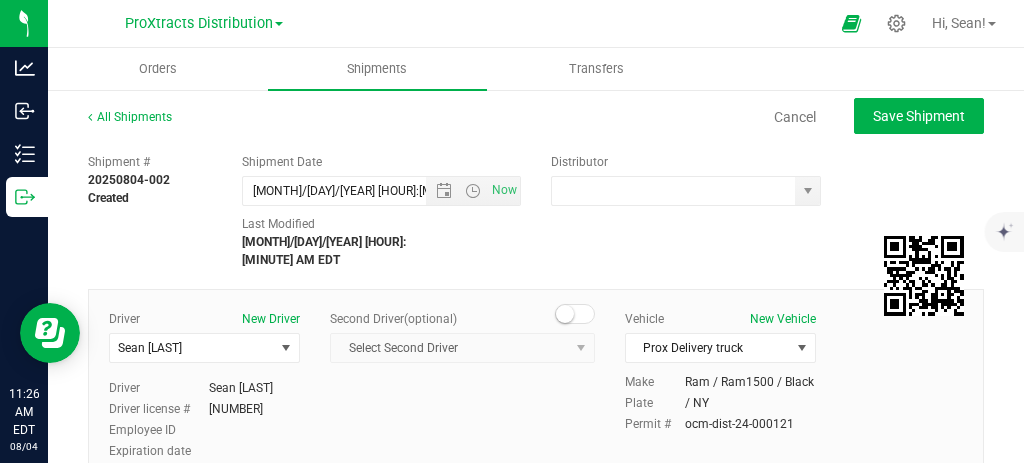 click at bounding box center [670, 191] 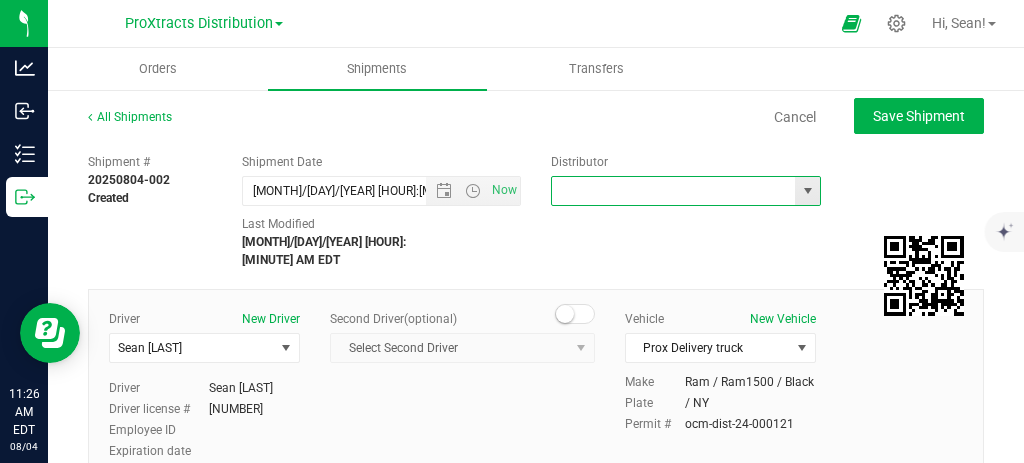 click at bounding box center [808, 191] 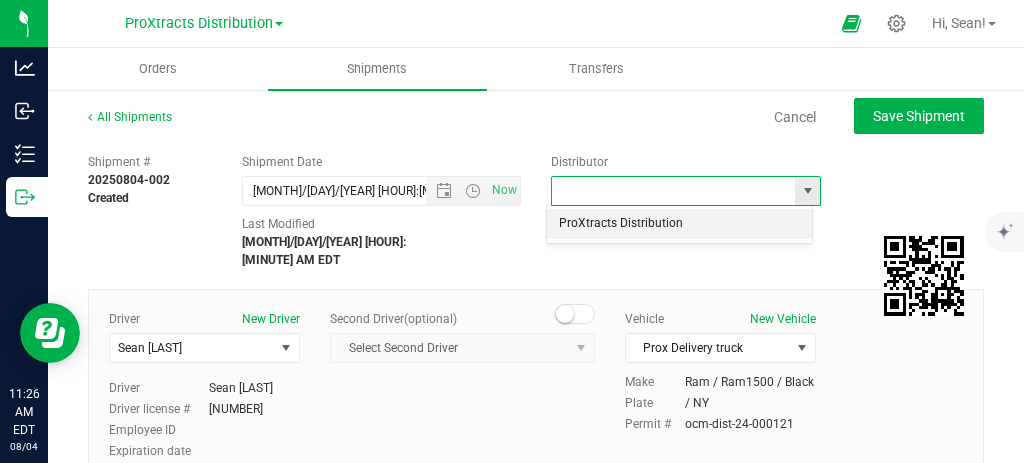 click on "ProXtracts Distribution" at bounding box center [679, 224] 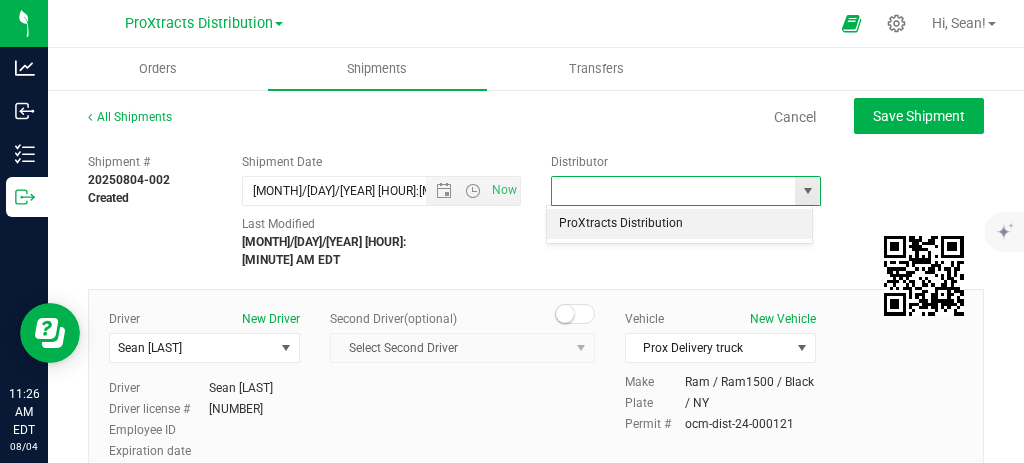 type on "ProXtracts Distribution" 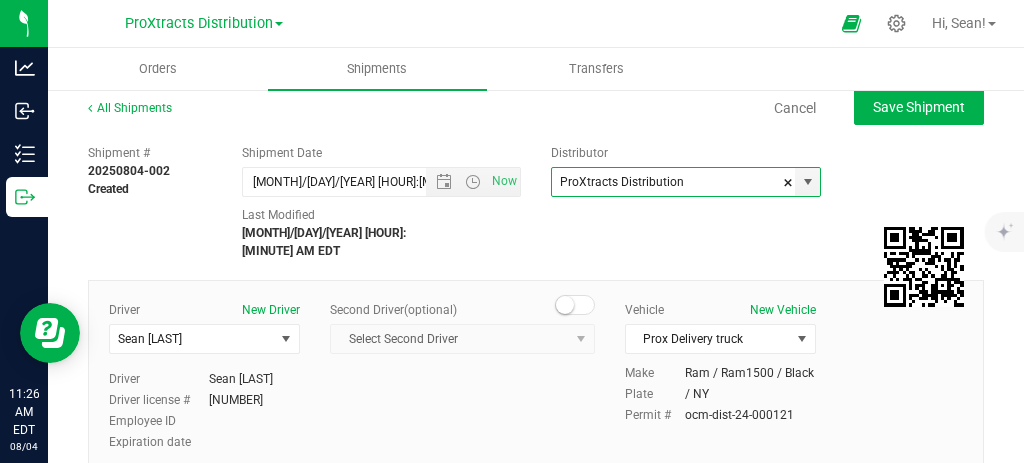 scroll, scrollTop: 0, scrollLeft: 0, axis: both 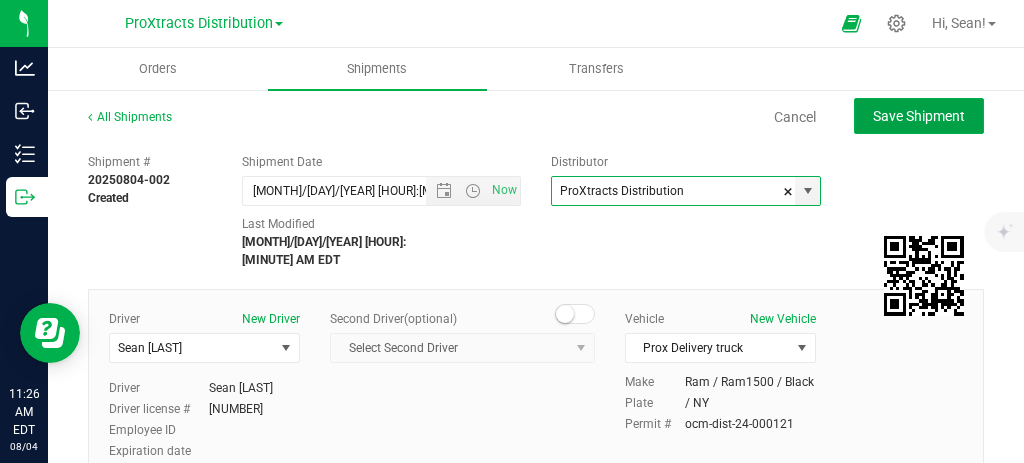 click on "Save Shipment" 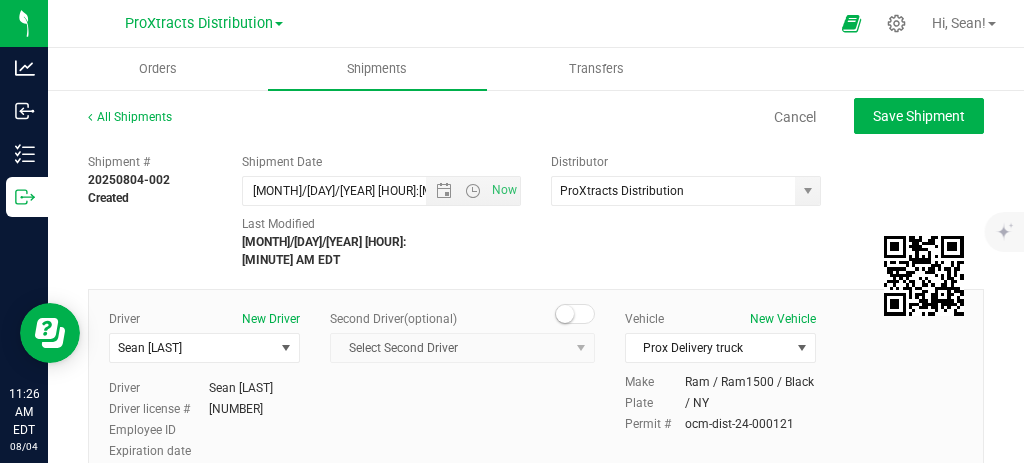 type on "[MONTH]/[DAY]/[YEAR] [HOUR]:[MINUTE] [AMPM]" 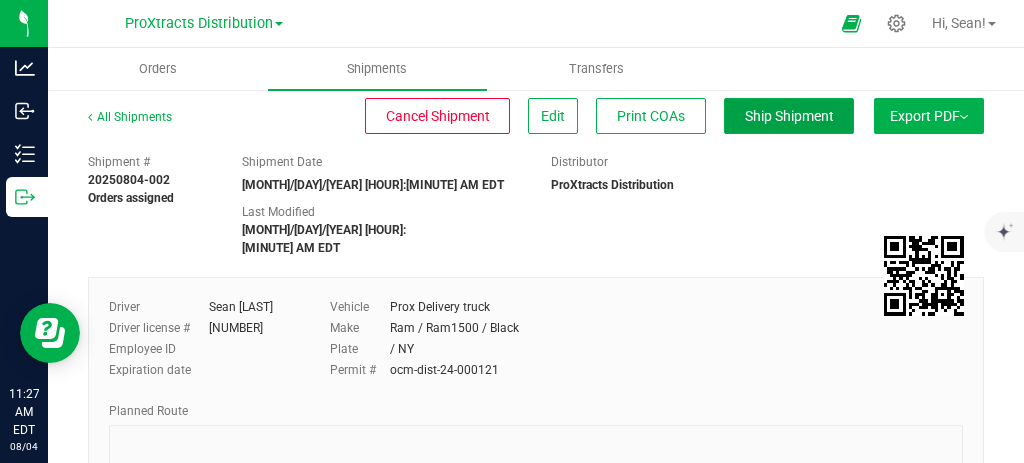 click on "Ship Shipment" at bounding box center (789, 116) 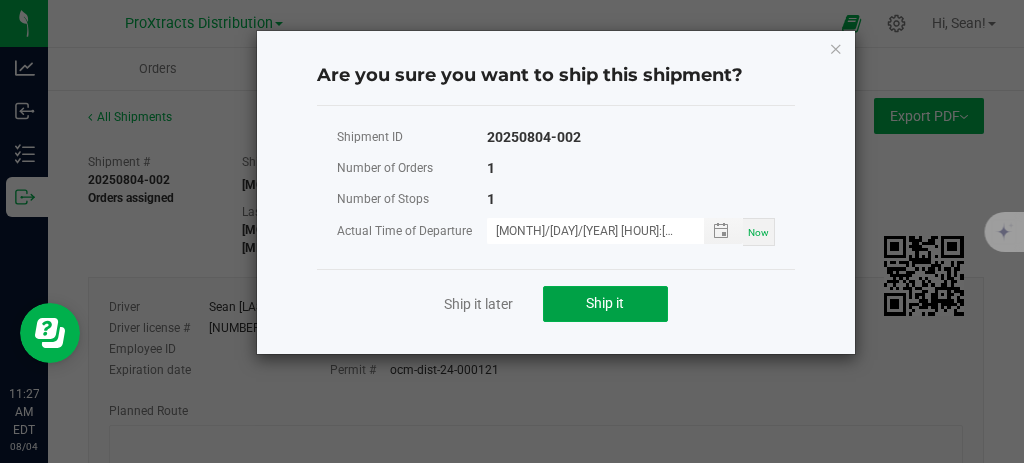 click on "Ship it" 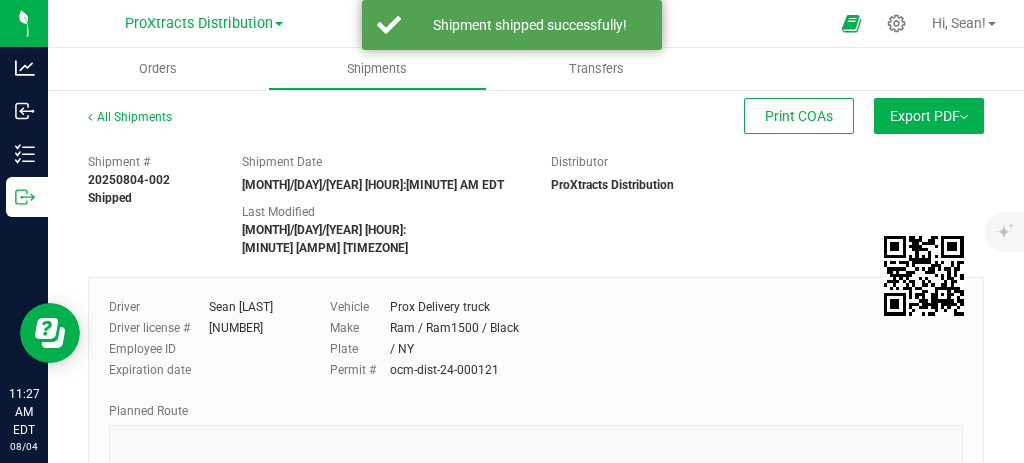 click on "Export PDF" at bounding box center (929, 116) 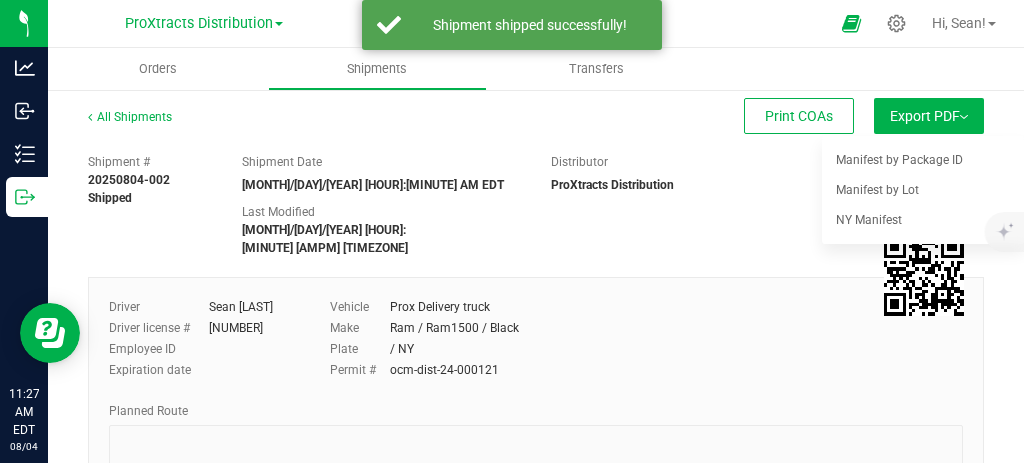 click on "NY Manifest" at bounding box center (869, 220) 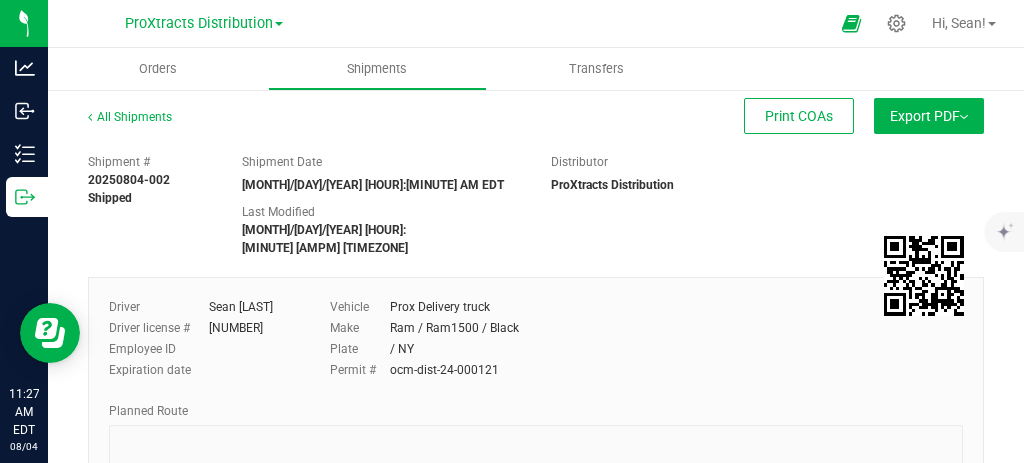 click on "Export PDF" at bounding box center [929, 116] 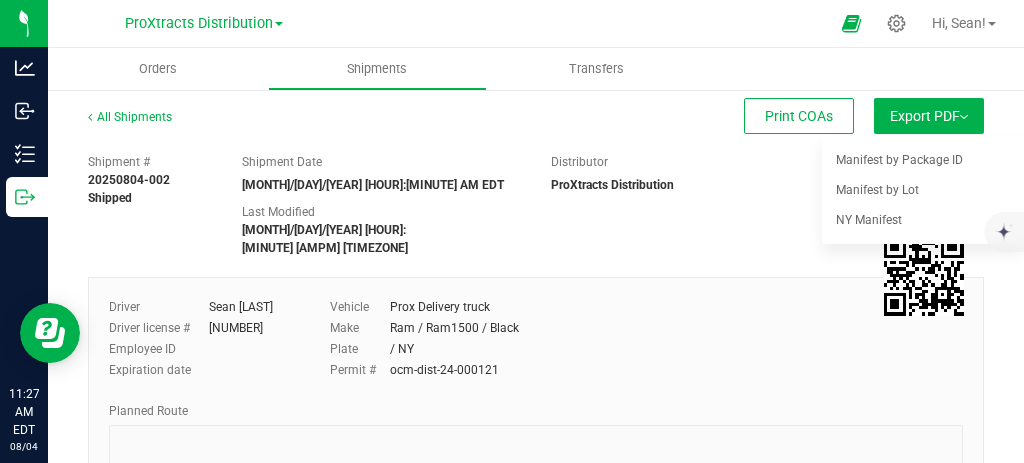 click on "NY Manifest" at bounding box center [869, 220] 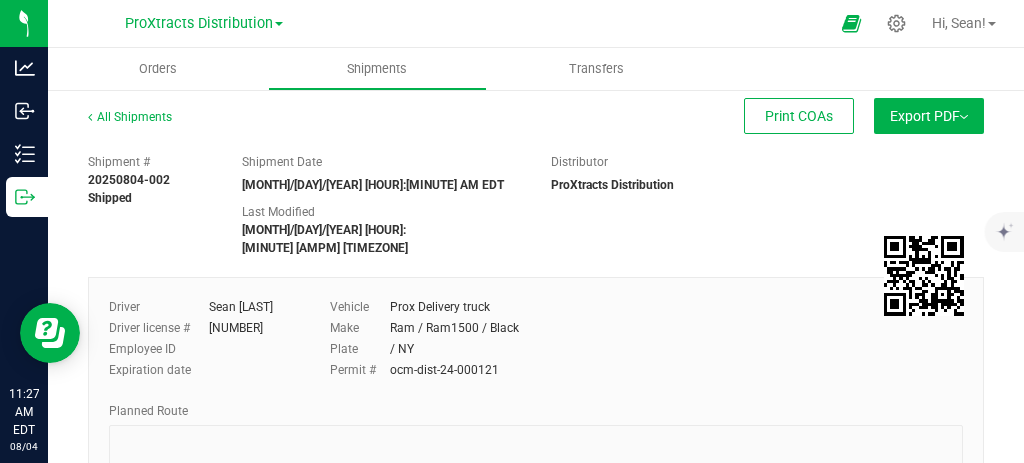 click on "Export PDF" at bounding box center [929, 116] 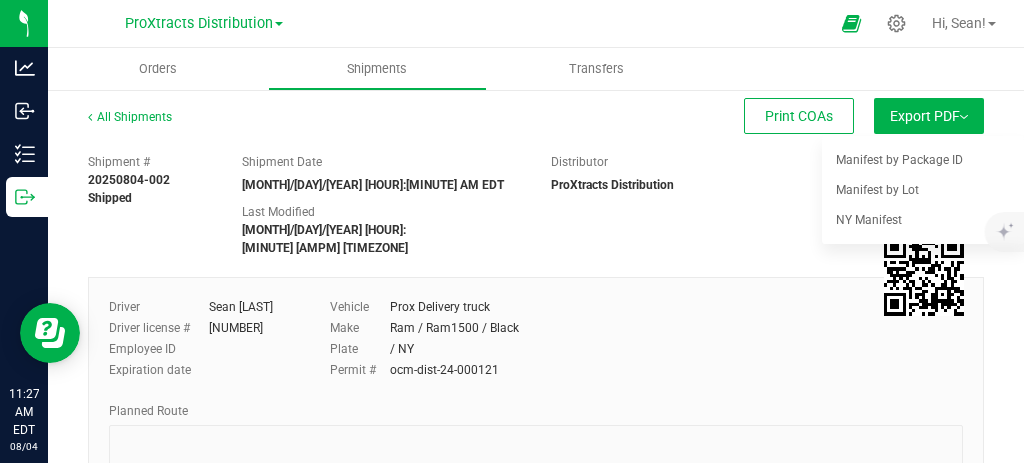 click on "NY Manifest" at bounding box center [869, 220] 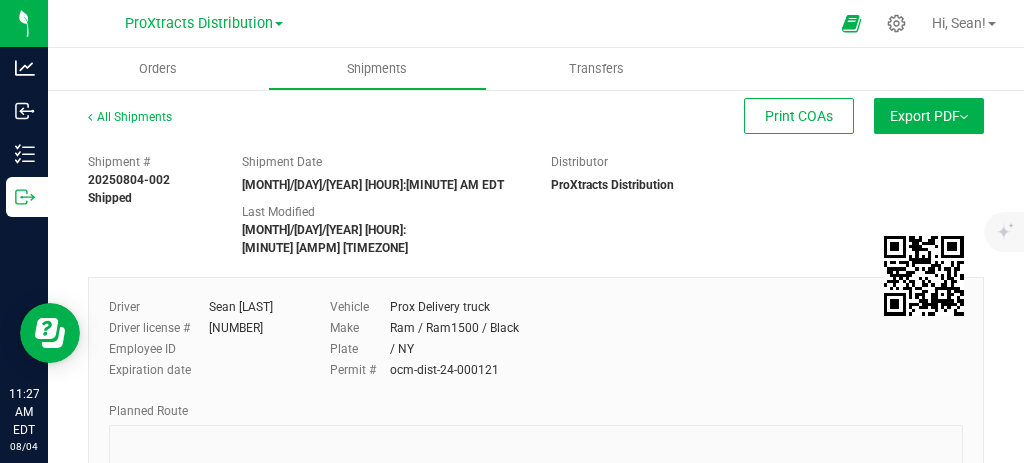 click on "Export PDF" at bounding box center (929, 116) 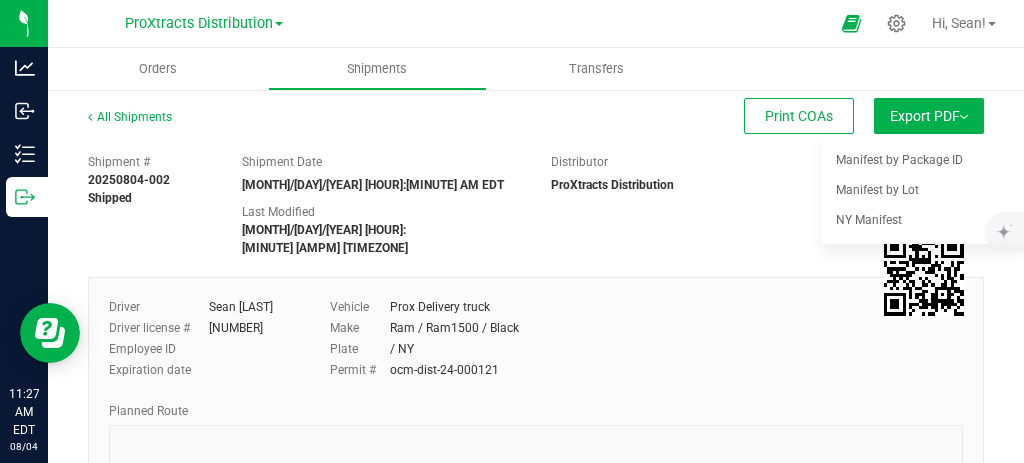 click on "NY Manifest" at bounding box center (869, 220) 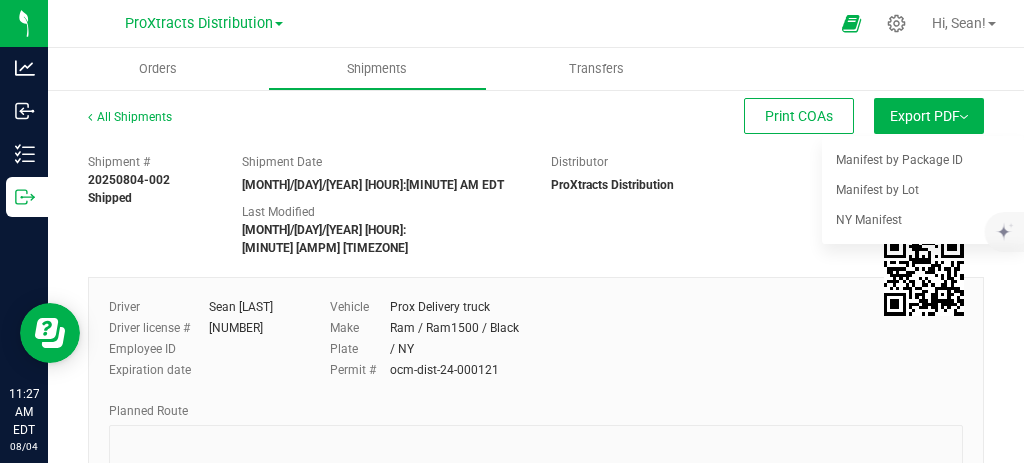 click on "NY Manifest" at bounding box center (869, 220) 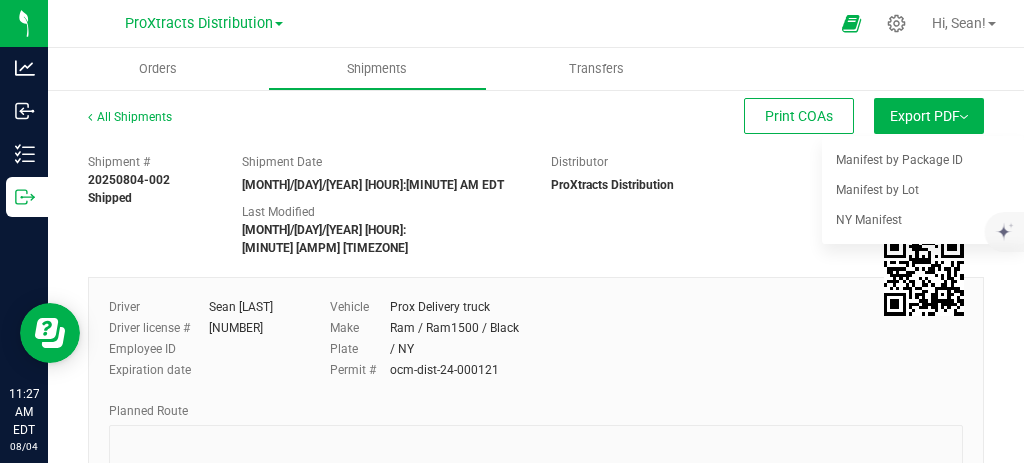 click on "NY Manifest" at bounding box center (869, 220) 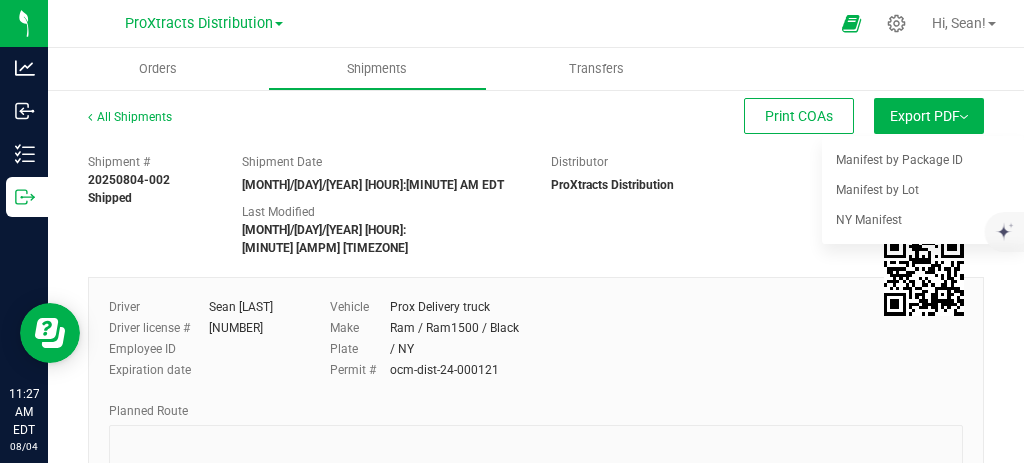 click on "NY Manifest" at bounding box center [869, 220] 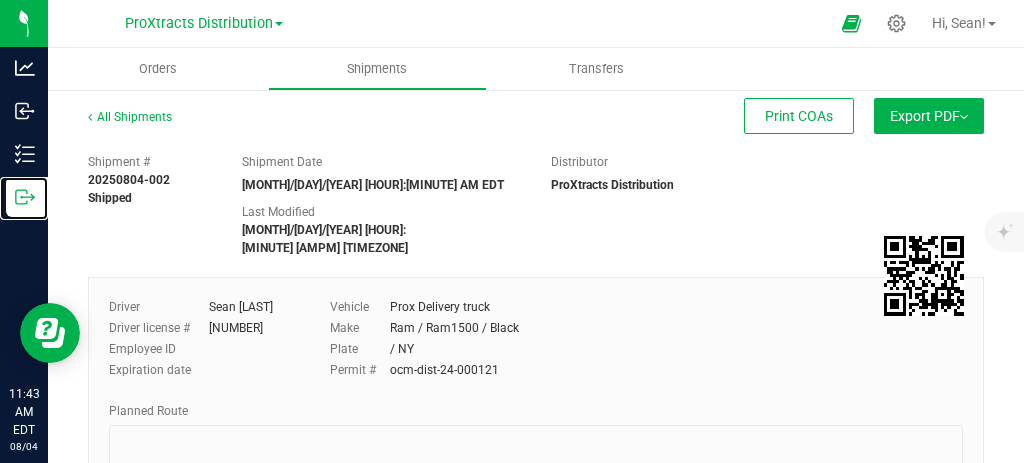 click on "Outbound" at bounding box center [0, 0] 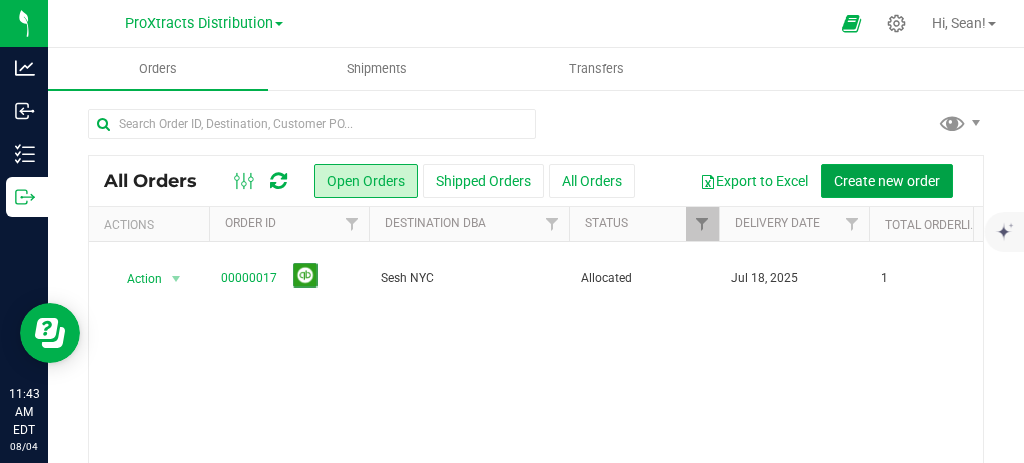 click on "Create new order" at bounding box center [887, 181] 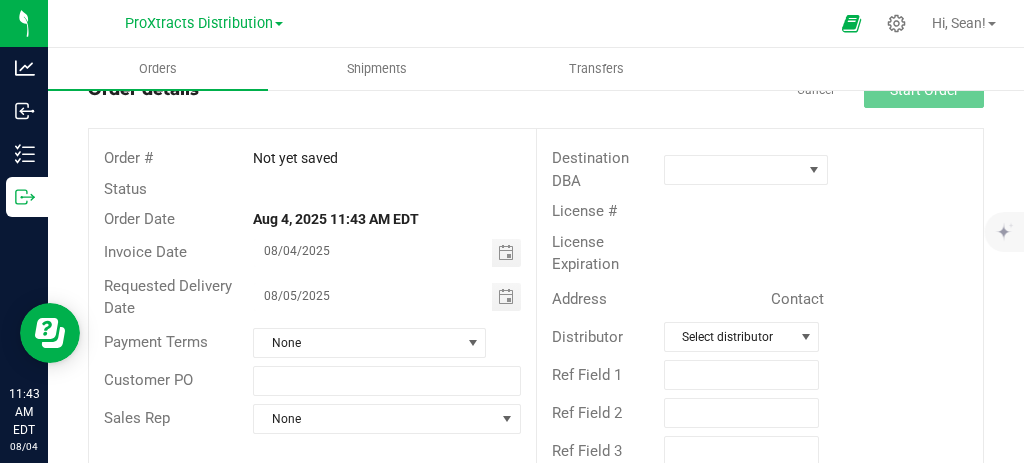 scroll, scrollTop: 0, scrollLeft: 0, axis: both 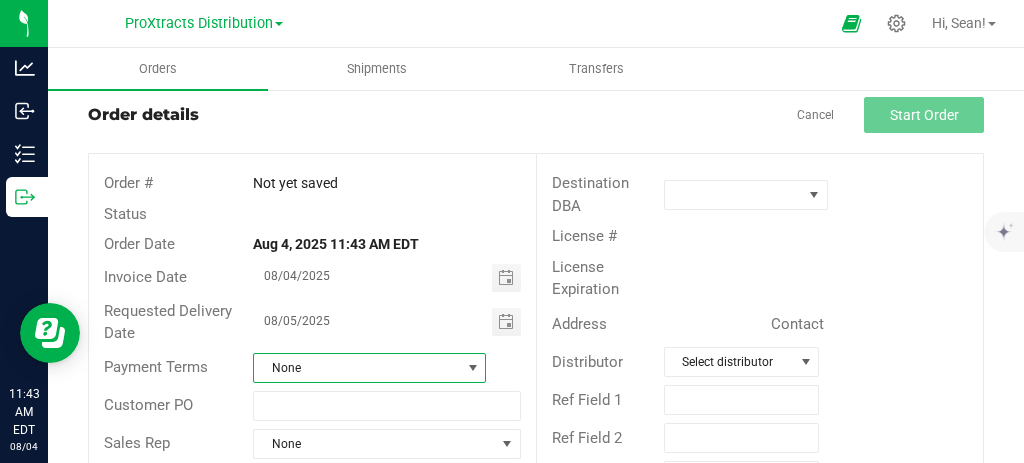 click on "None" at bounding box center [357, 368] 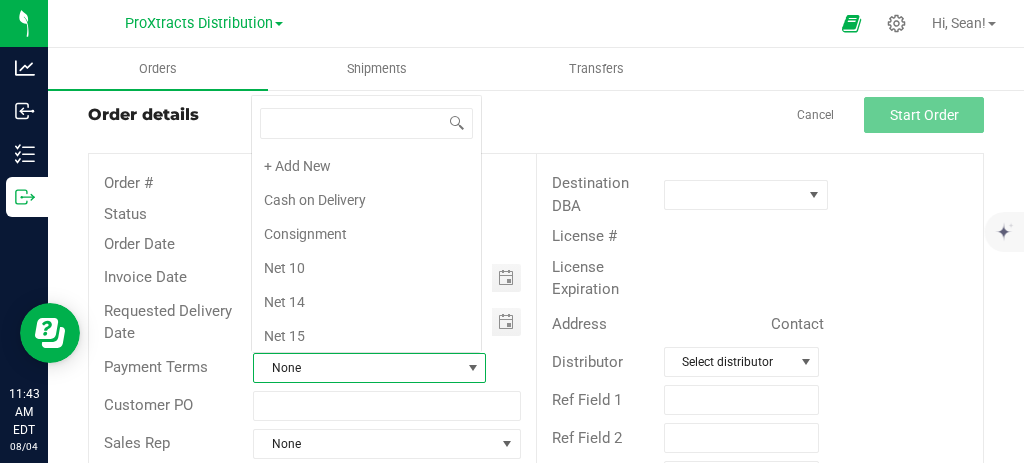 scroll, scrollTop: 0, scrollLeft: 0, axis: both 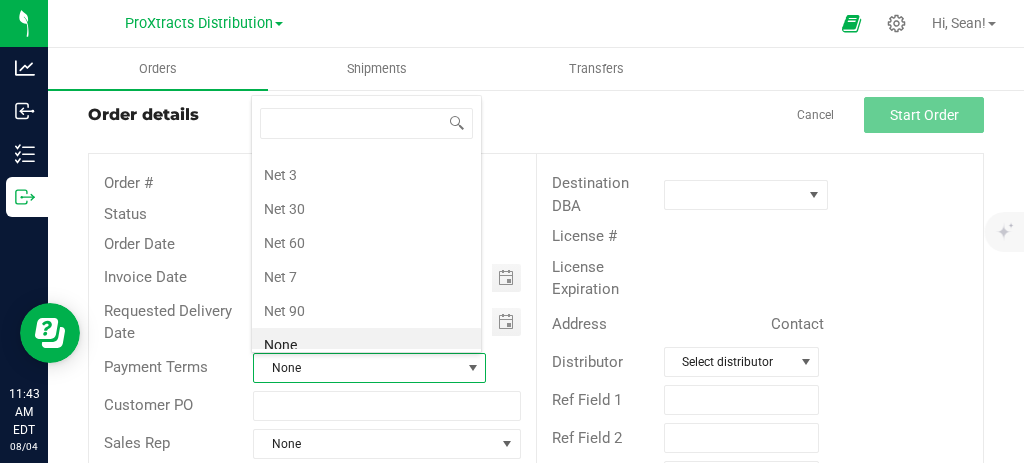 click on "Net 30" at bounding box center (366, 209) 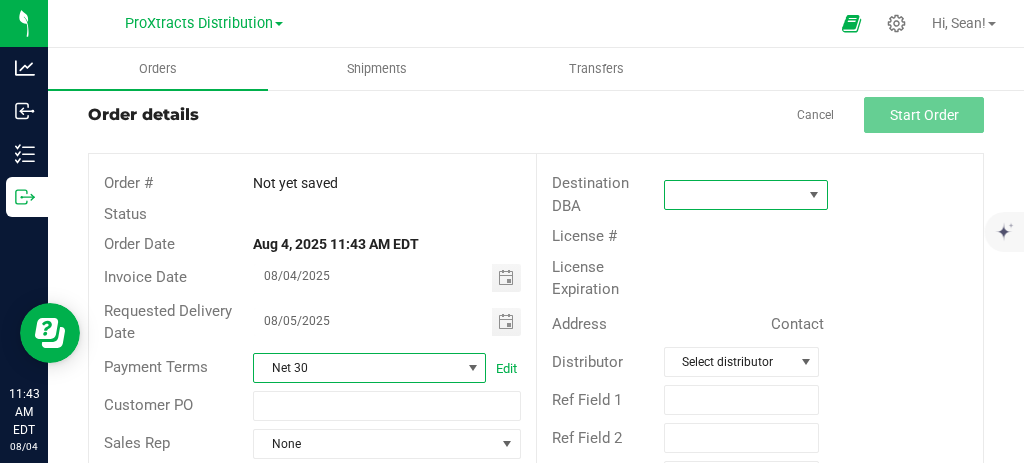 click at bounding box center [733, 195] 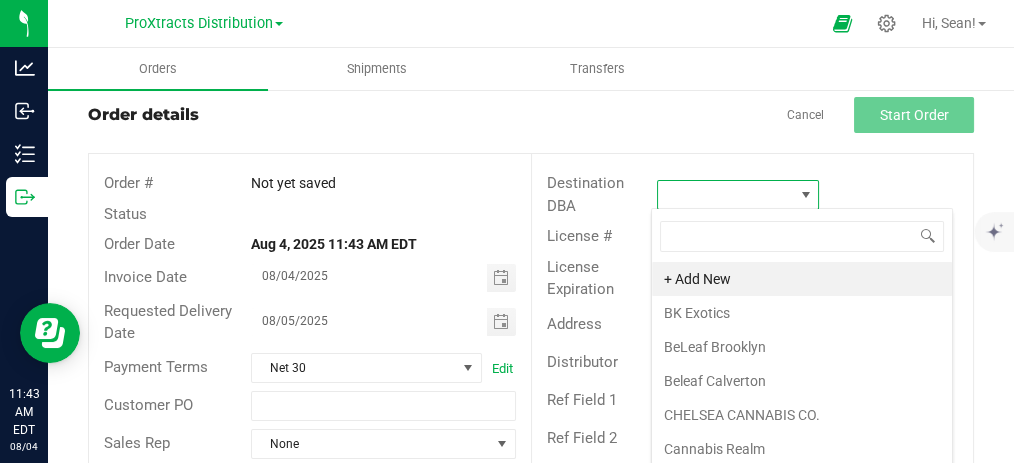 scroll, scrollTop: 99970, scrollLeft: 99840, axis: both 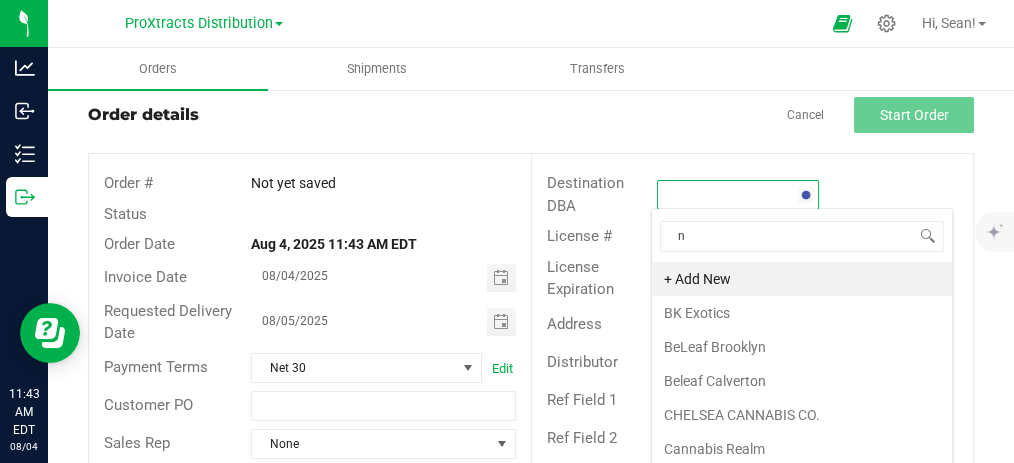 type on "ny" 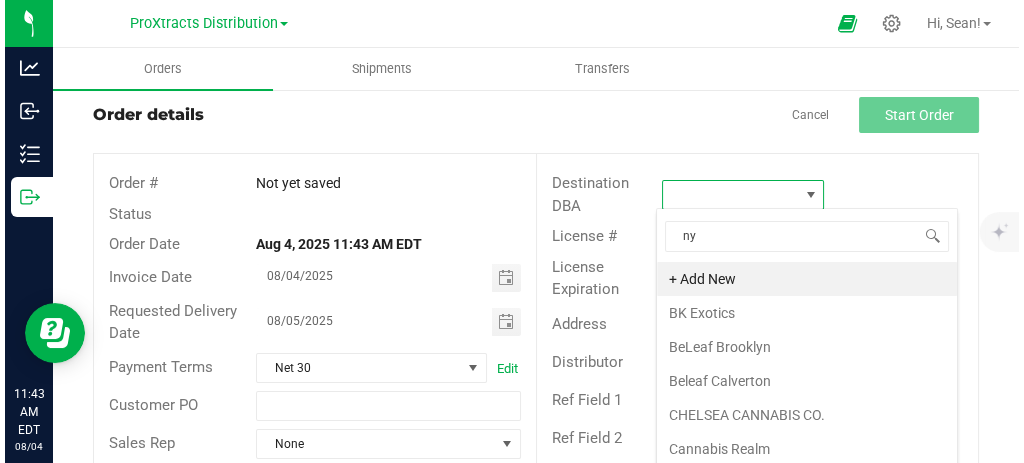 scroll, scrollTop: 28, scrollLeft: 162, axis: both 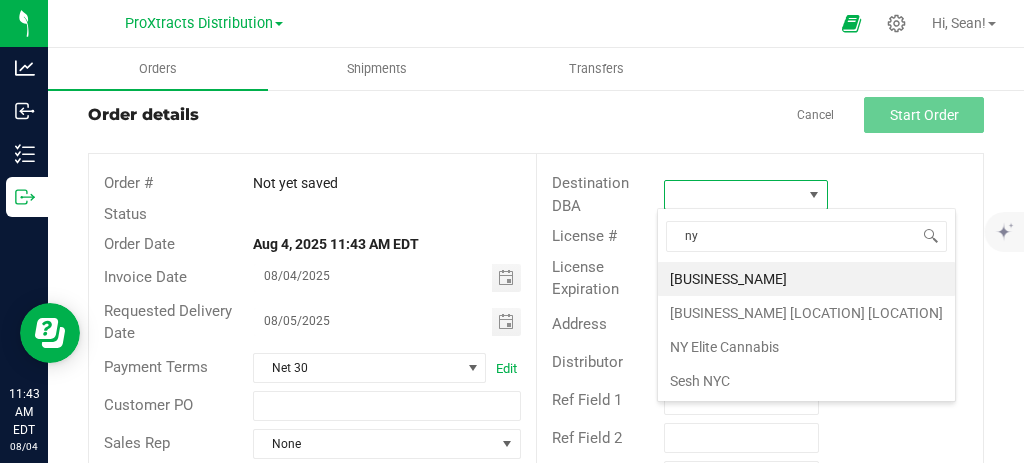click on "NY Elite Cannabis" at bounding box center [806, 347] 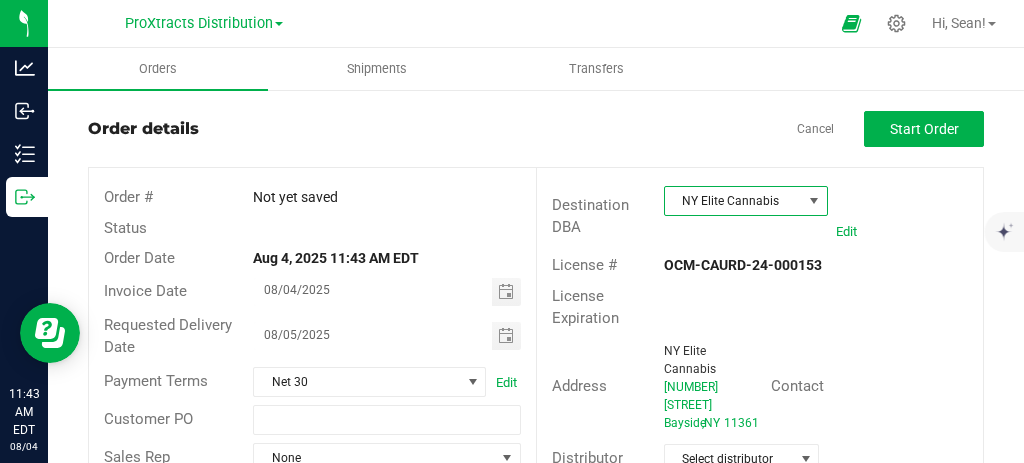 scroll, scrollTop: 184, scrollLeft: 0, axis: vertical 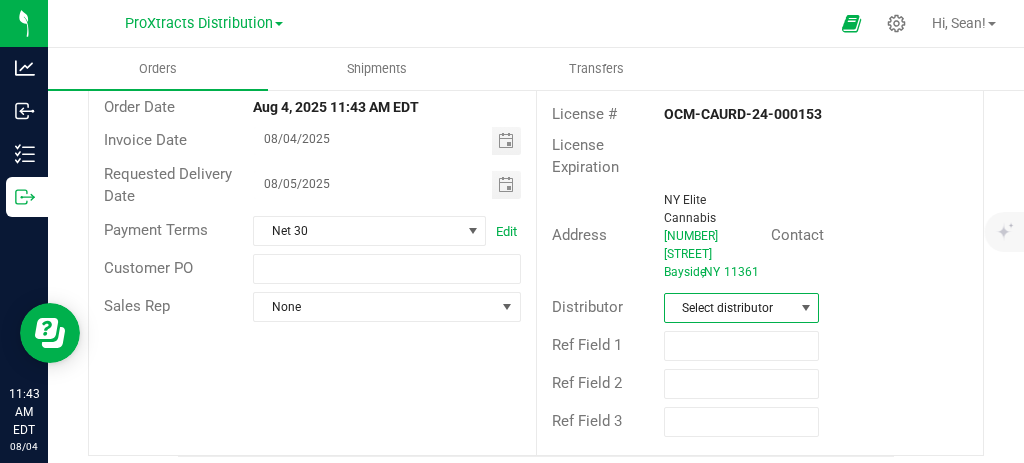 click on "Select distributor" at bounding box center (729, 308) 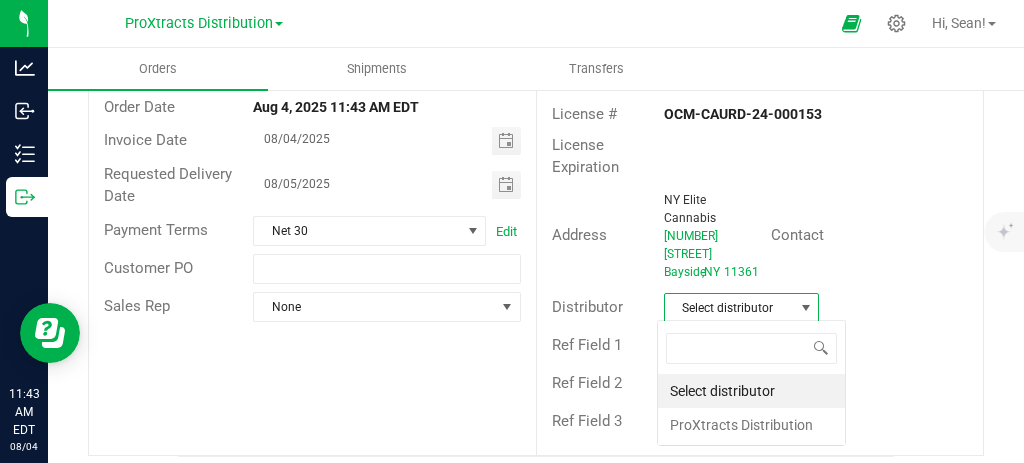 scroll, scrollTop: 99970, scrollLeft: 99845, axis: both 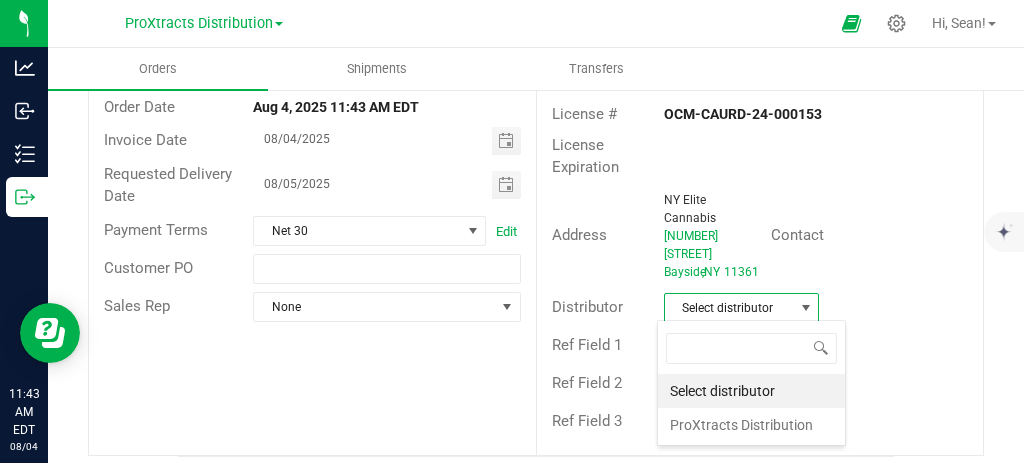 click on "ProXtracts Distribution" at bounding box center [751, 425] 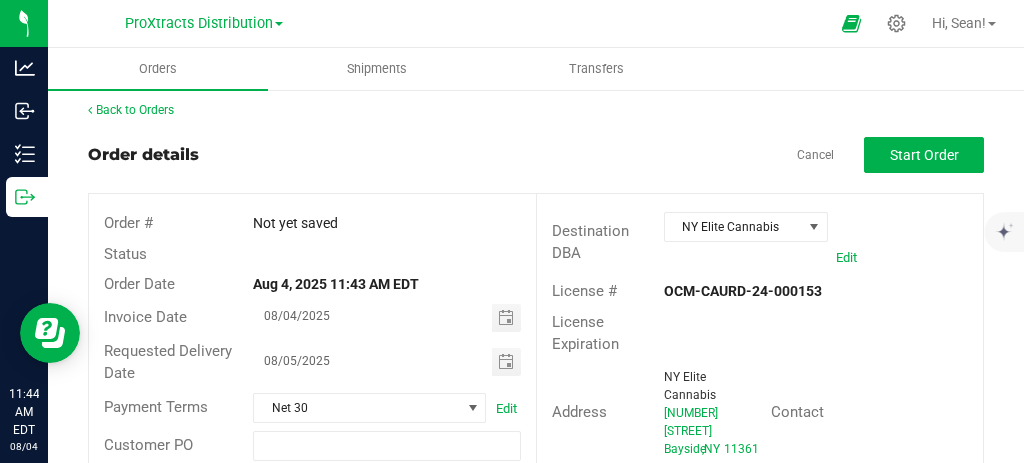 scroll, scrollTop: 6, scrollLeft: 0, axis: vertical 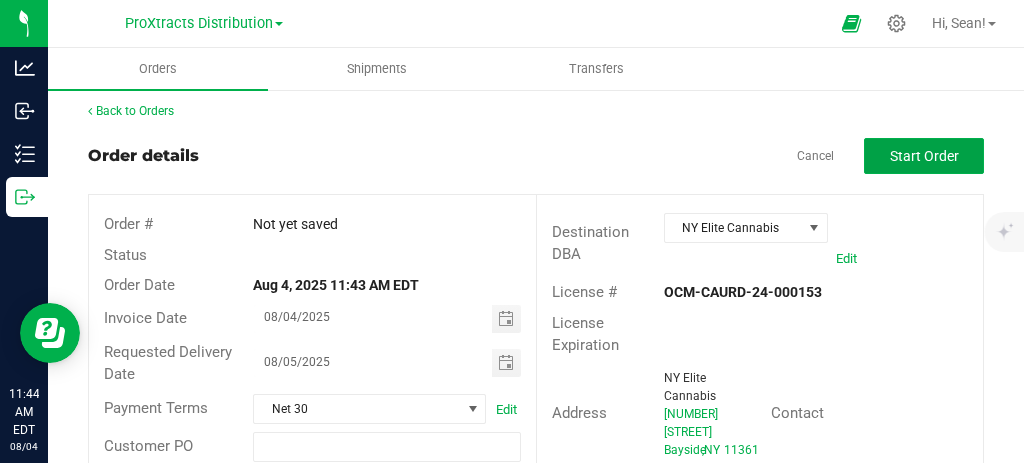 click on "Start Order" at bounding box center [924, 156] 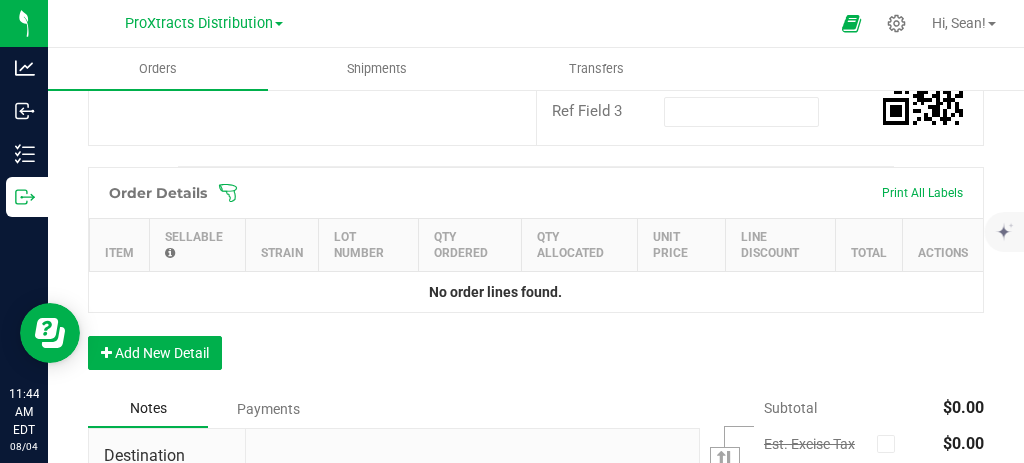 scroll, scrollTop: 499, scrollLeft: 0, axis: vertical 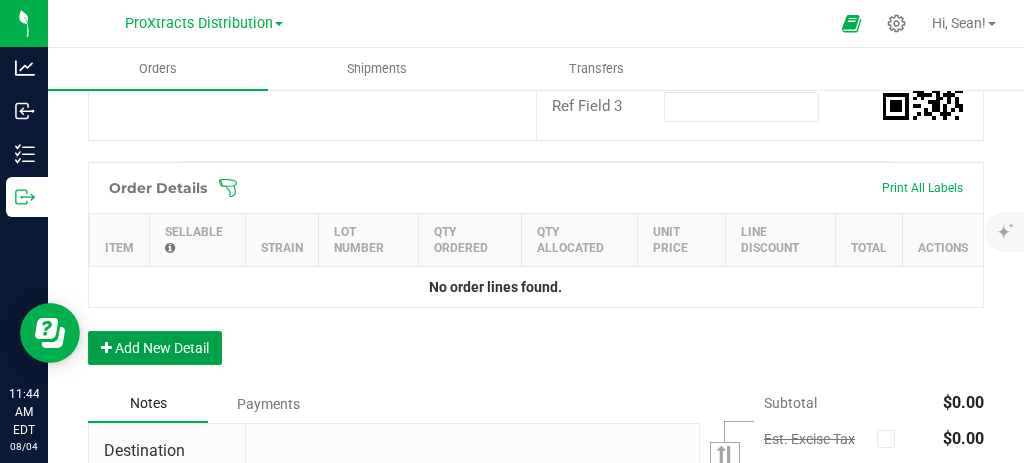 click on "Add New Detail" at bounding box center (155, 348) 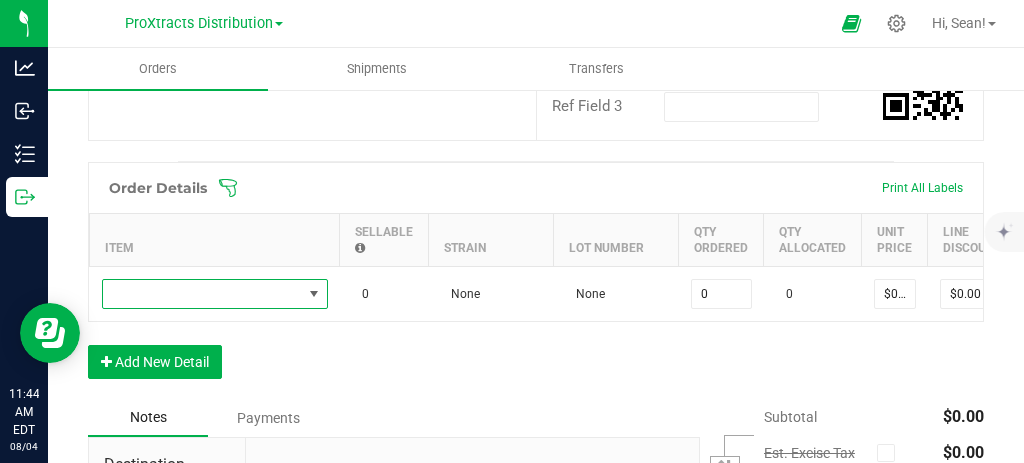 click at bounding box center [202, 294] 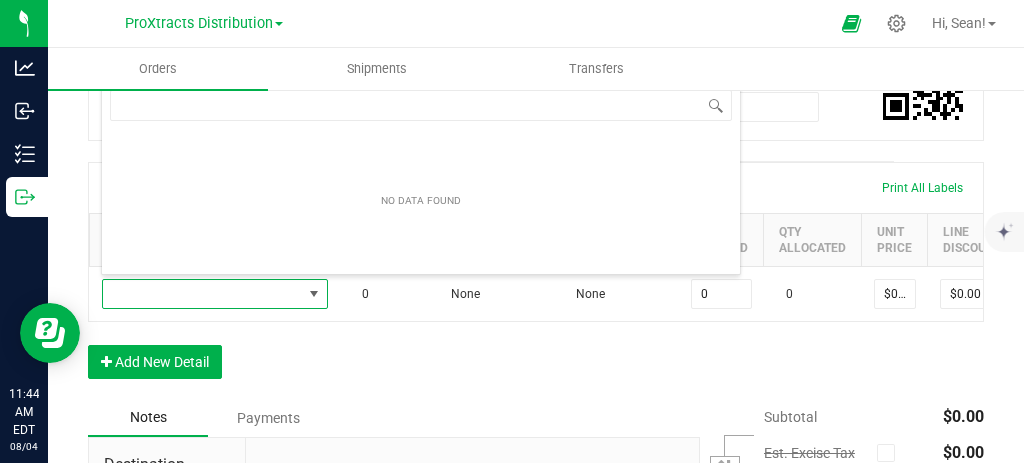 scroll, scrollTop: 99970, scrollLeft: 99773, axis: both 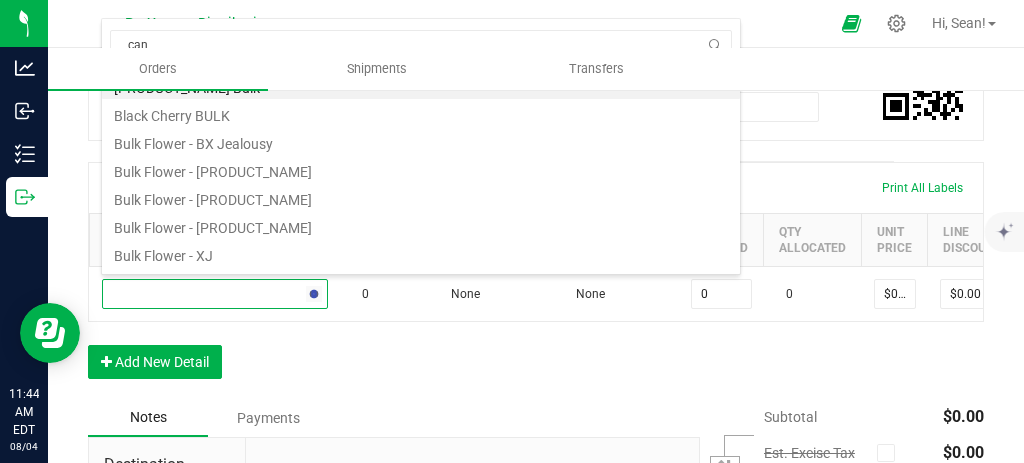 type on "cann" 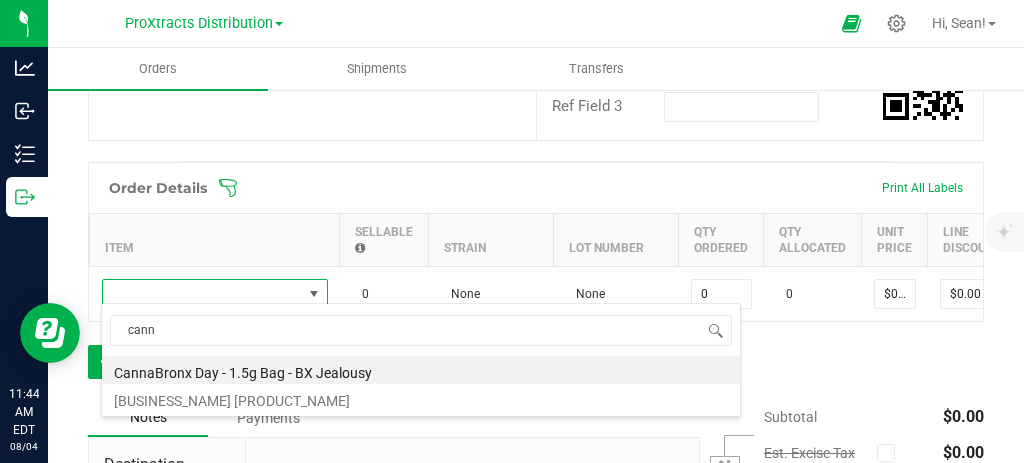 click on "CannaBronx Day - 1.5g Bag - BX Jealousy" at bounding box center [421, 370] 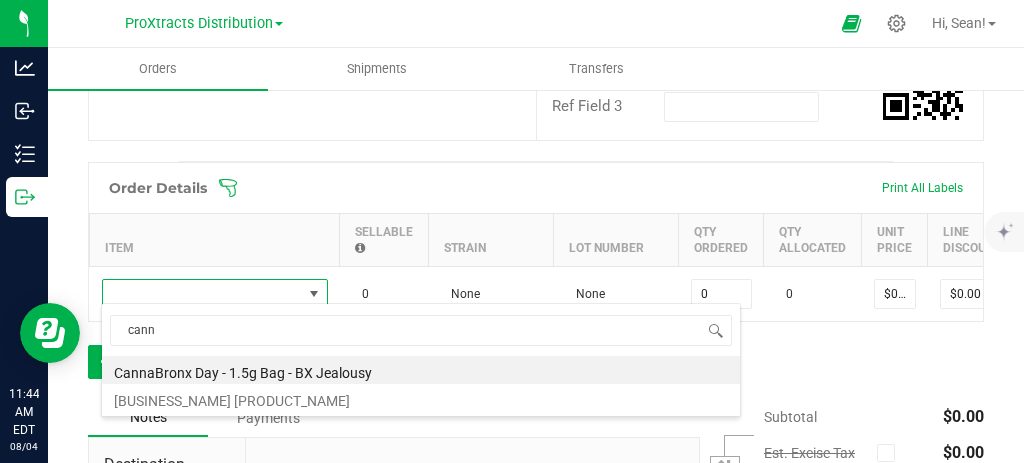 type on "0 ea" 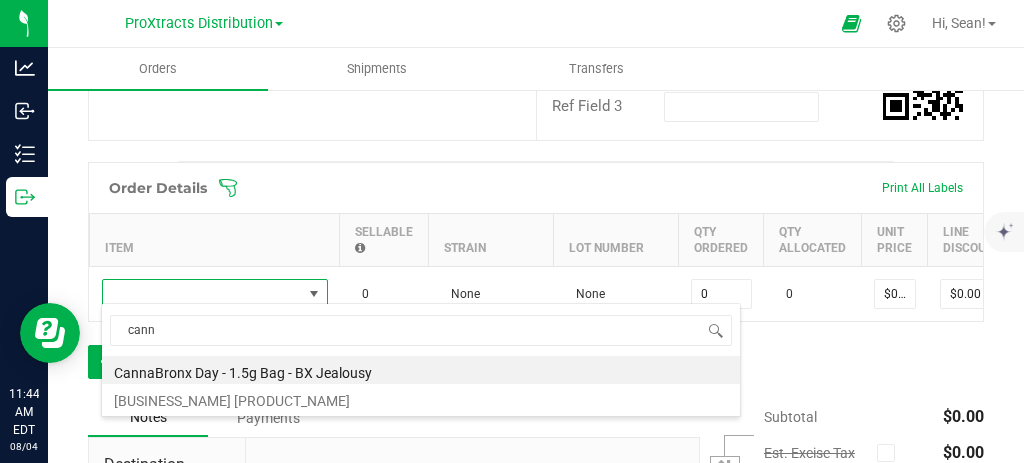 type on "$9.00000" 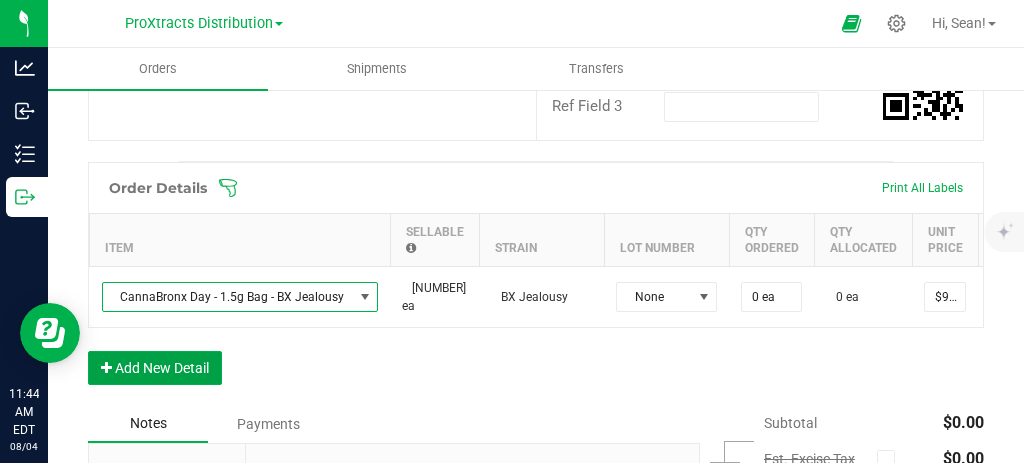 click on "Add New Detail" at bounding box center (155, 368) 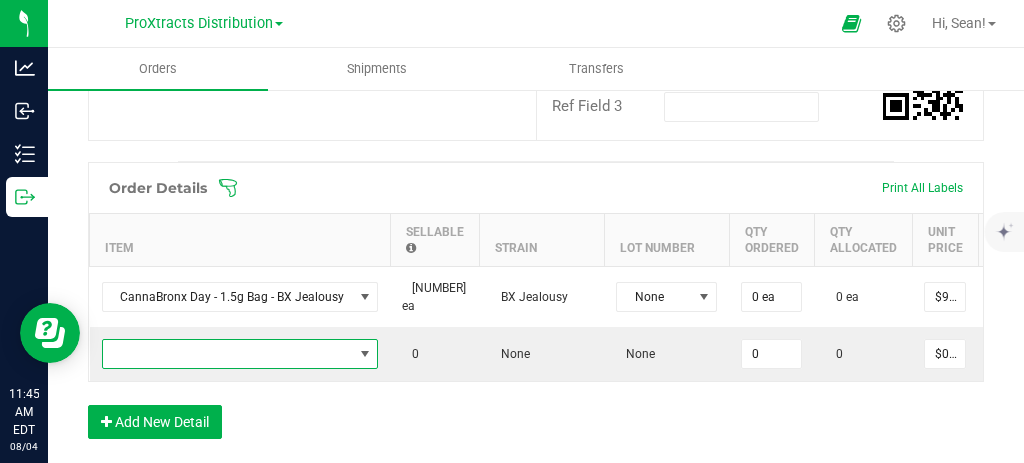 click at bounding box center (228, 354) 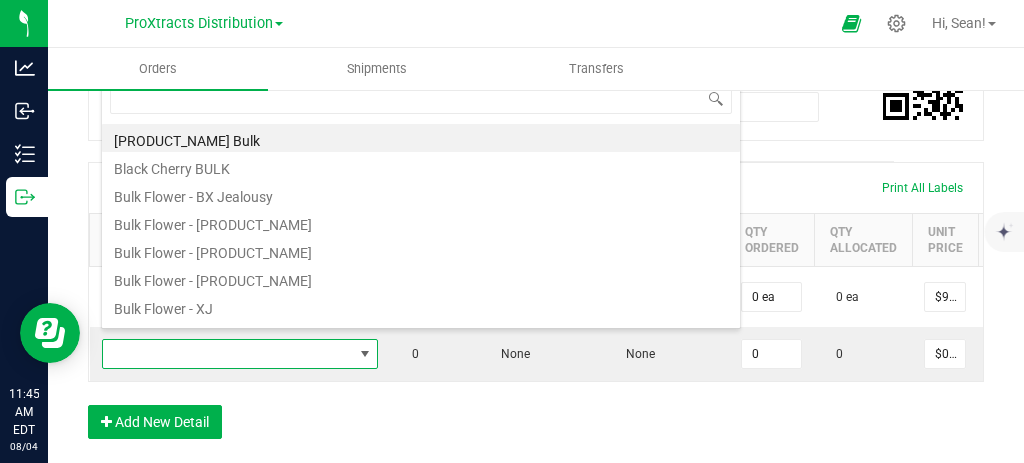 scroll, scrollTop: 99970, scrollLeft: 99729, axis: both 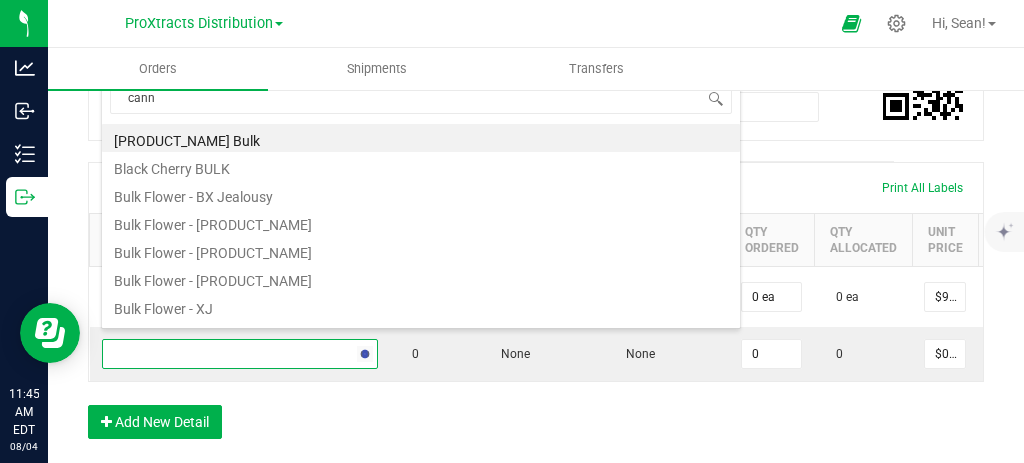 type on "canna" 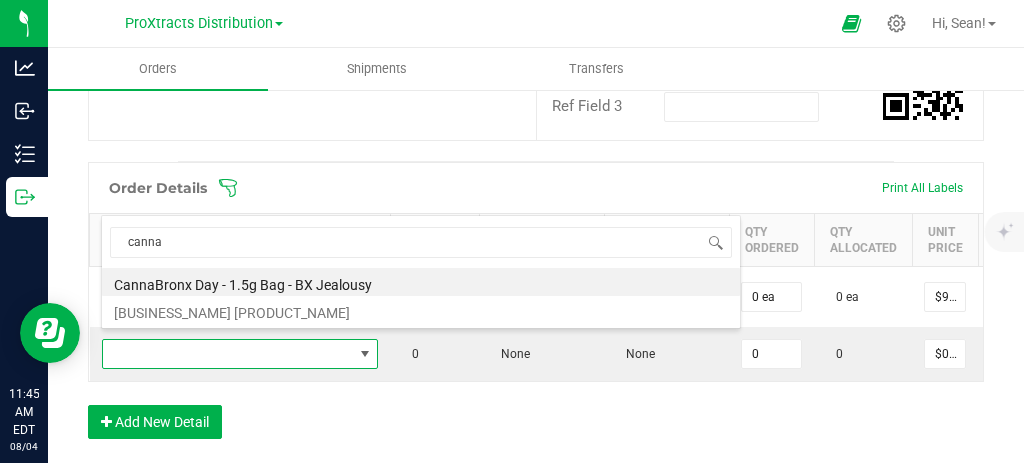 click on "[BUSINESS_NAME] [PRODUCT_NAME]" at bounding box center [421, 310] 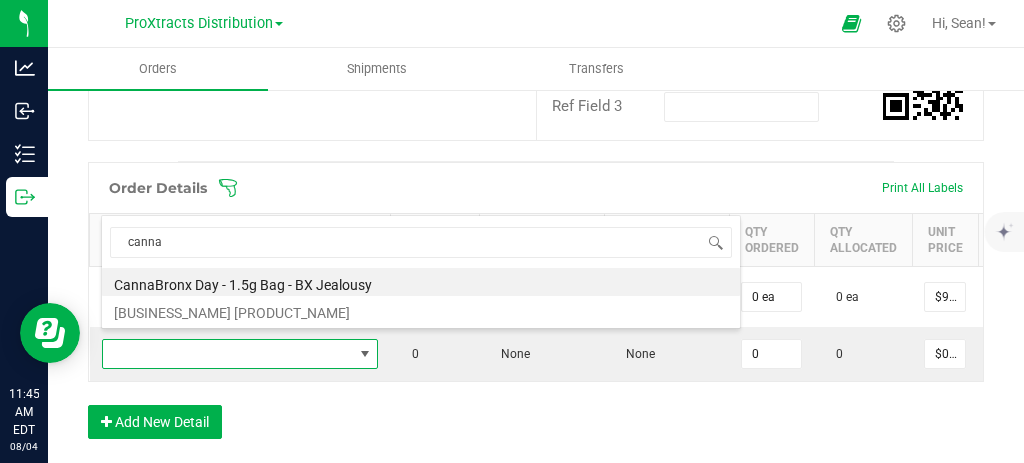 type on "0 ea" 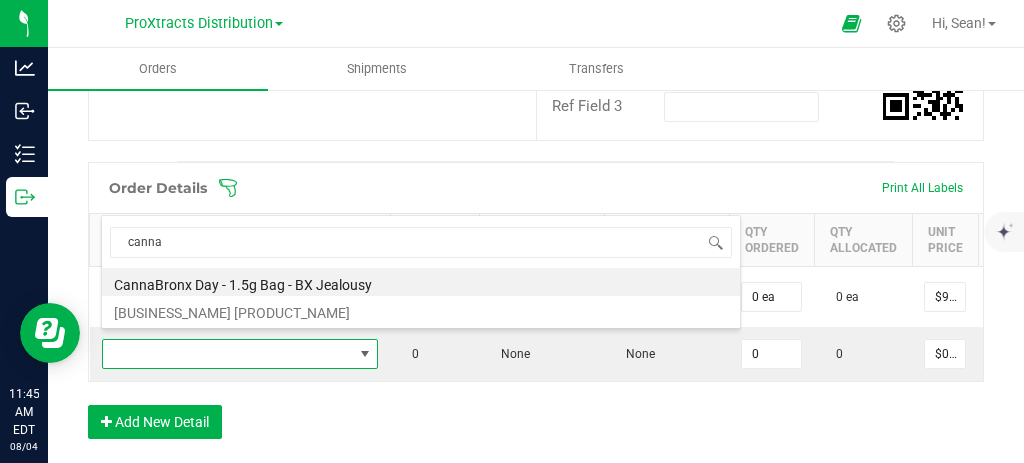 type on "$9.00000" 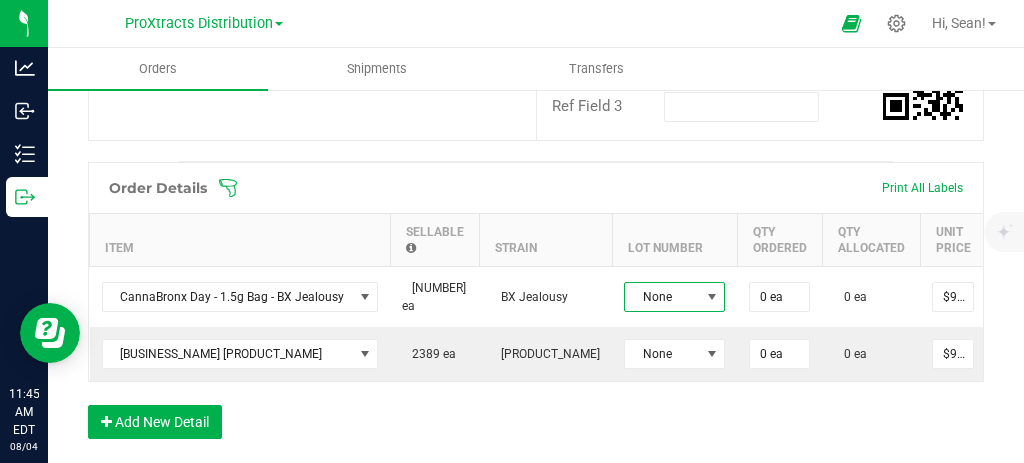 click on "None" at bounding box center [662, 297] 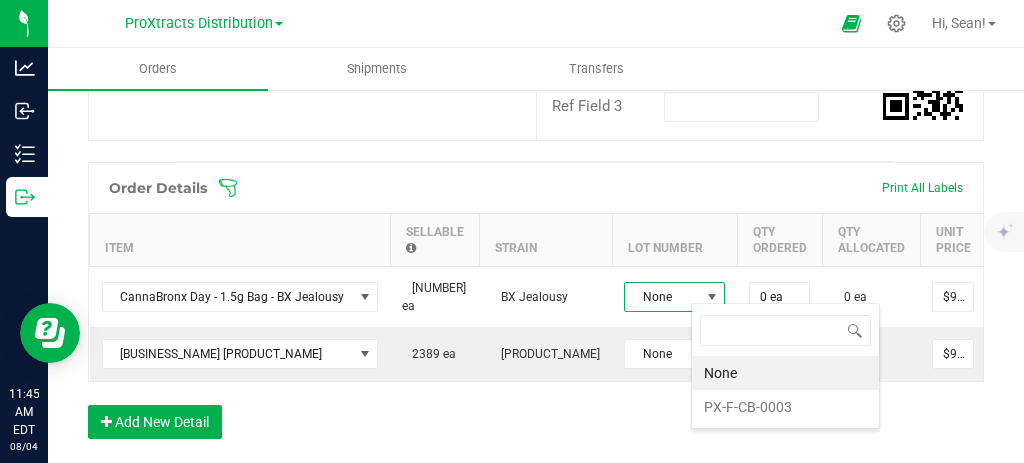 scroll, scrollTop: 99970, scrollLeft: 99899, axis: both 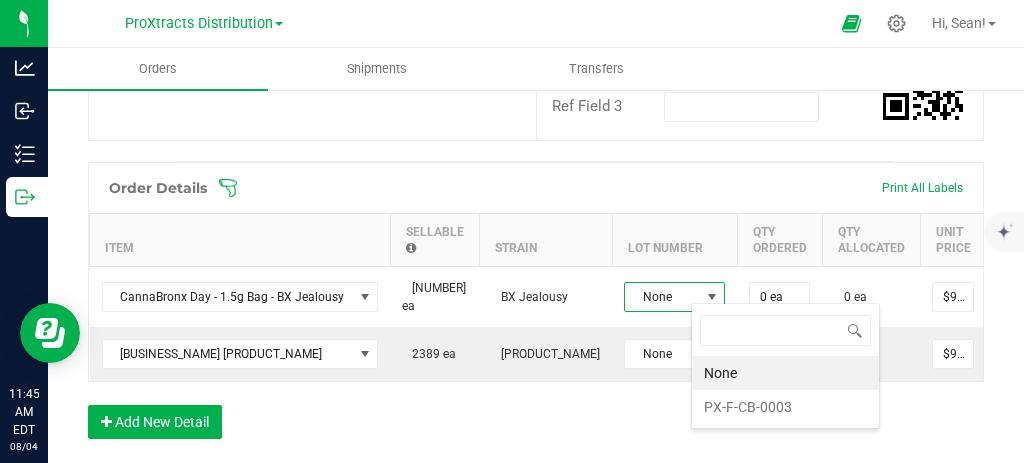 click on "PX-F-CB-0003" at bounding box center (785, 407) 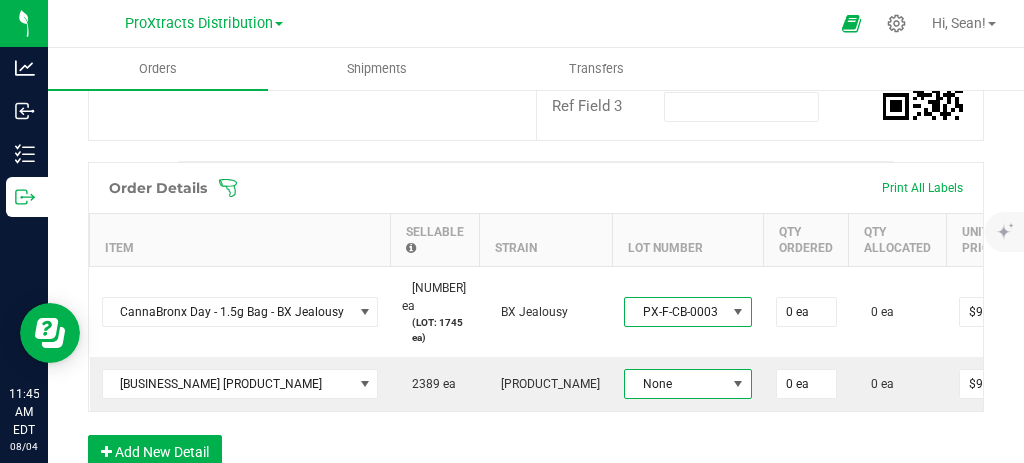 click on "None" at bounding box center (675, 384) 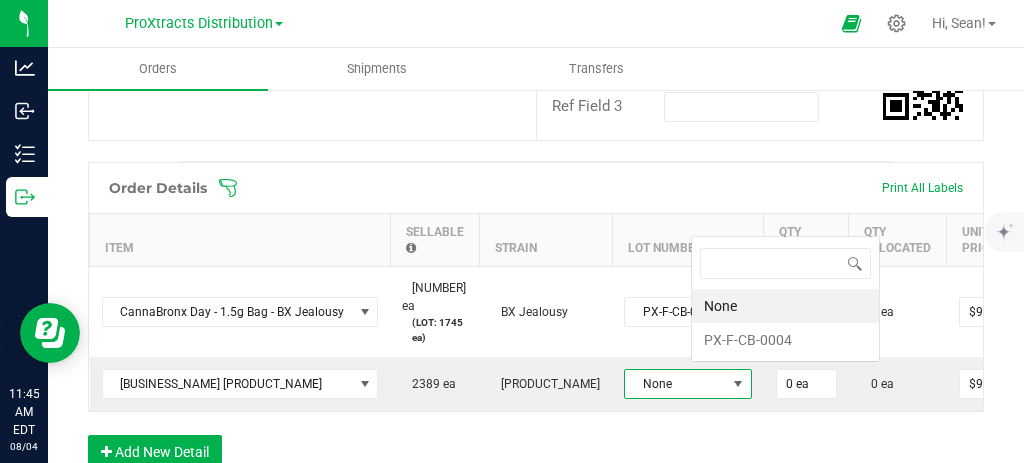 scroll, scrollTop: 0, scrollLeft: 0, axis: both 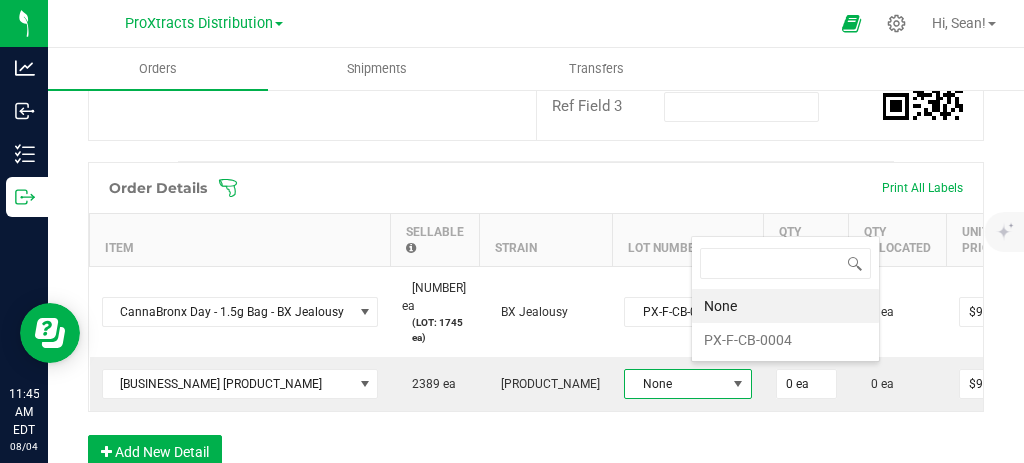 click on "PX-F-CB-0004" at bounding box center [785, 340] 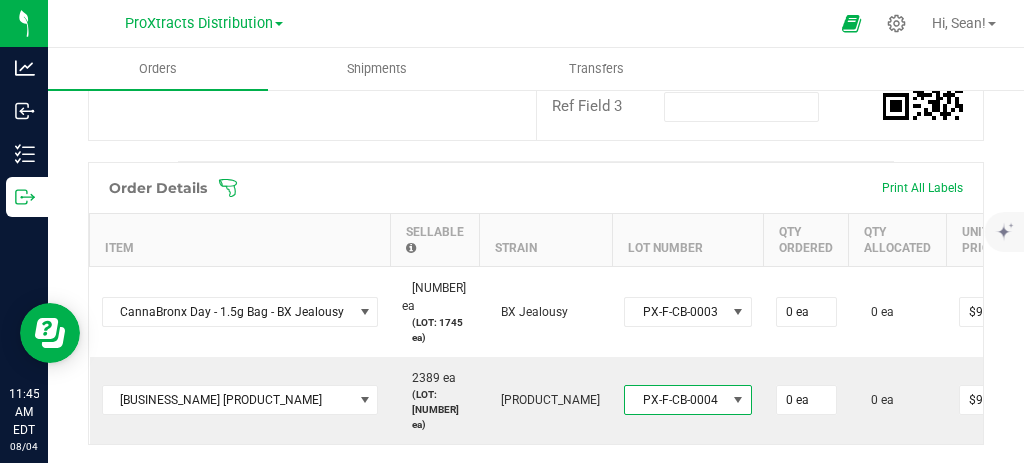 click on "0 ea" at bounding box center [806, 312] 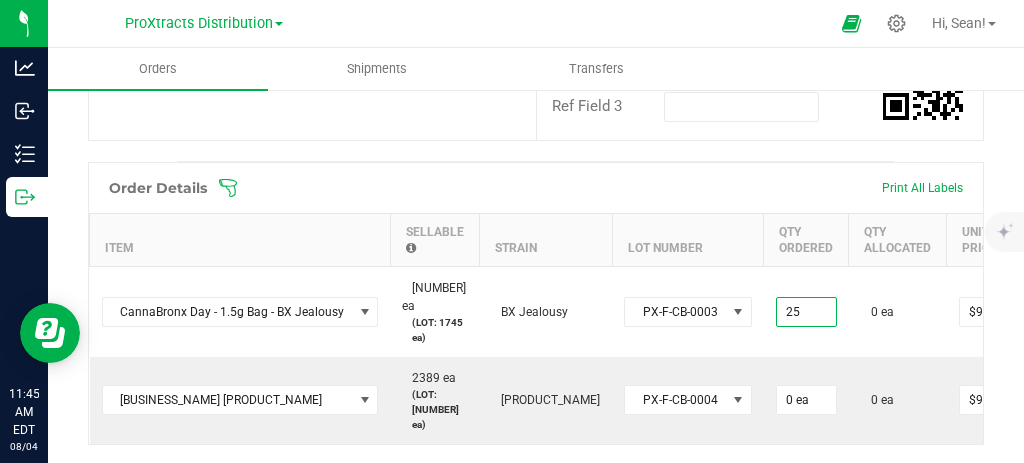 click on "0 ea" at bounding box center (806, 400) 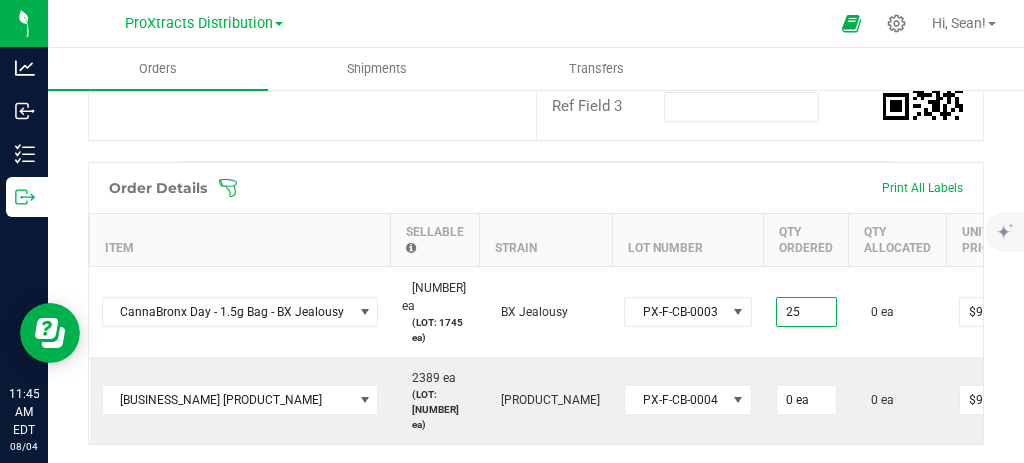 type on "25 ea" 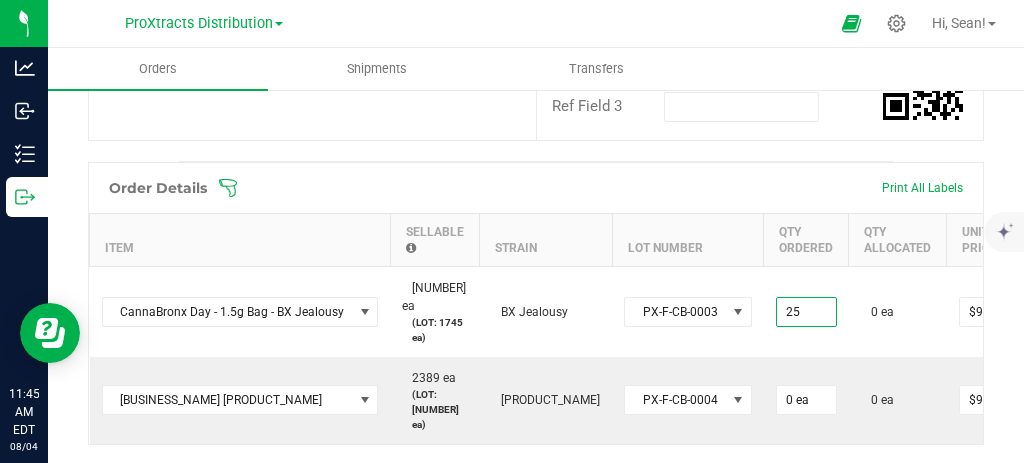 type on "$225.00" 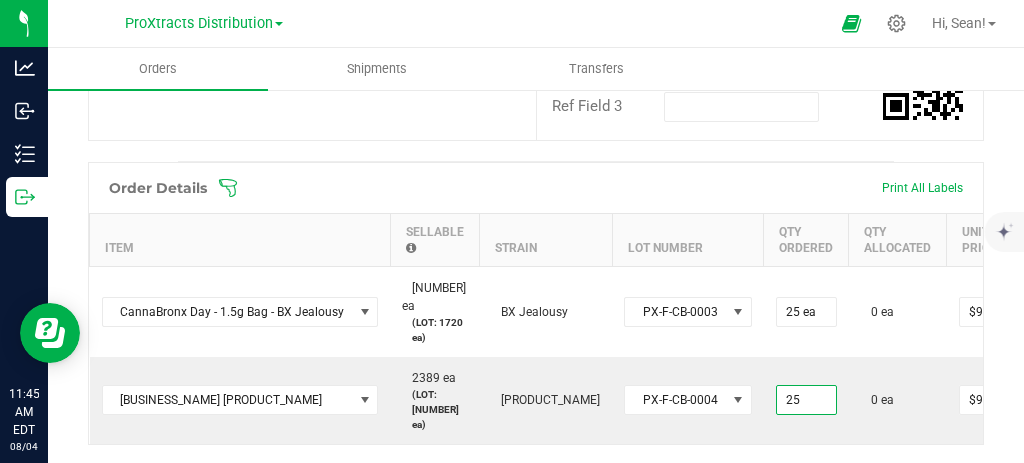 scroll, scrollTop: 572, scrollLeft: 0, axis: vertical 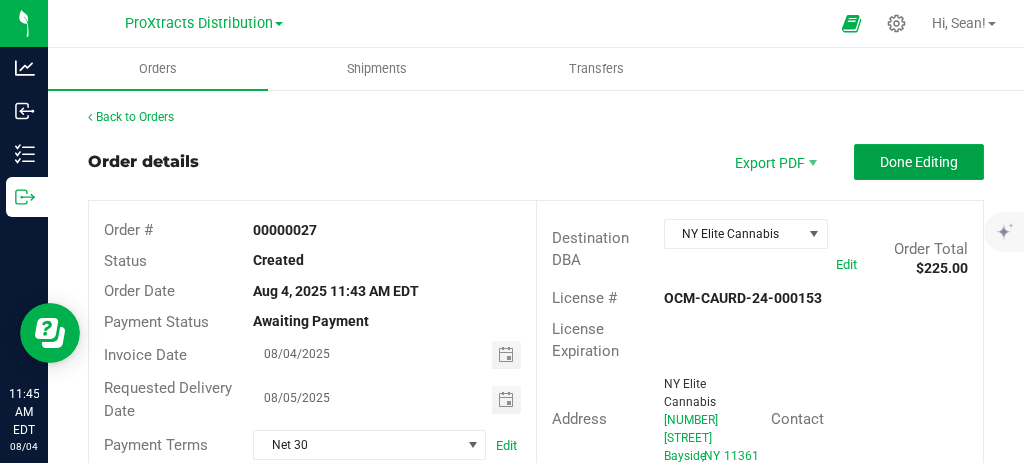 click on "Done Editing" at bounding box center [919, 162] 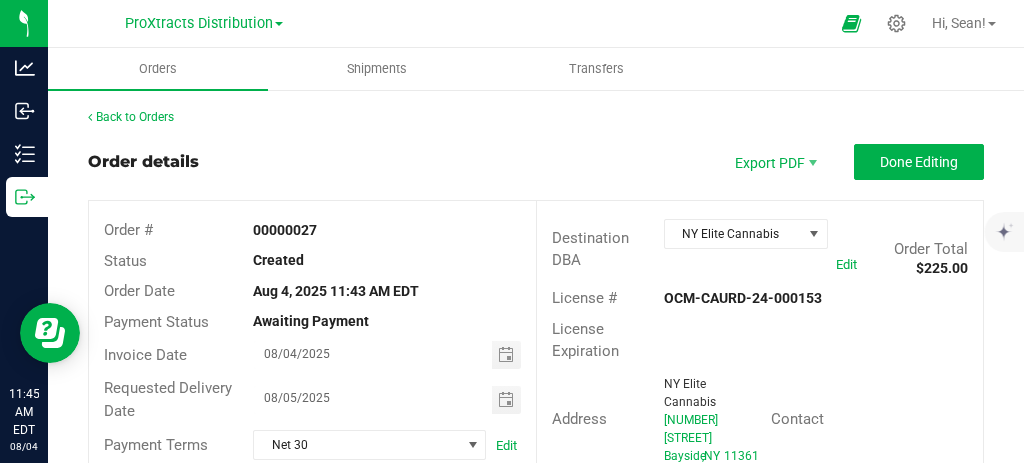 type on "25 ea" 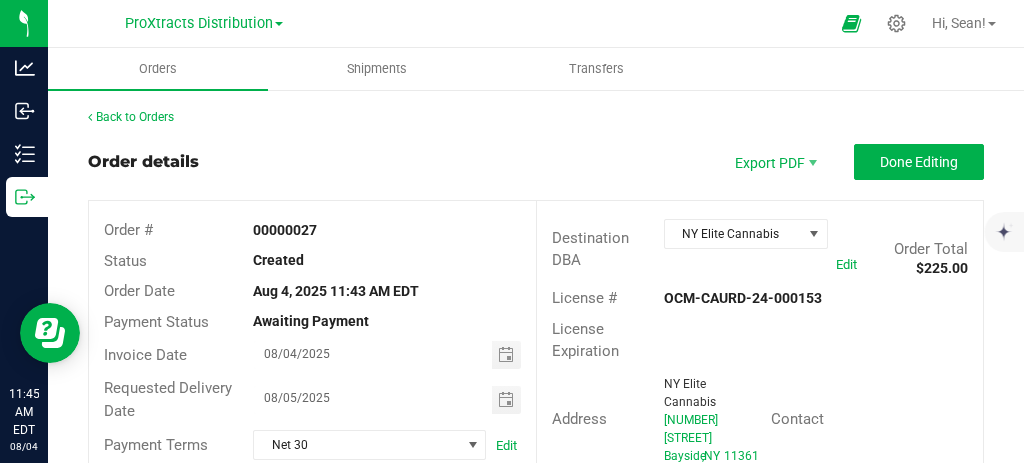 type on "$225.00" 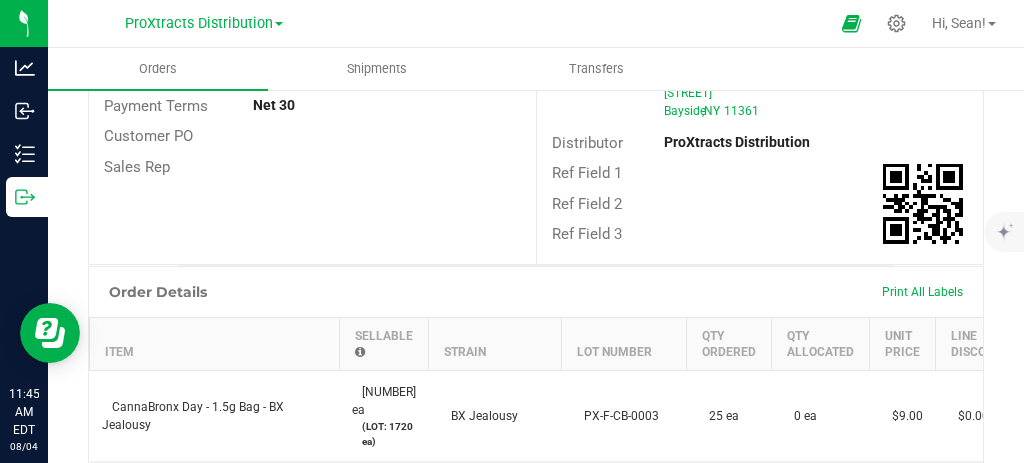 scroll, scrollTop: 396, scrollLeft: 0, axis: vertical 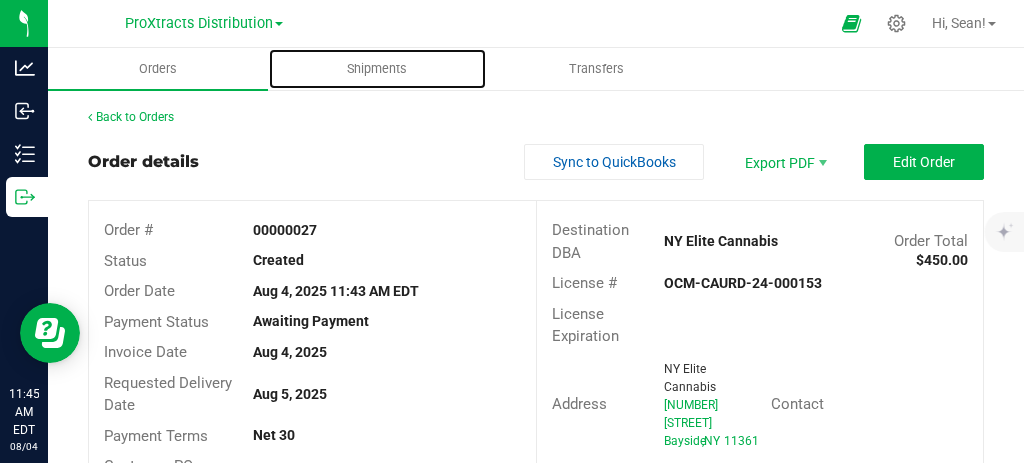 click on "Shipments" at bounding box center (377, 69) 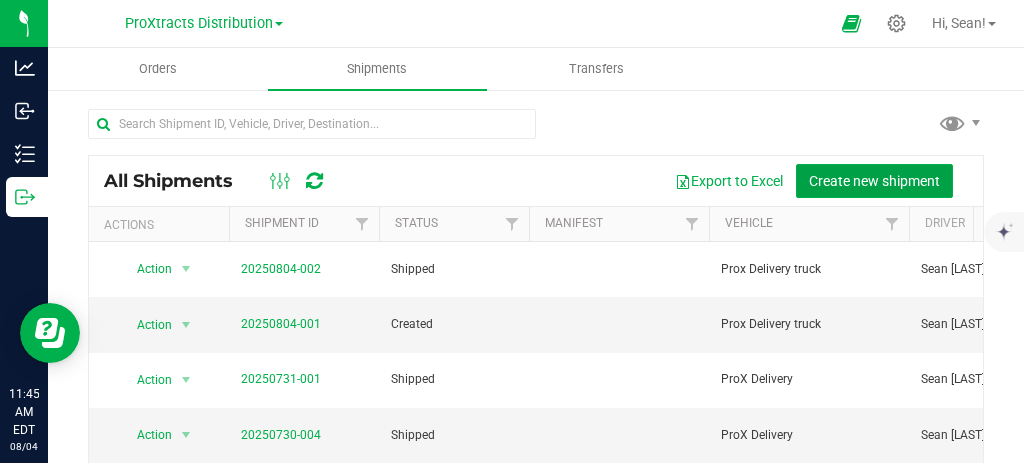 click on "Create new shipment" at bounding box center (874, 181) 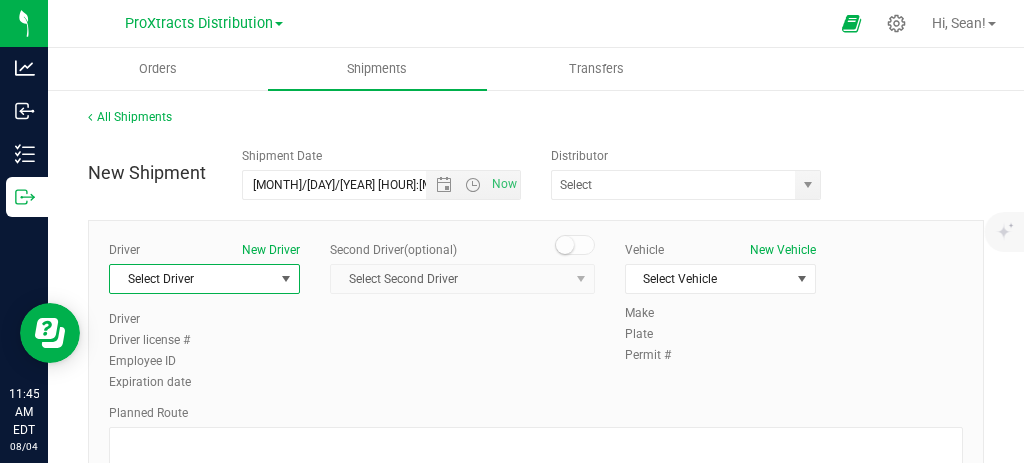 click on "Select Driver" at bounding box center [192, 279] 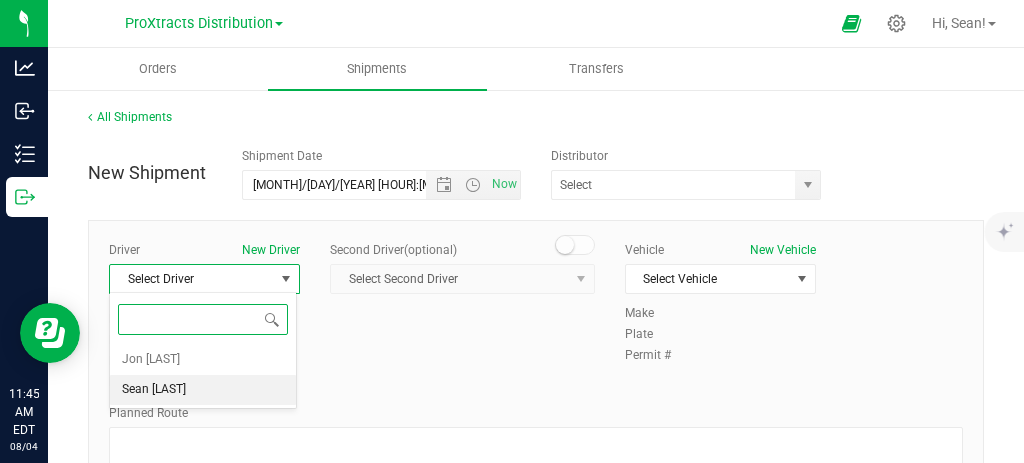 click on "Sean [LAST]" at bounding box center [203, 390] 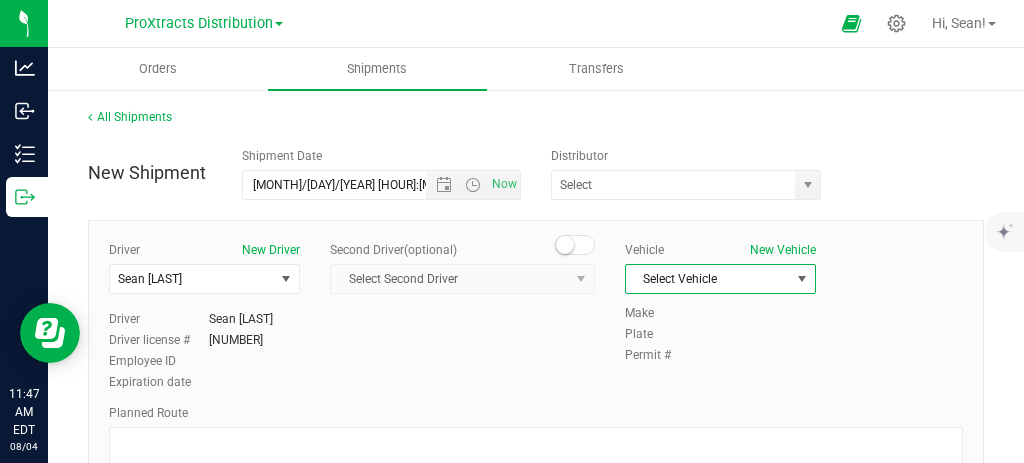 click on "Select Vehicle" at bounding box center [708, 279] 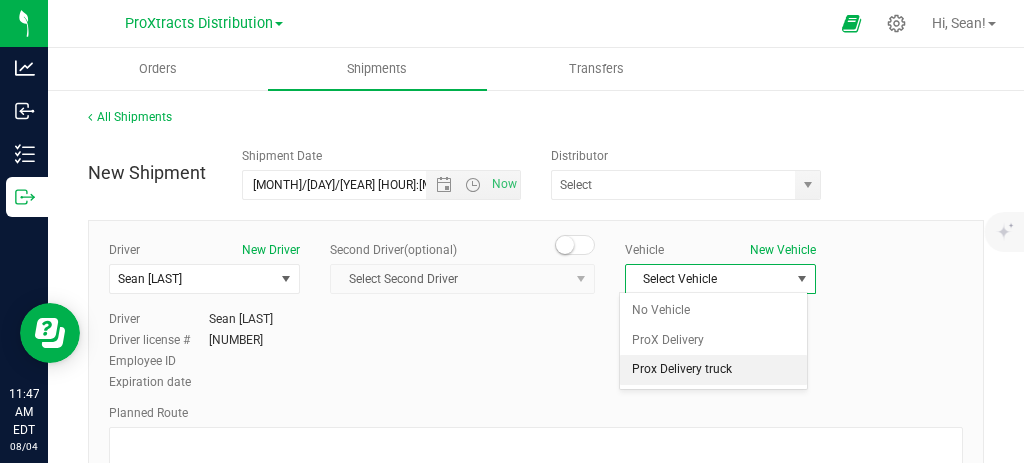 click on "Prox Delivery truck" at bounding box center [713, 370] 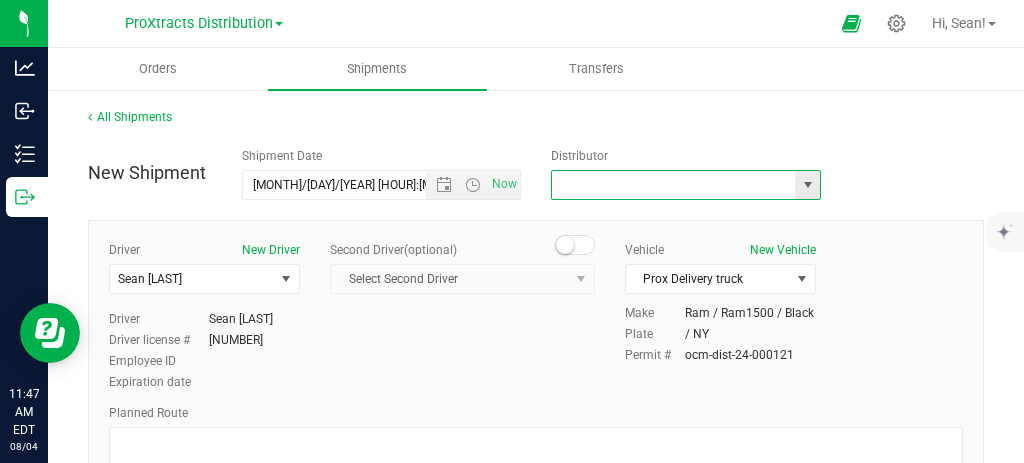 click at bounding box center (670, 185) 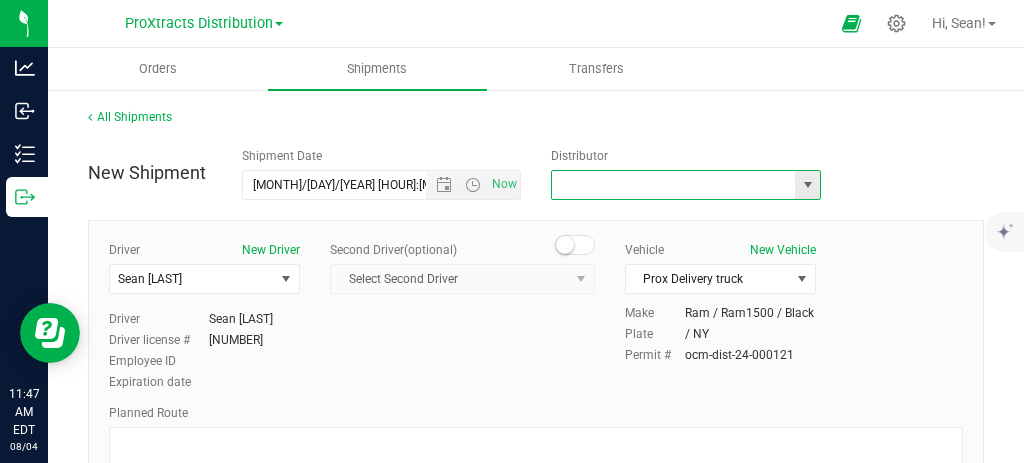 click at bounding box center (808, 185) 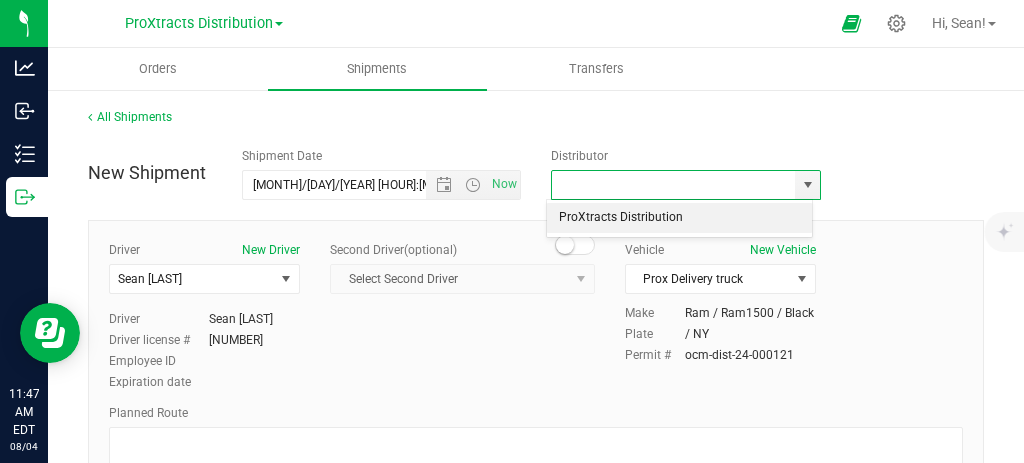 click on "ProXtracts Distribution" at bounding box center [679, 218] 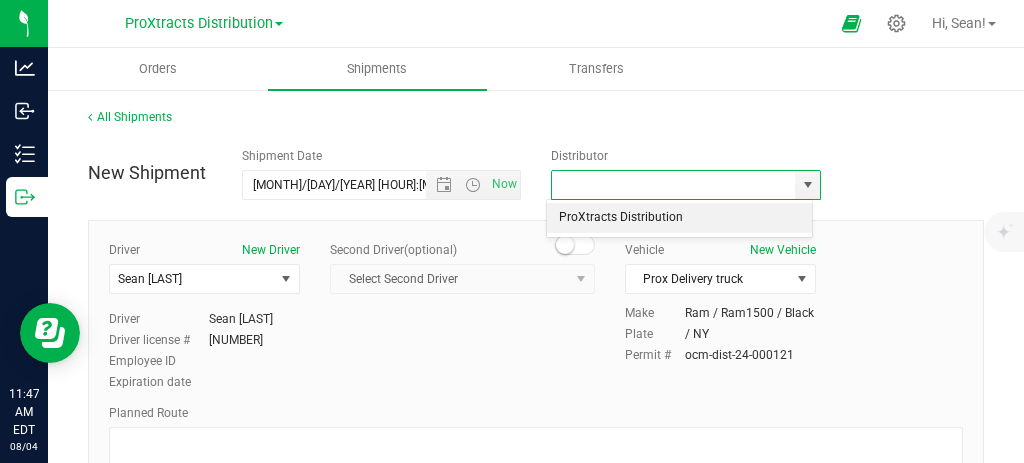 type on "ProXtracts Distribution" 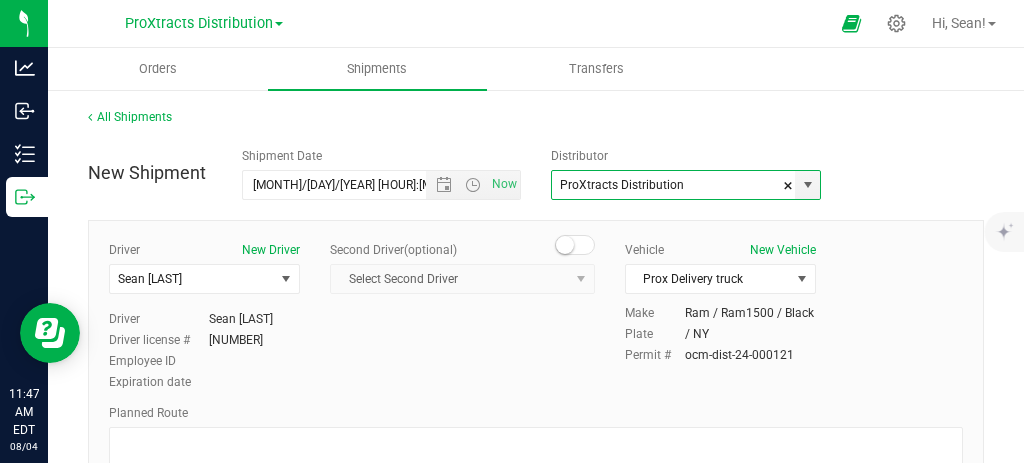 scroll, scrollTop: 123, scrollLeft: 0, axis: vertical 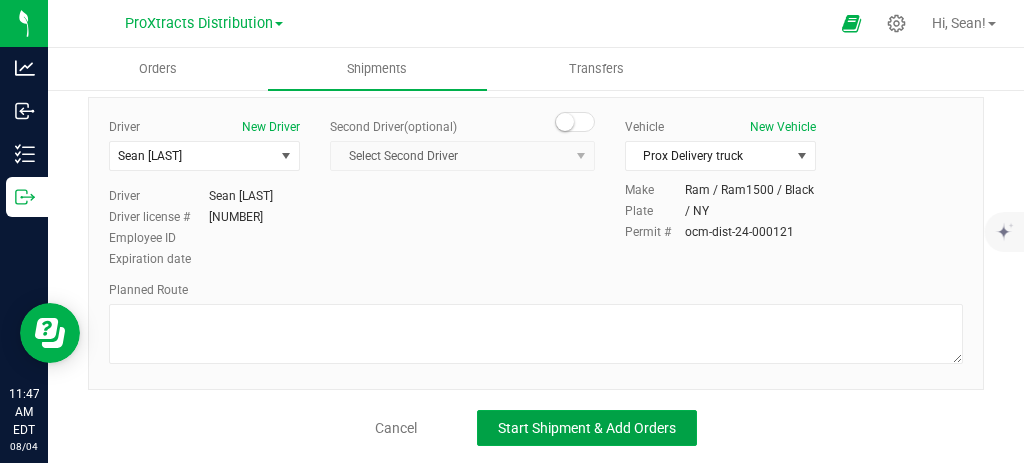 click on "Start Shipment & Add Orders" 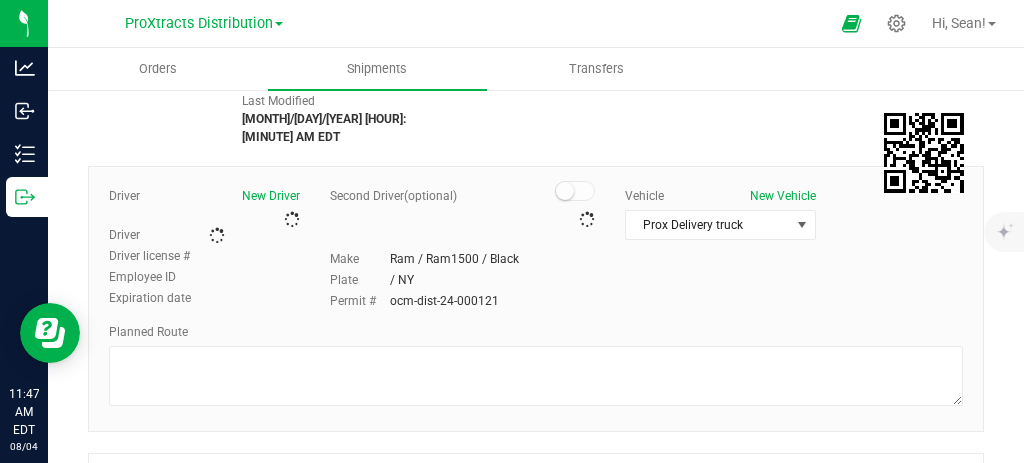 type on "ProXtracts Distribution" 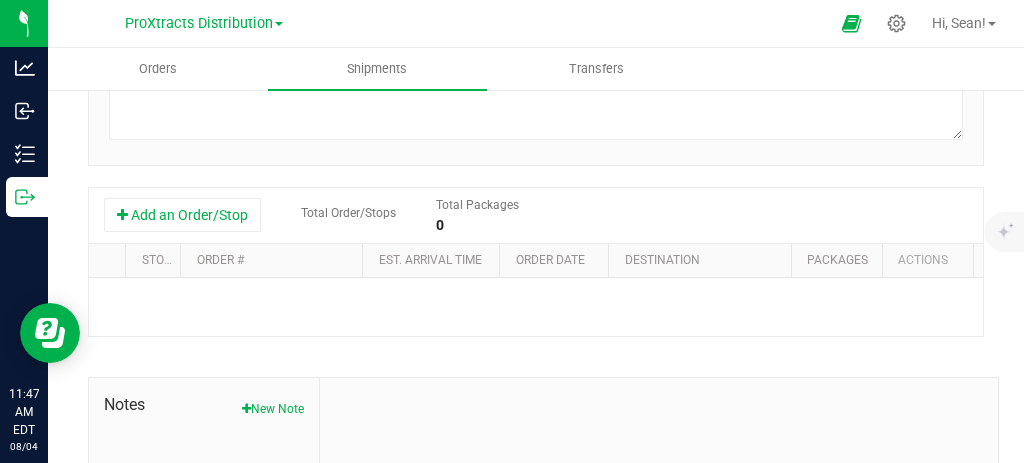 scroll, scrollTop: 489, scrollLeft: 0, axis: vertical 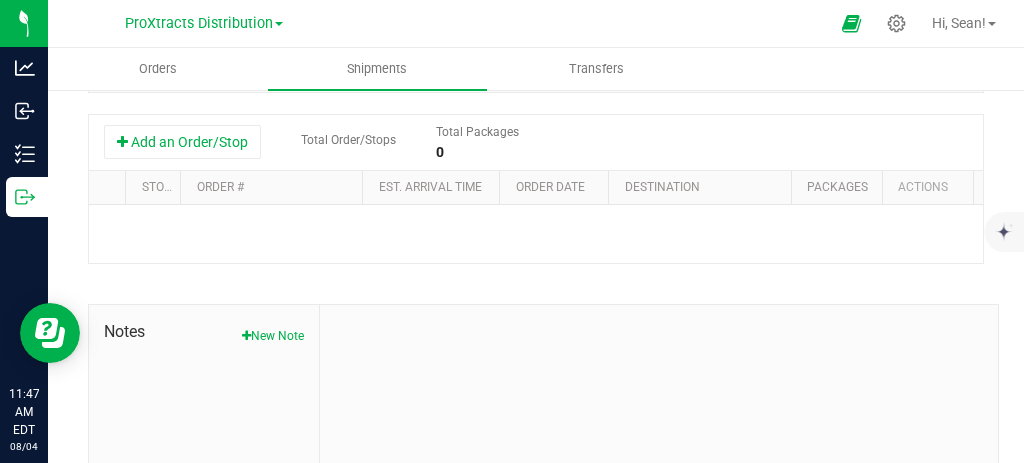 click on "Add an Order/Stop" at bounding box center [182, 142] 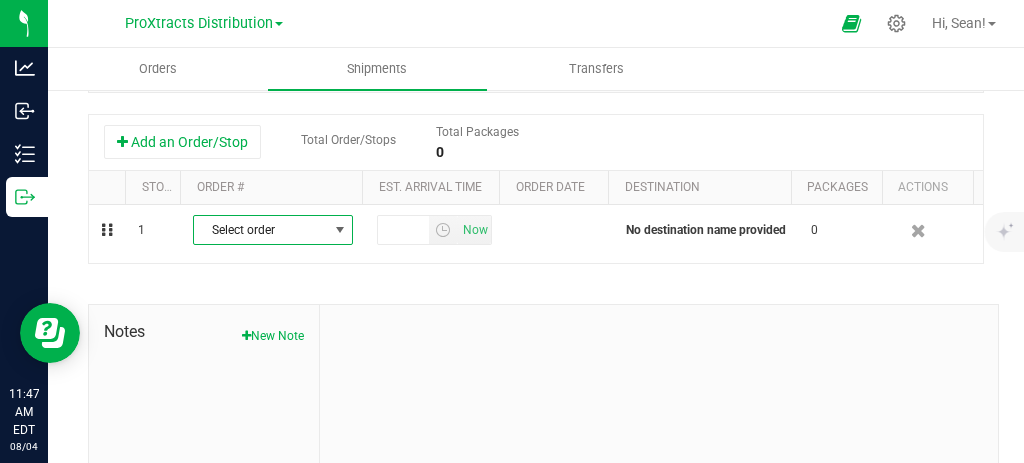 click on "Select order" at bounding box center [260, 230] 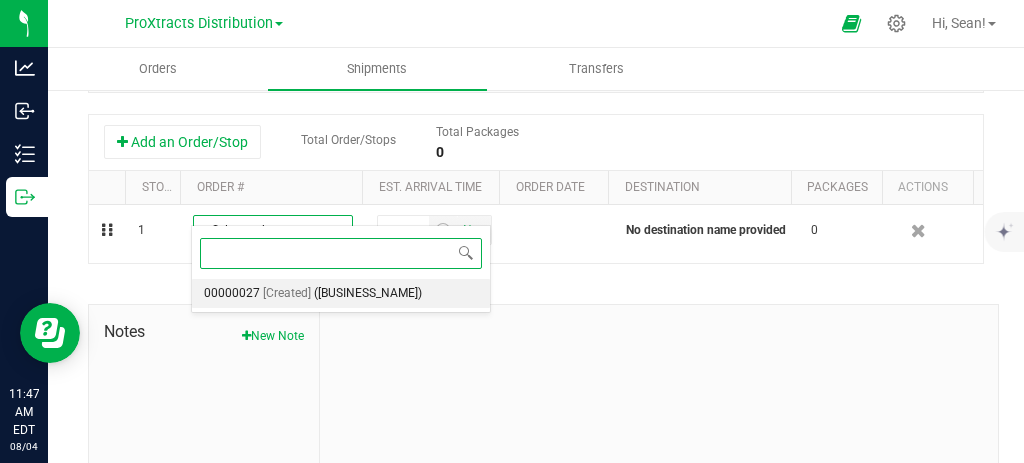 click on "[Created]" at bounding box center (287, 294) 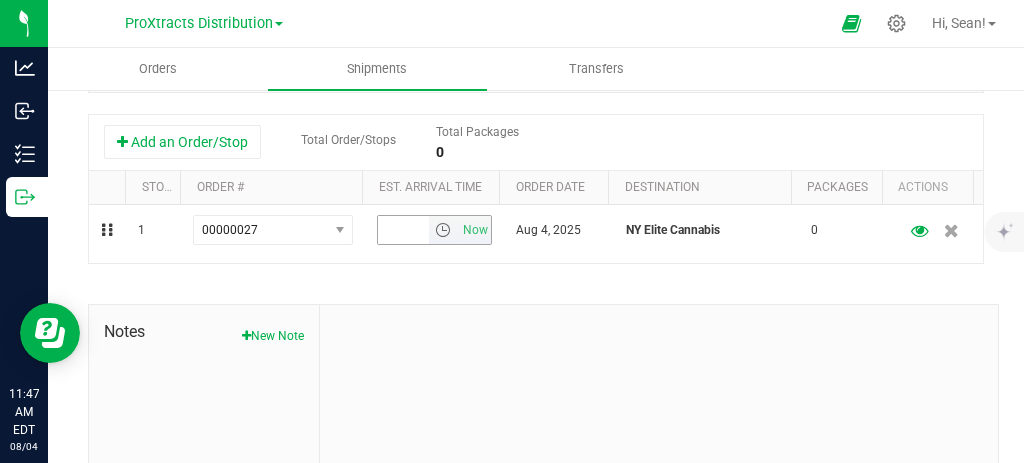 click on "Now" at bounding box center (475, 230) 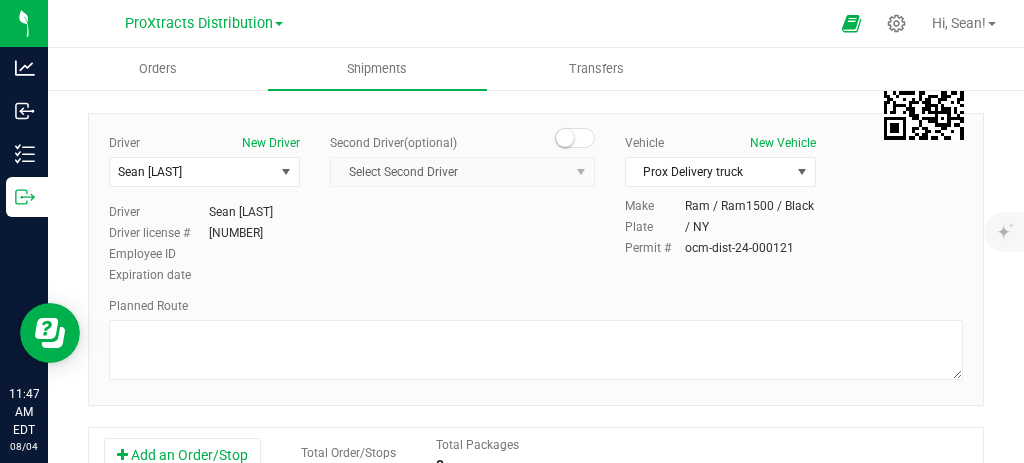 scroll, scrollTop: 0, scrollLeft: 0, axis: both 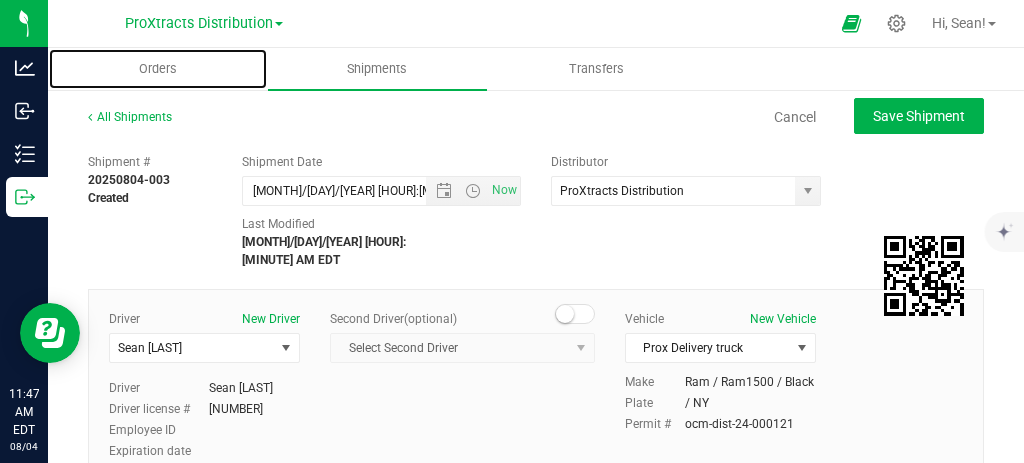 click on "Orders" at bounding box center (158, 69) 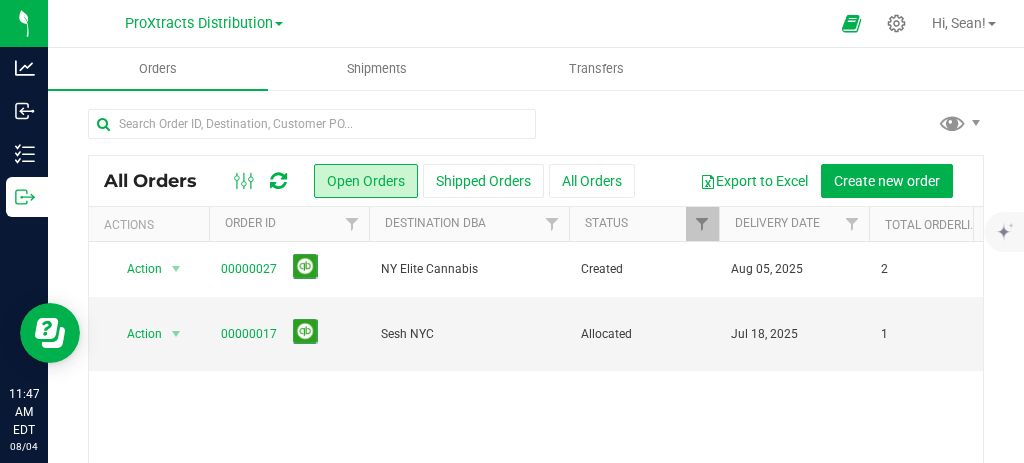 click on "NY Elite Cannabis" at bounding box center [469, 269] 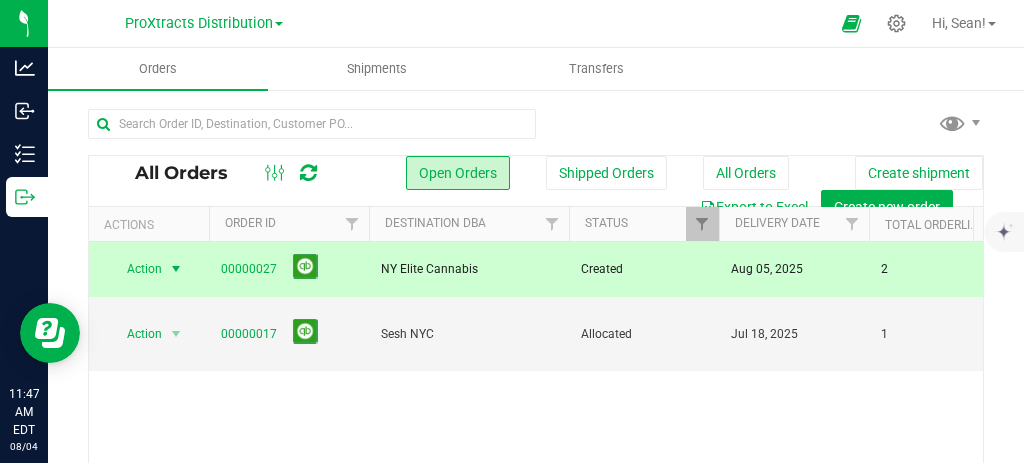 click on "NY Elite Cannabis" at bounding box center [469, 269] 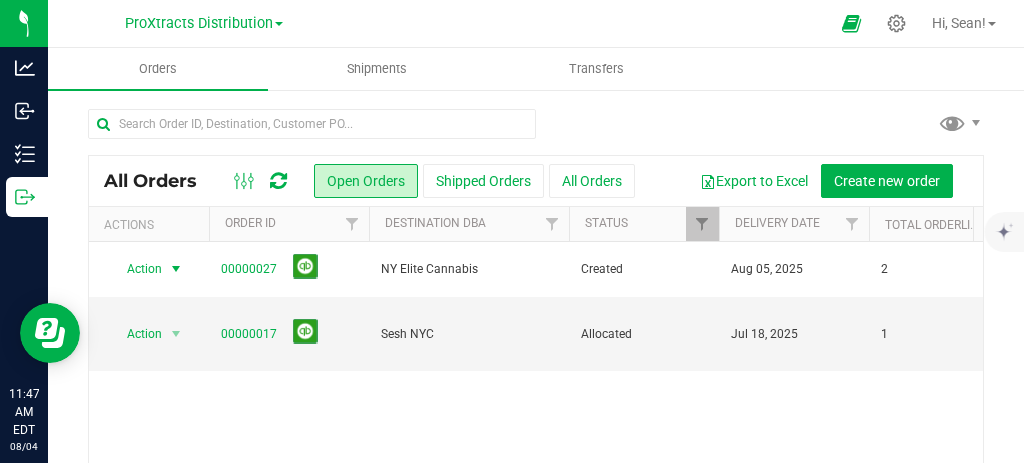 click on "Action" at bounding box center (149, 269) 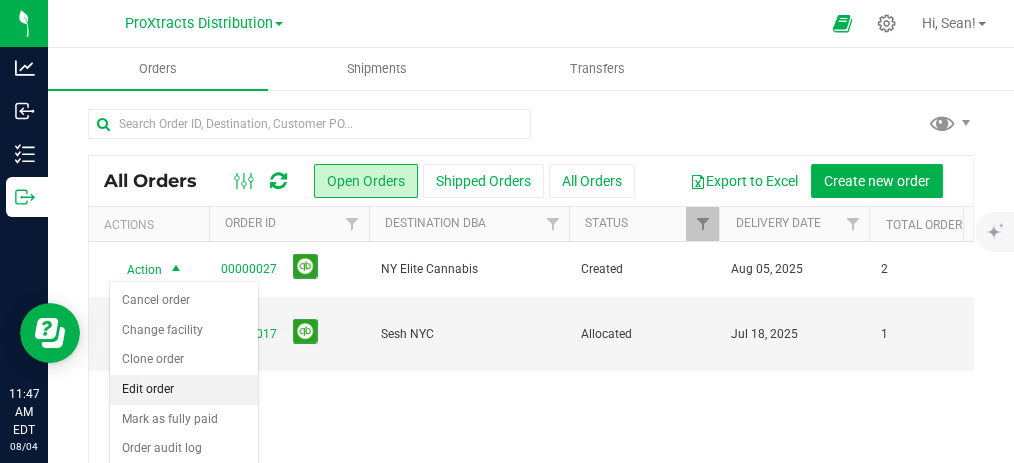 click on "Edit order" at bounding box center (184, 390) 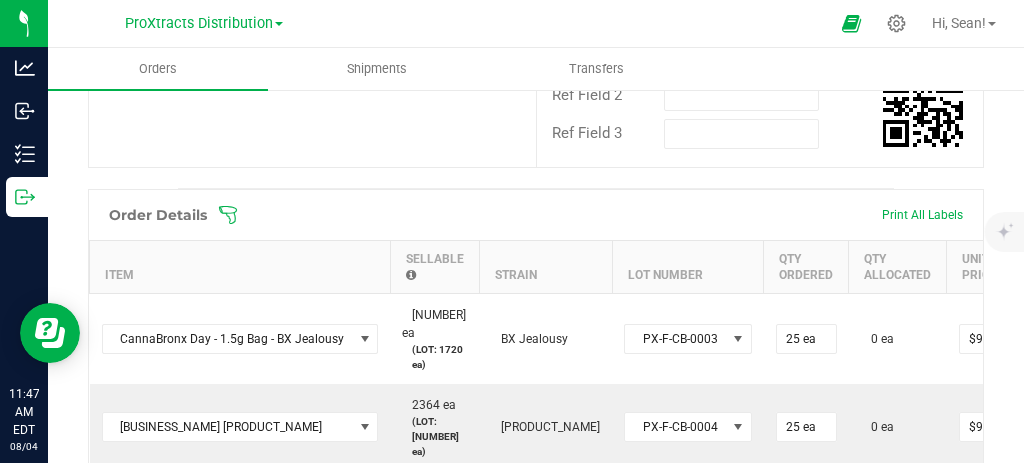 scroll, scrollTop: 497, scrollLeft: 0, axis: vertical 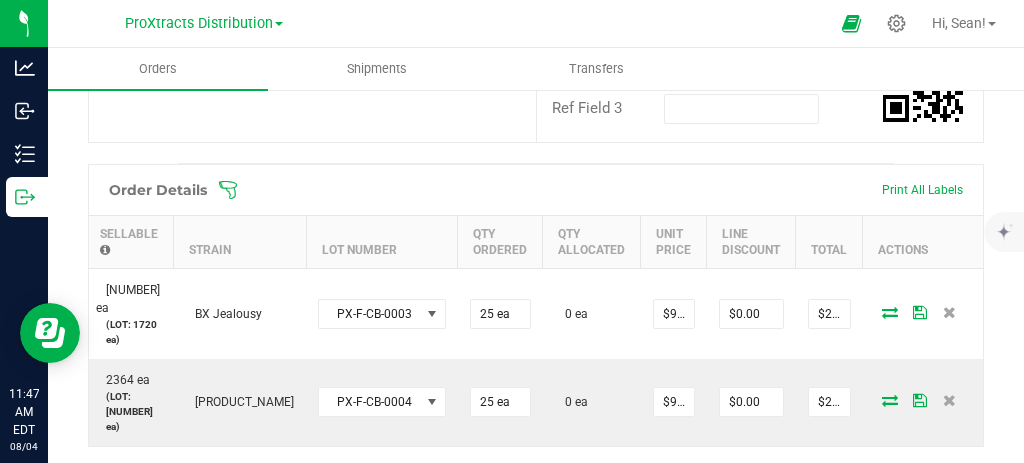 click at bounding box center [890, 312] 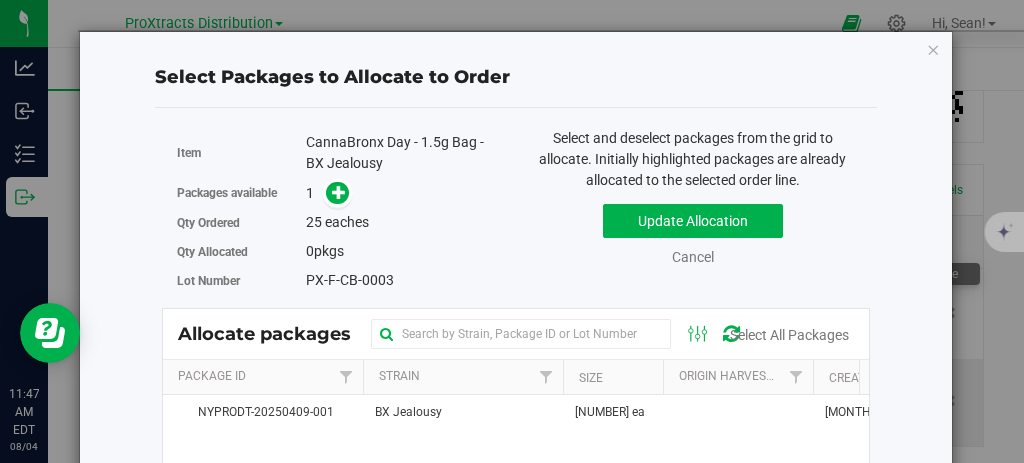click at bounding box center (337, 193) 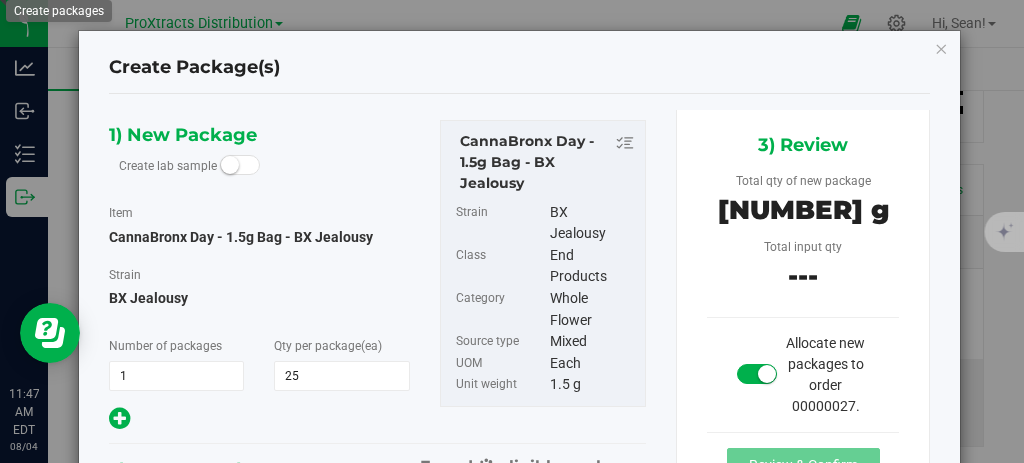 type on "25" 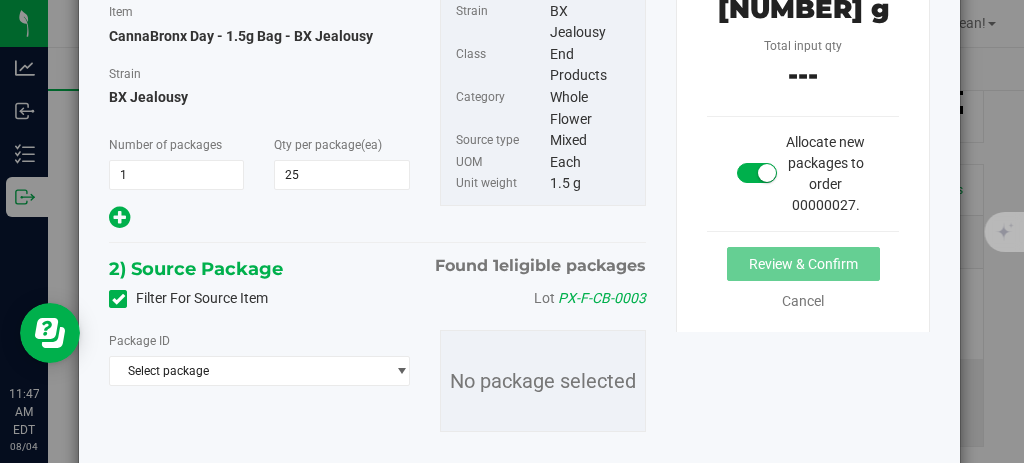 scroll, scrollTop: 225, scrollLeft: 0, axis: vertical 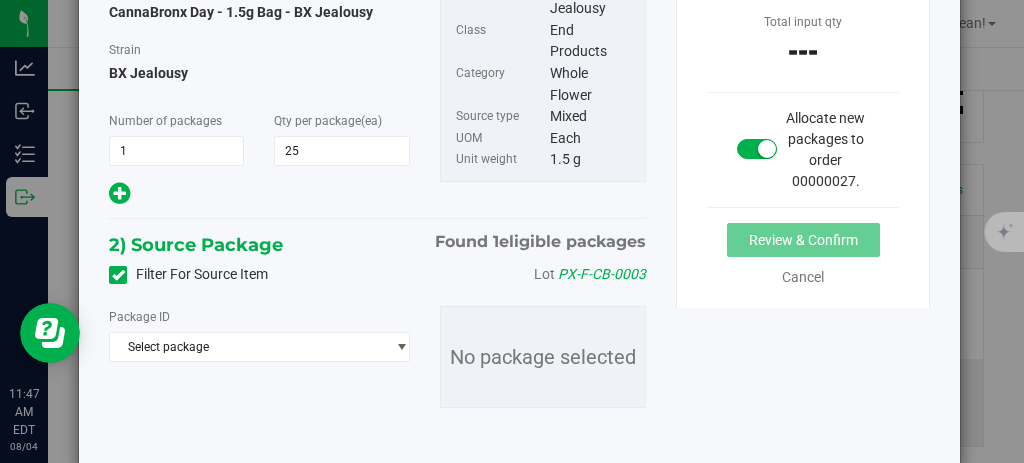 click on "Select package" at bounding box center [247, 347] 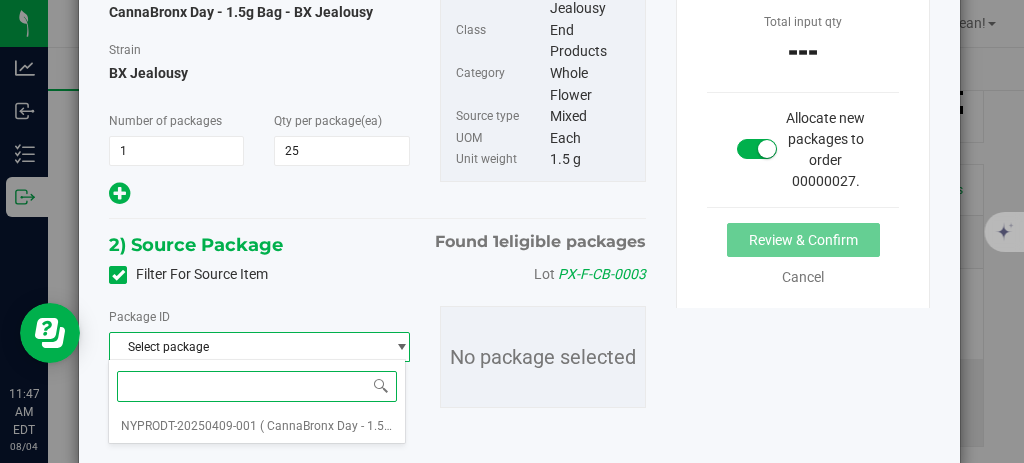 click on "(
CannaBronx Day - 1.5g Bag - BX Jealousy
)" at bounding box center [379, 426] 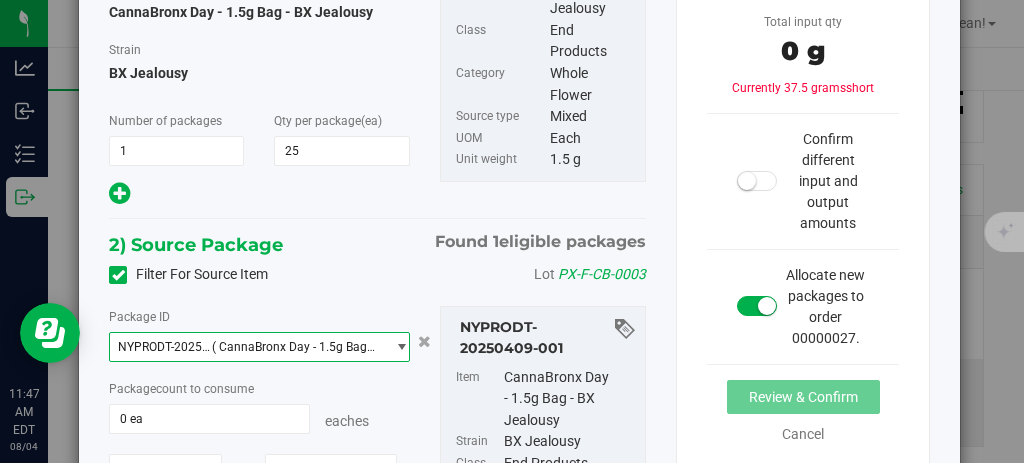 click on "0 ea" at bounding box center [209, 419] 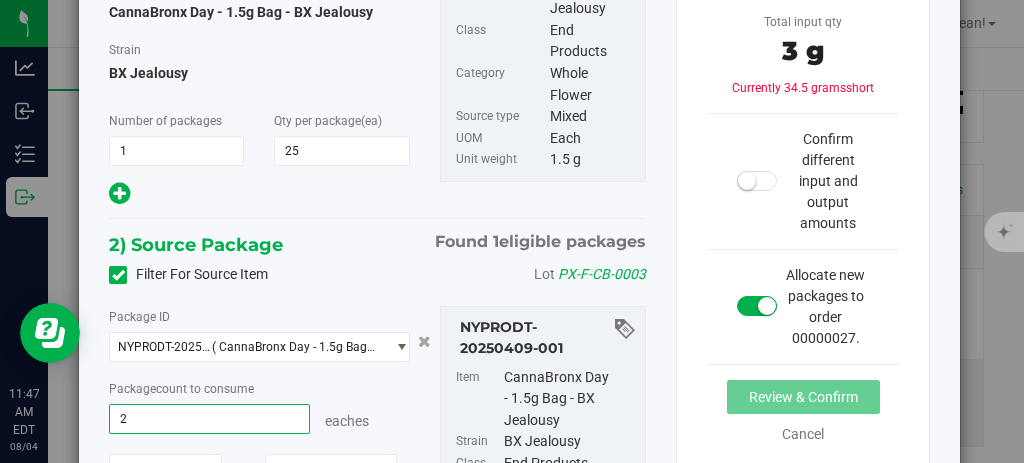 type on "25" 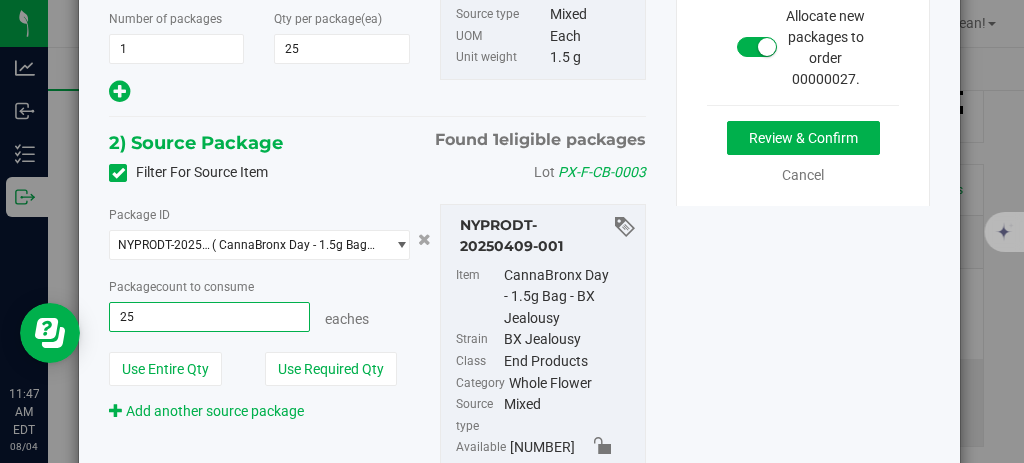 scroll, scrollTop: 342, scrollLeft: 0, axis: vertical 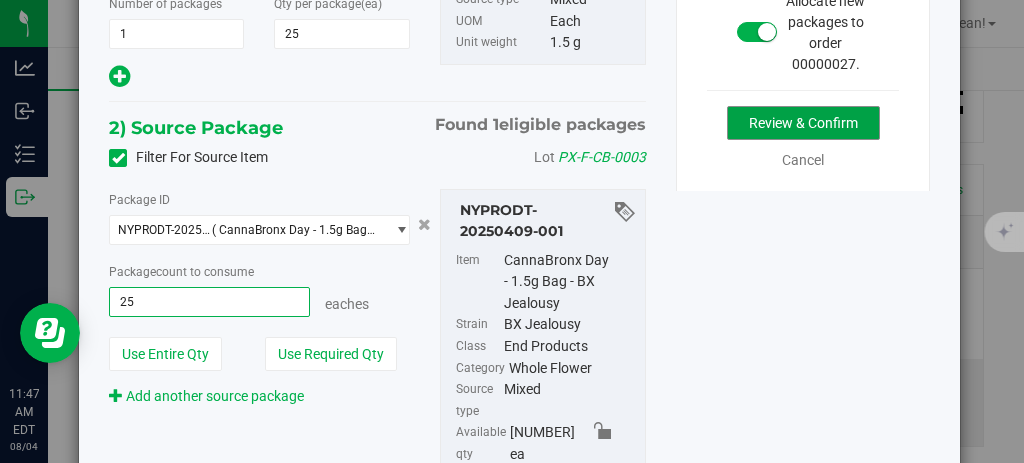 click on "Review & Confirm" at bounding box center [803, 123] 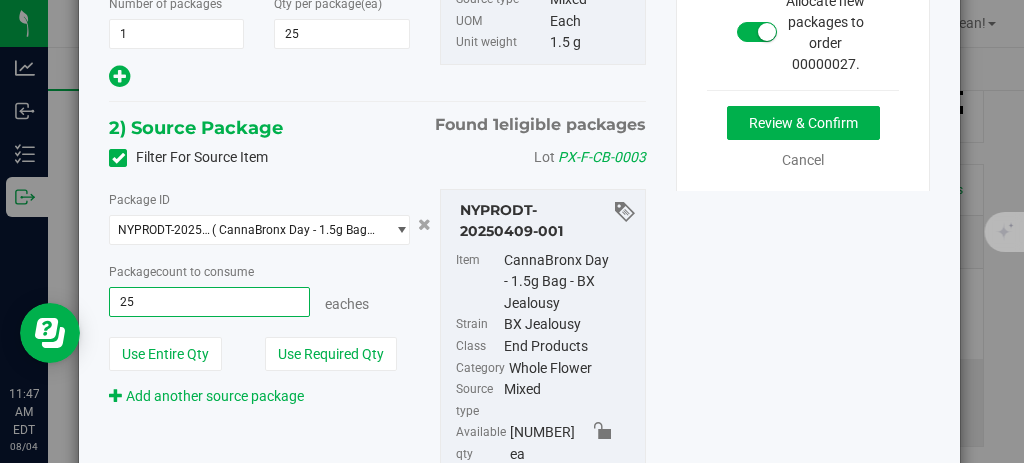 type on "25 ea" 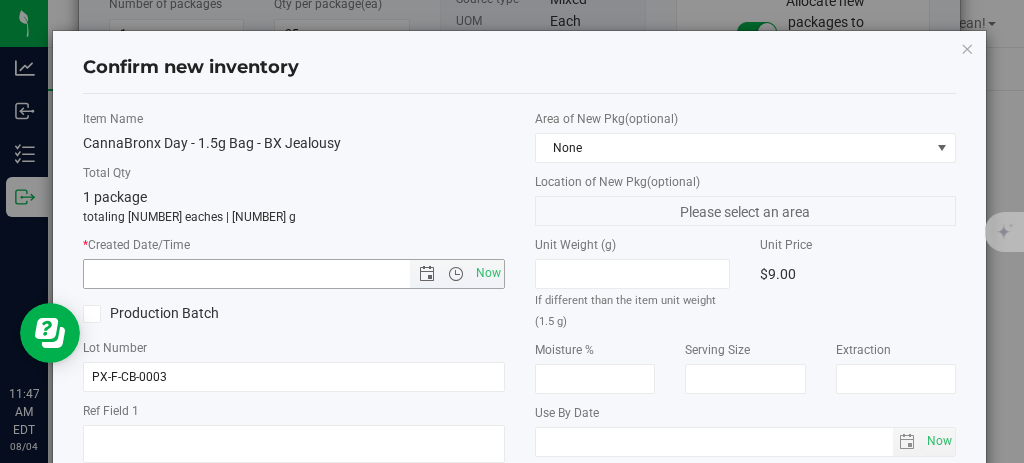 click on "Now" at bounding box center [488, 273] 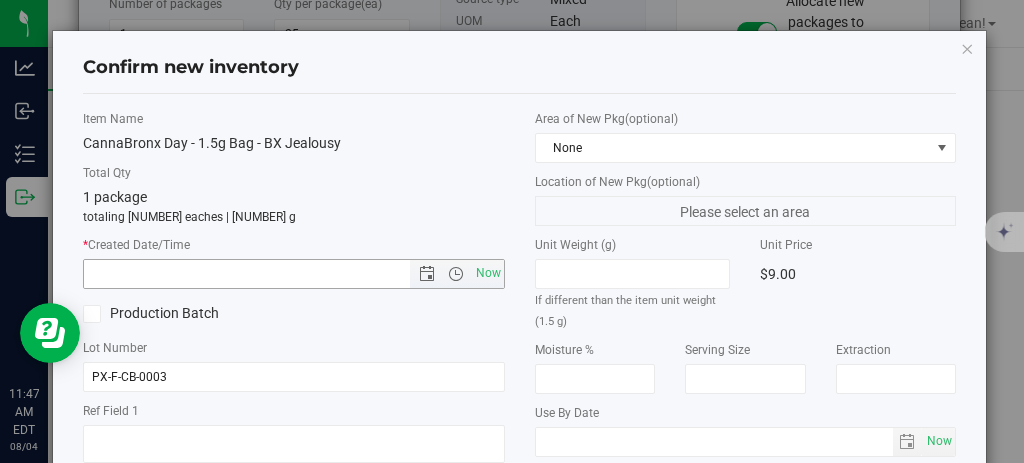 type on "[MONTH]/[DAY]/[YEAR] [HOUR]:[MINUTE] [AMPM]" 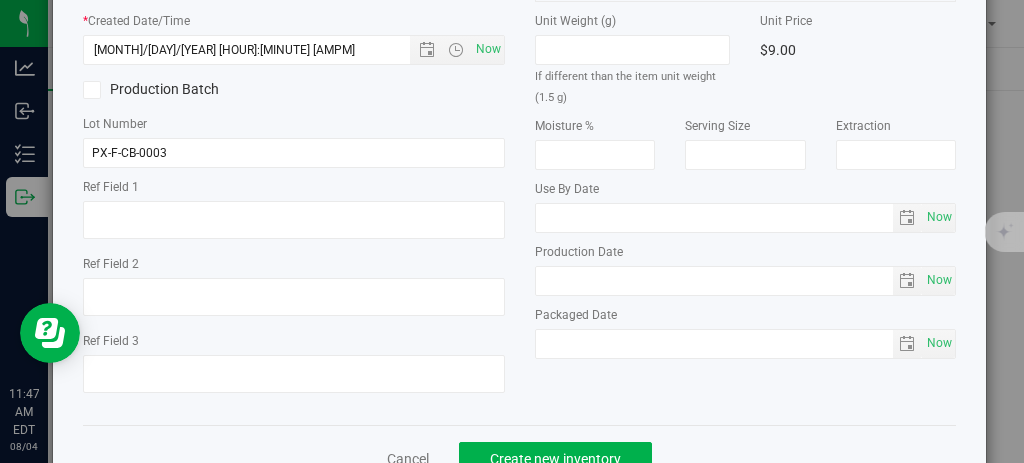 scroll, scrollTop: 279, scrollLeft: 0, axis: vertical 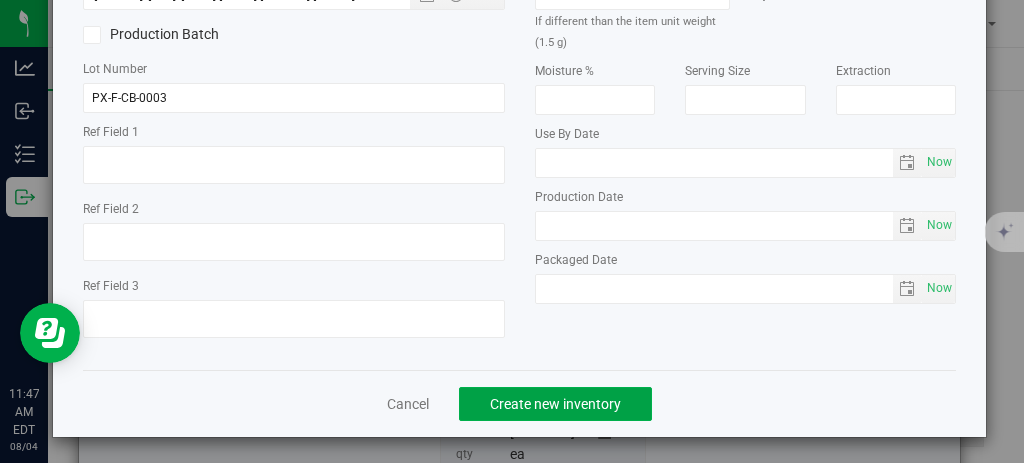 click on "Create new inventory" 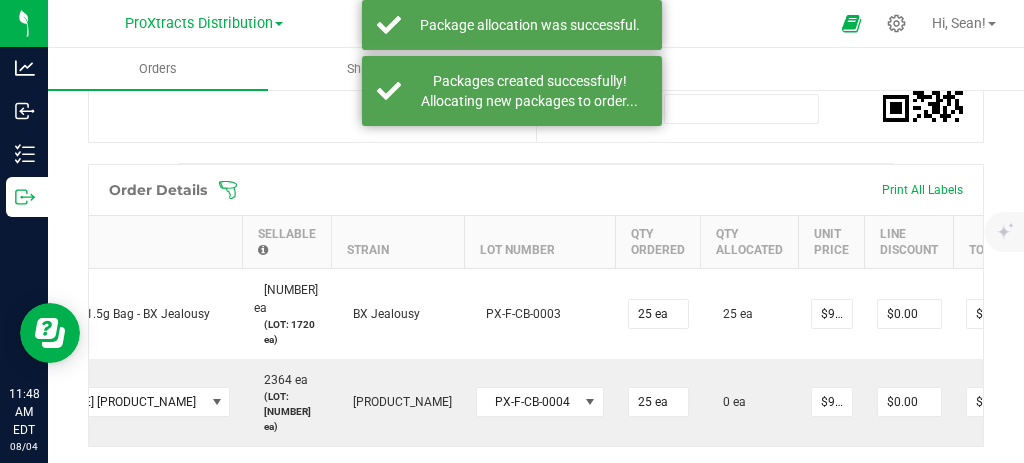 scroll, scrollTop: 0, scrollLeft: 132, axis: horizontal 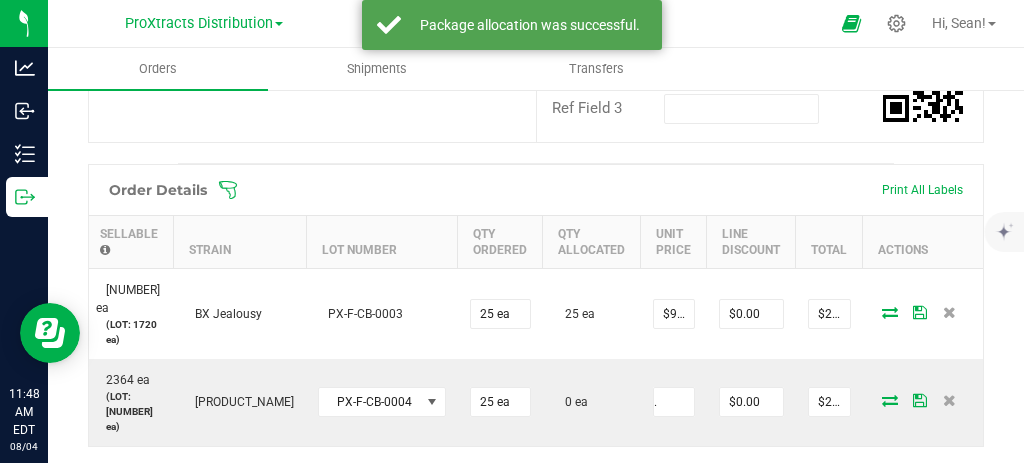 click at bounding box center [890, 400] 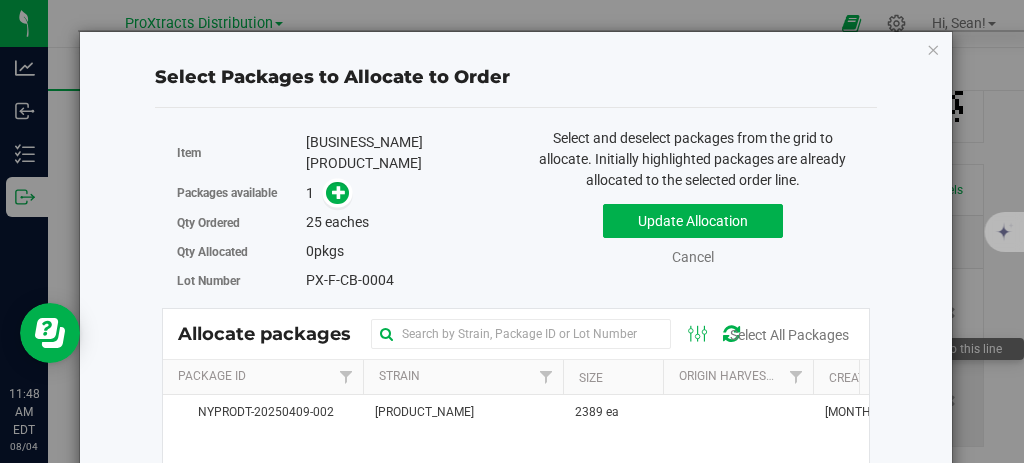 click on "25
eaches" at bounding box center (403, 222) 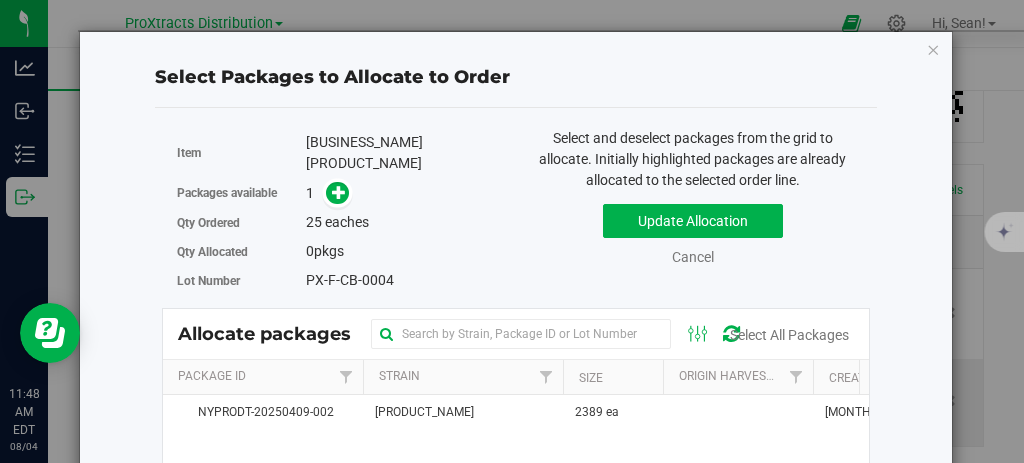 click at bounding box center (337, 193) 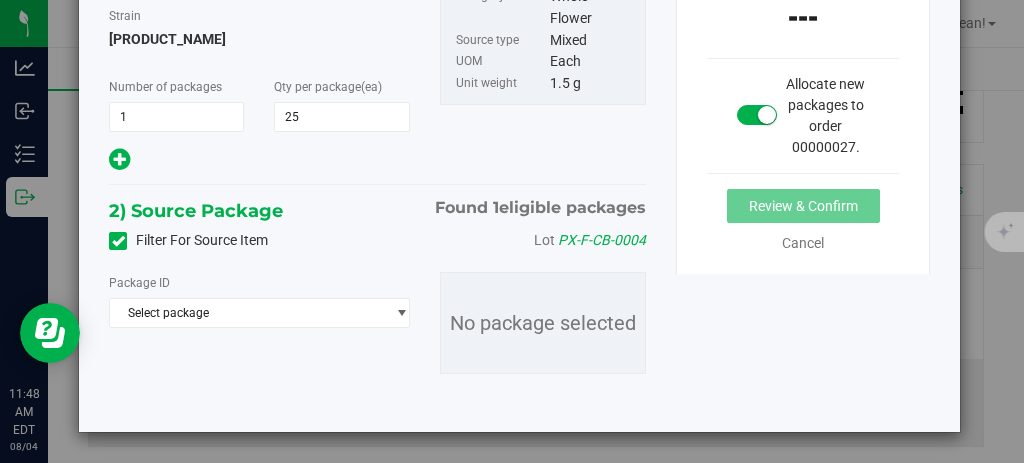 scroll, scrollTop: 267, scrollLeft: 0, axis: vertical 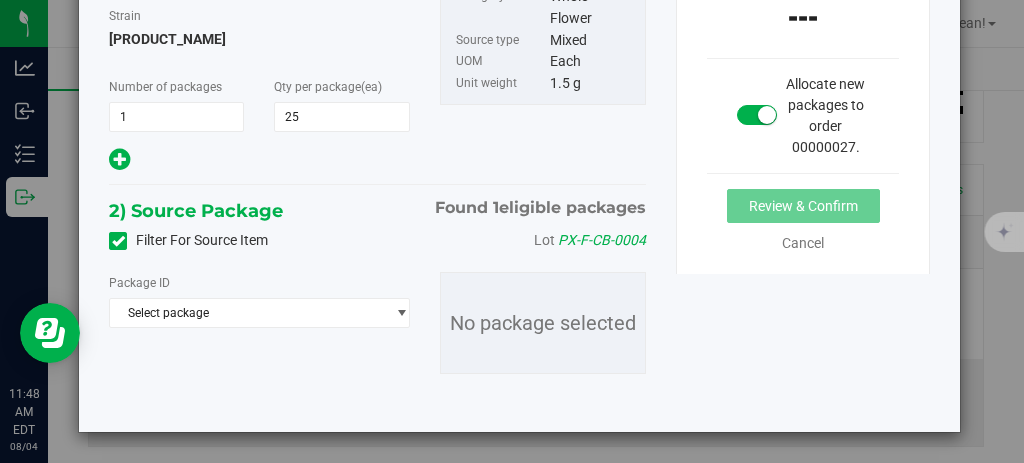 click on "Select package" at bounding box center [247, 313] 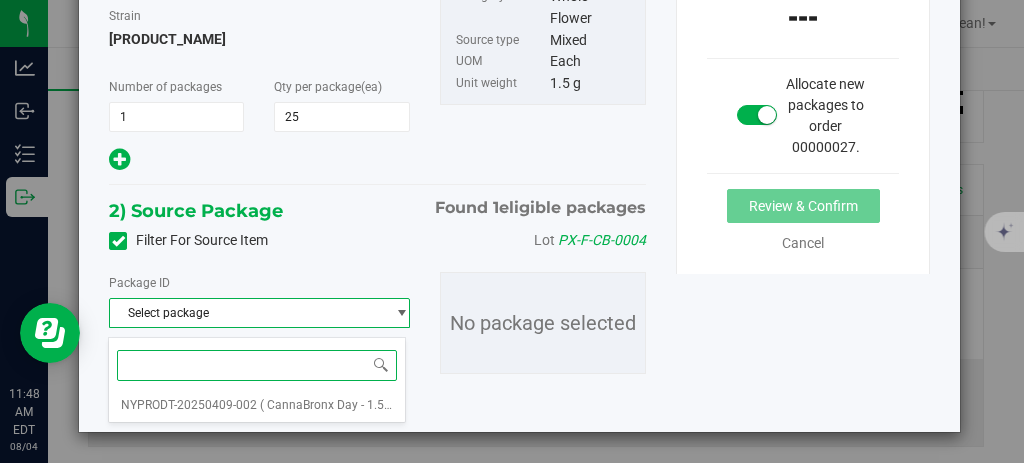 click on "(
CannaBronx Day - 1.5g Bag - Grand Concourse Daydream
)" at bounding box center (422, 405) 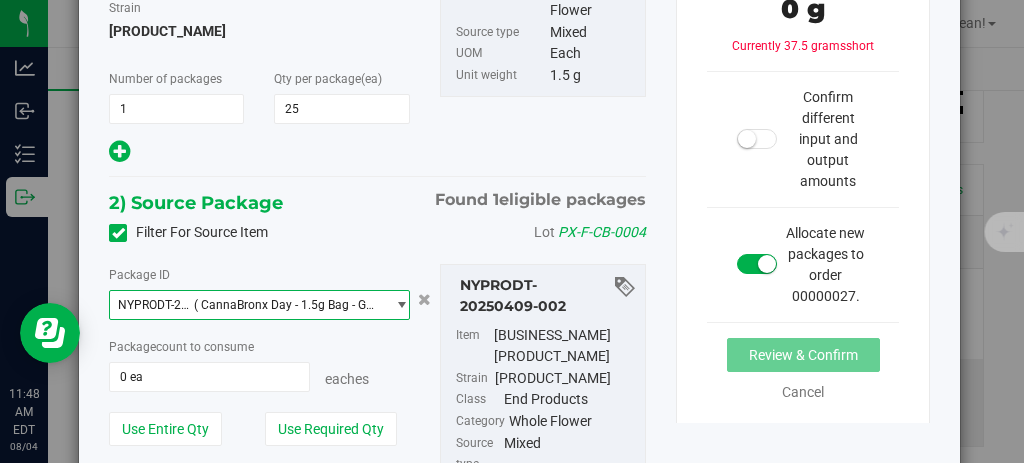 click on "0 ea" at bounding box center (209, 377) 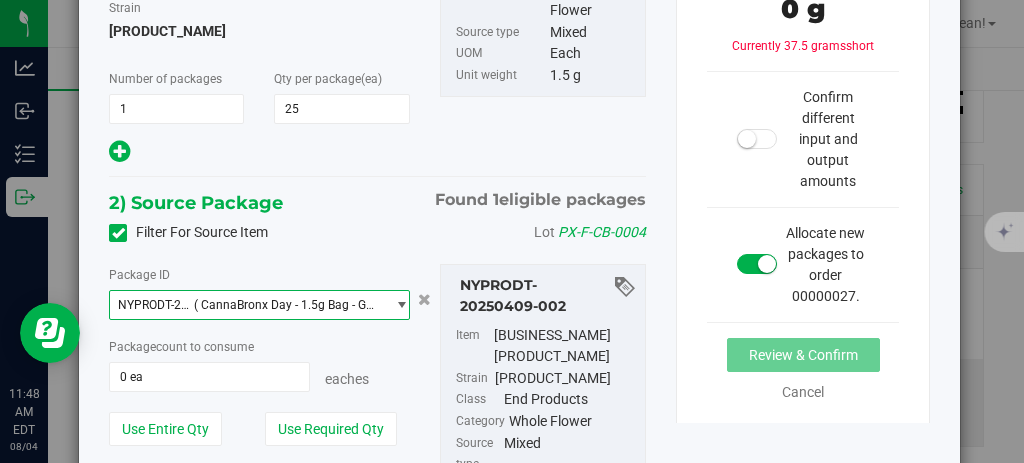 type 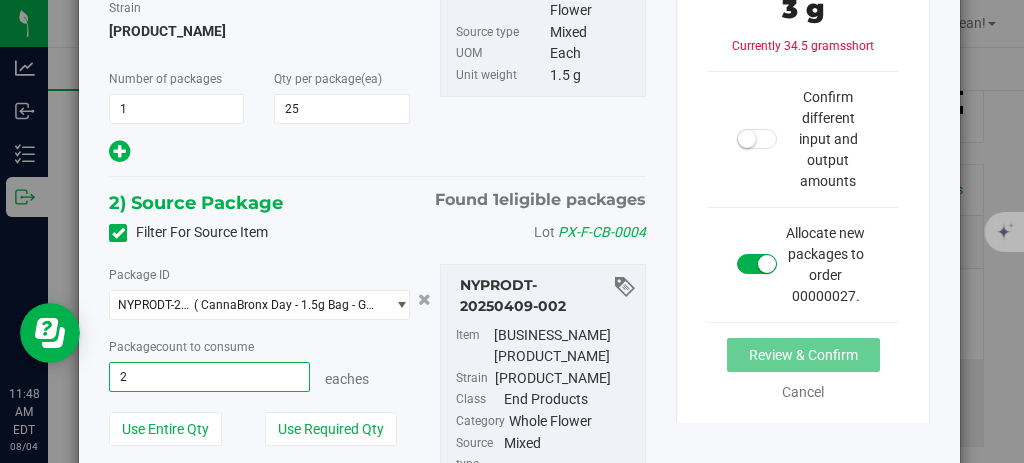 type on "25" 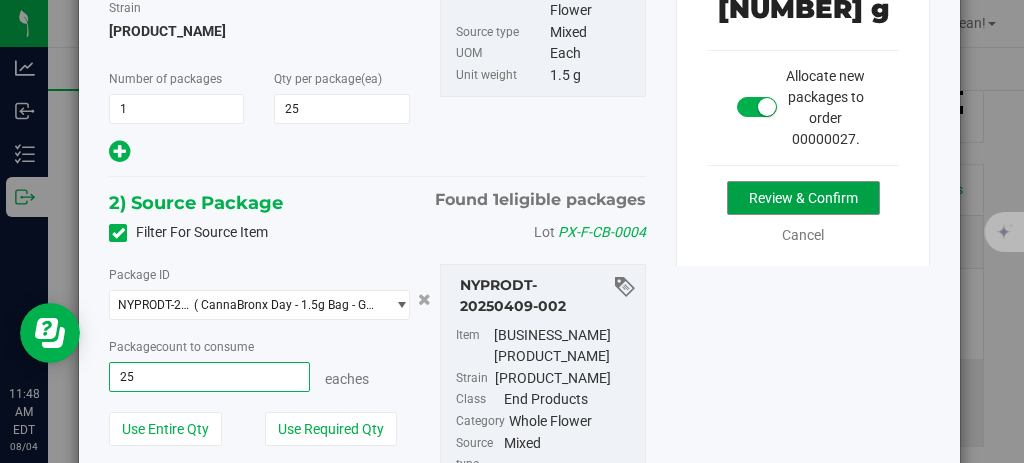 click on "Review & Confirm" at bounding box center (803, 198) 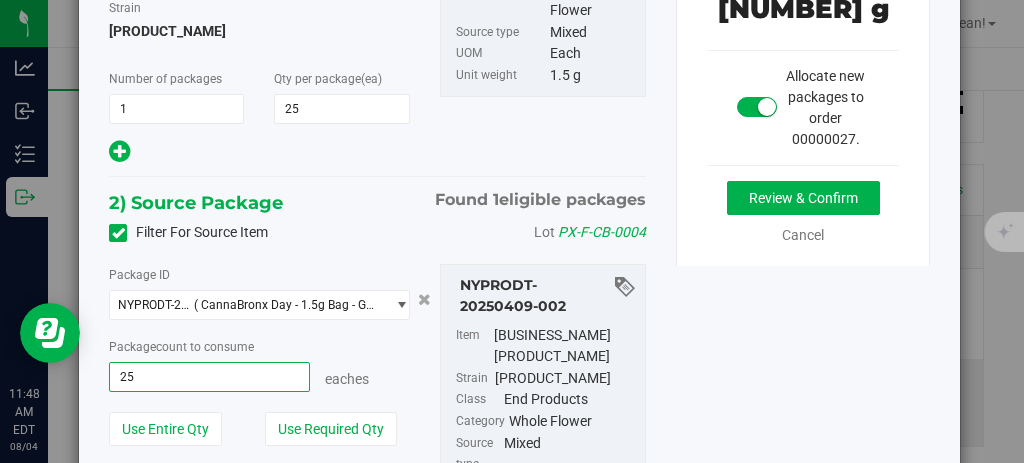 type on "25 ea" 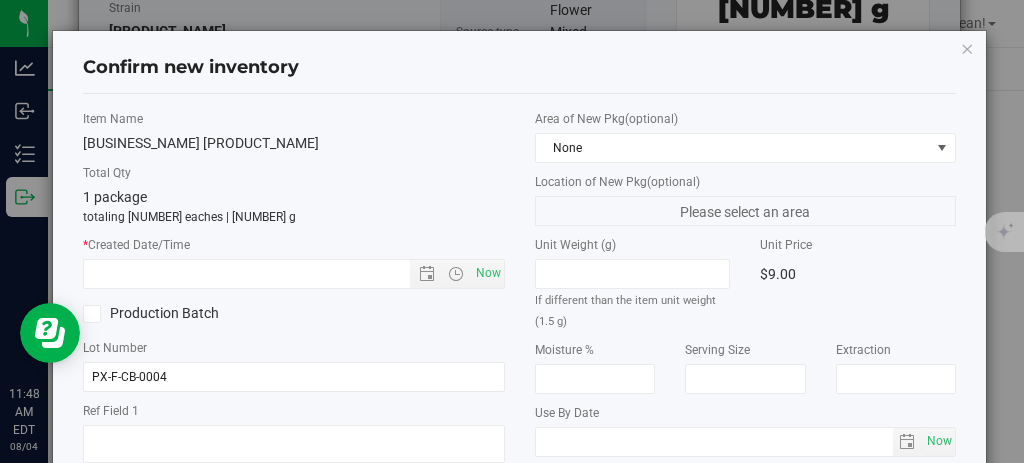 click on "Now" at bounding box center (488, 273) 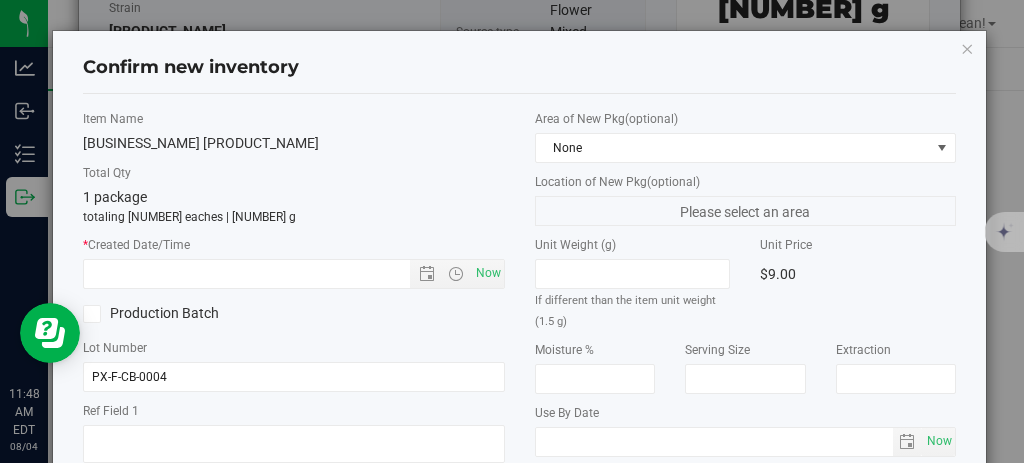 type on "[MONTH]/[DAY]/[YEAR] [HOUR]:[MINUTE] AM" 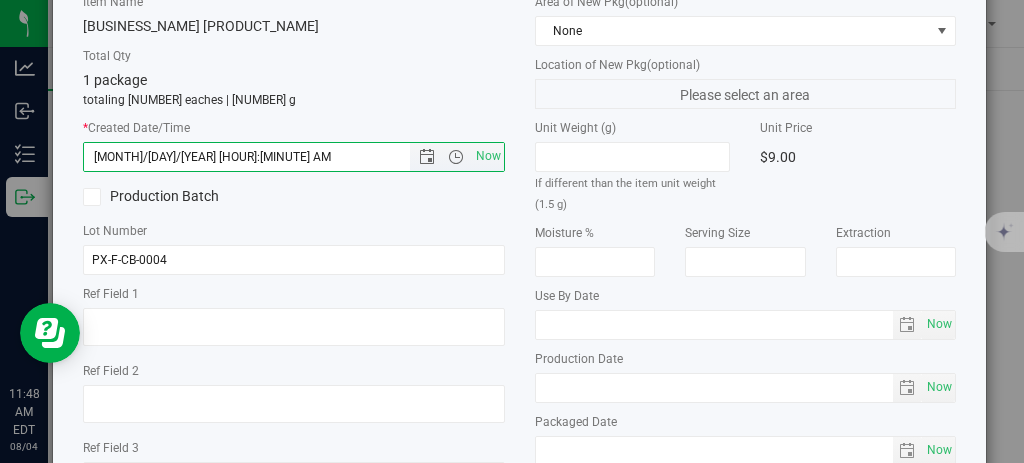 scroll, scrollTop: 279, scrollLeft: 0, axis: vertical 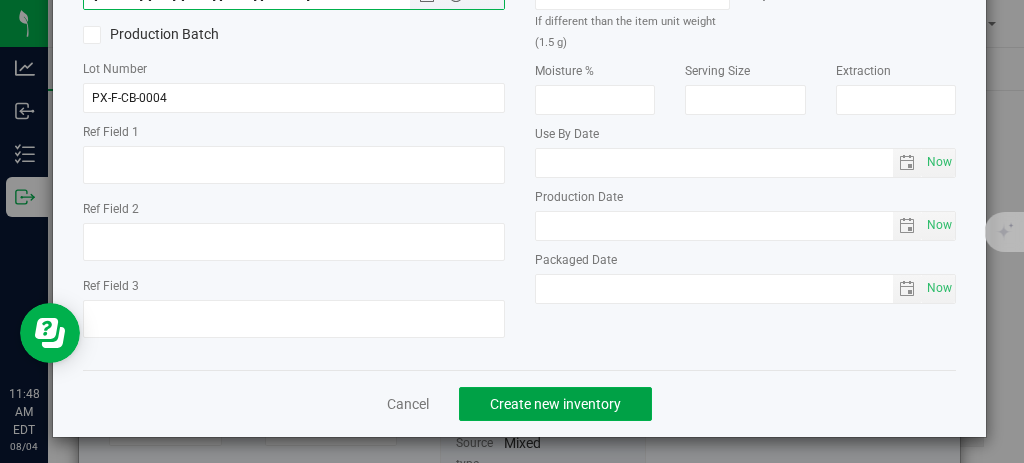 click on "Create new inventory" 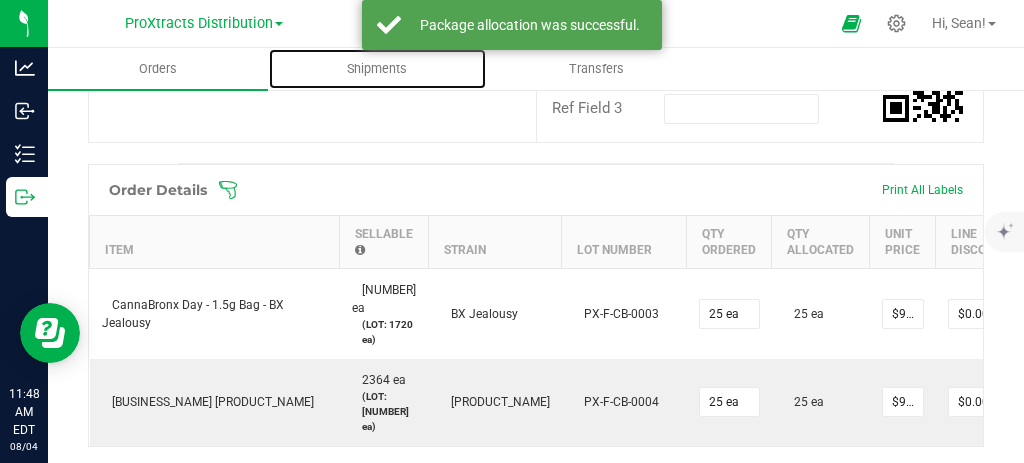 click on "Shipments" at bounding box center (377, 69) 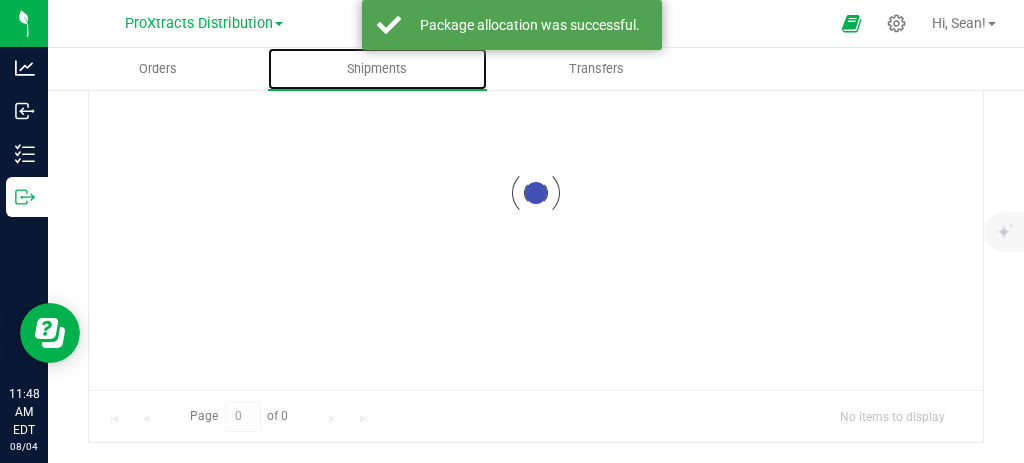 scroll, scrollTop: 0, scrollLeft: 0, axis: both 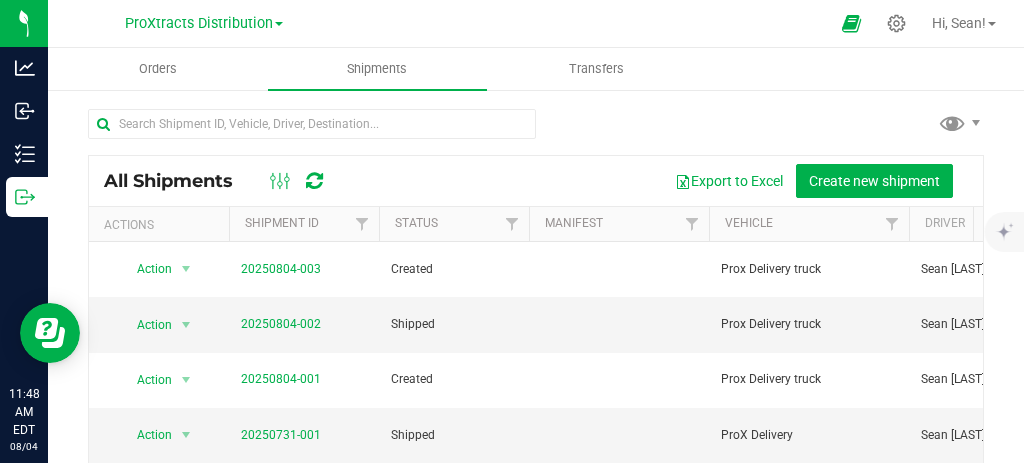 click on "Action" at bounding box center (146, 269) 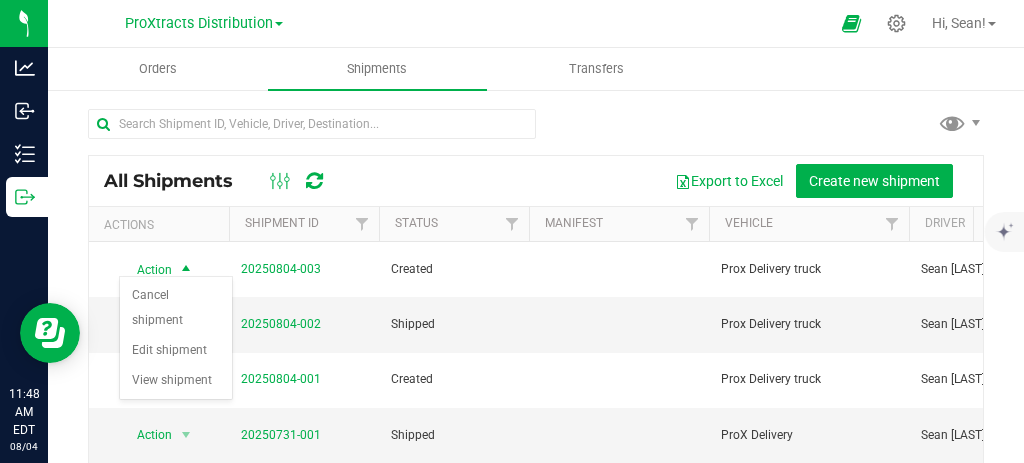 click on "Edit shipment" at bounding box center (176, 351) 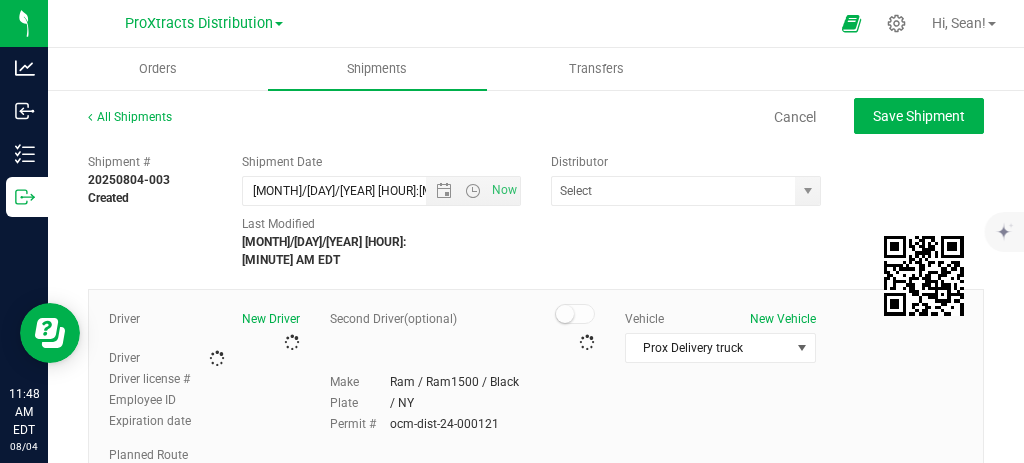 type on "ProXtracts Distribution" 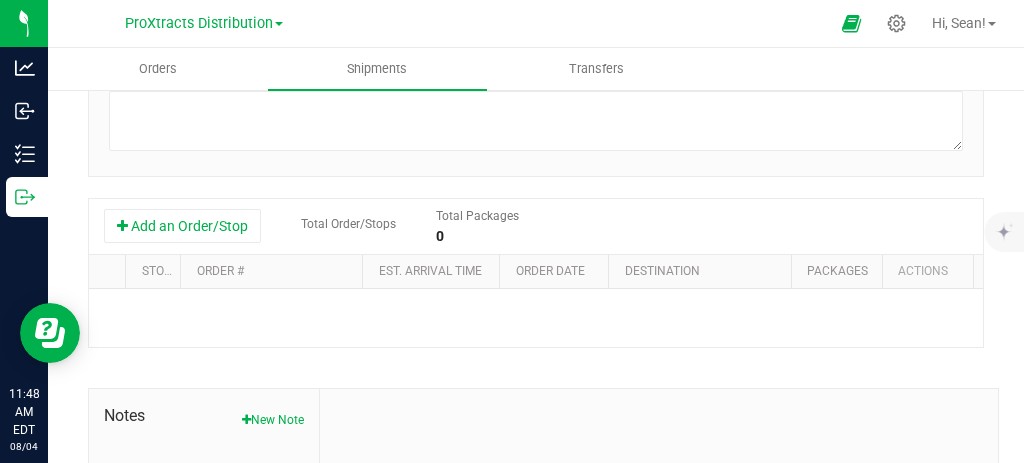 scroll, scrollTop: 408, scrollLeft: 0, axis: vertical 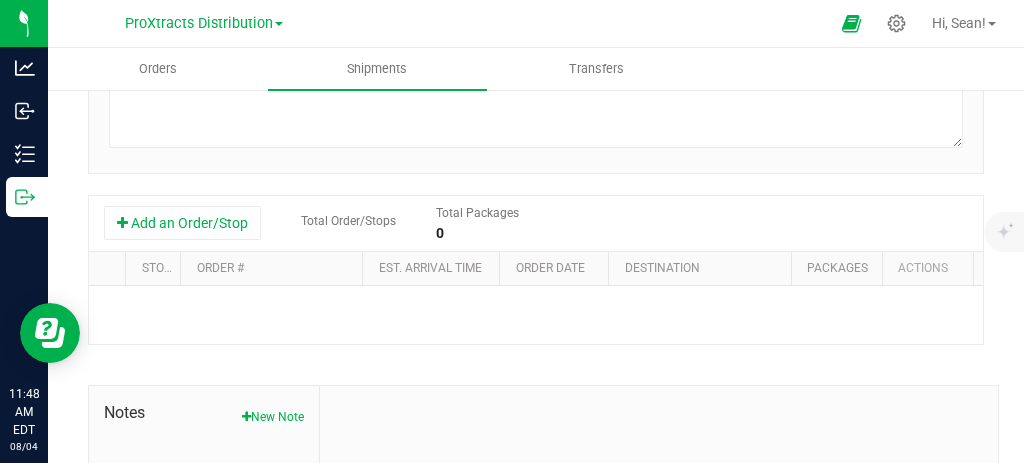 click on "Add an Order/Stop" at bounding box center (182, 223) 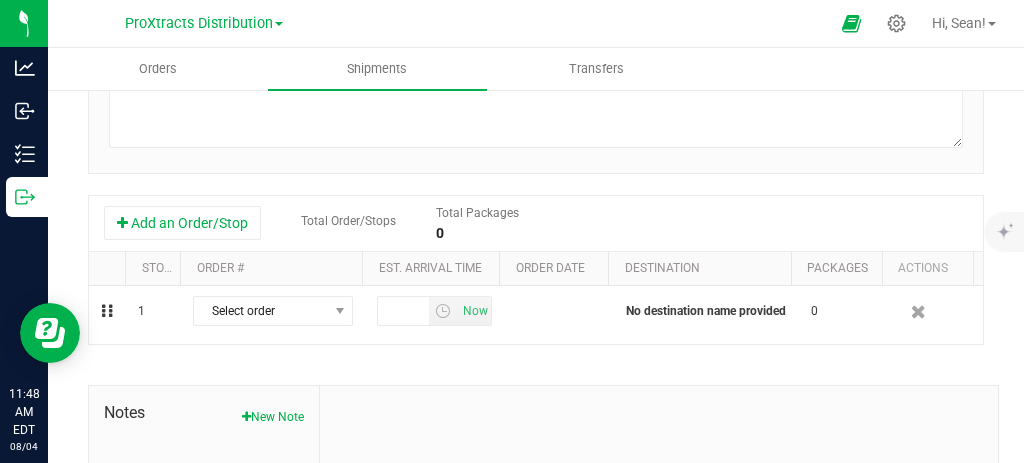 click on "Select order" at bounding box center [260, 311] 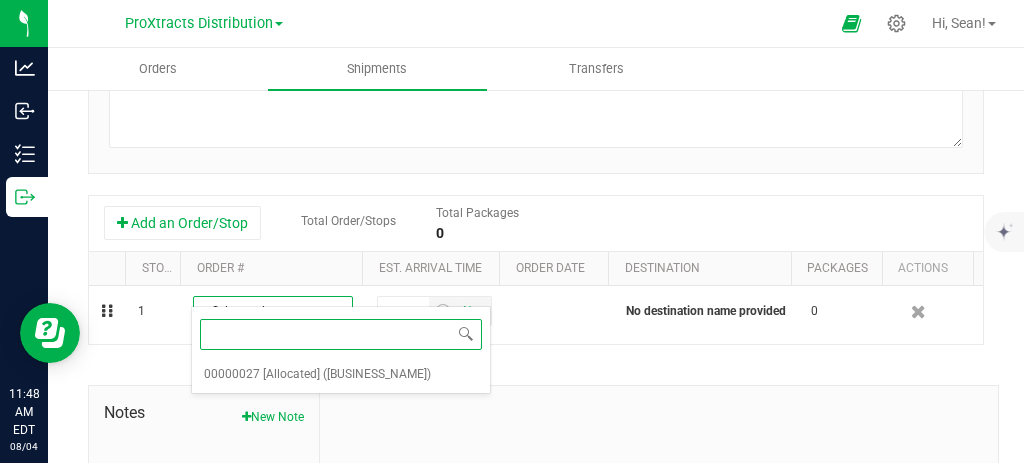 click on "([BUSINESS_NAME])" at bounding box center (377, 375) 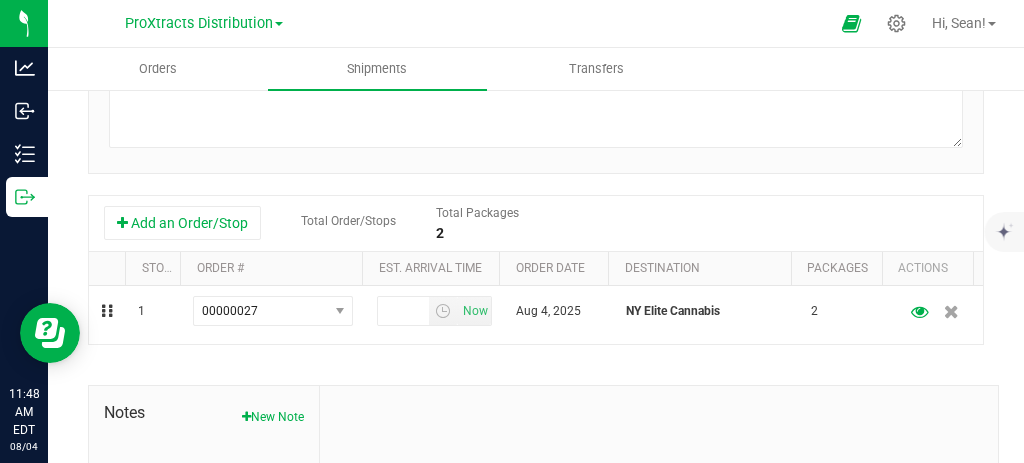 click on "Now" at bounding box center [475, 311] 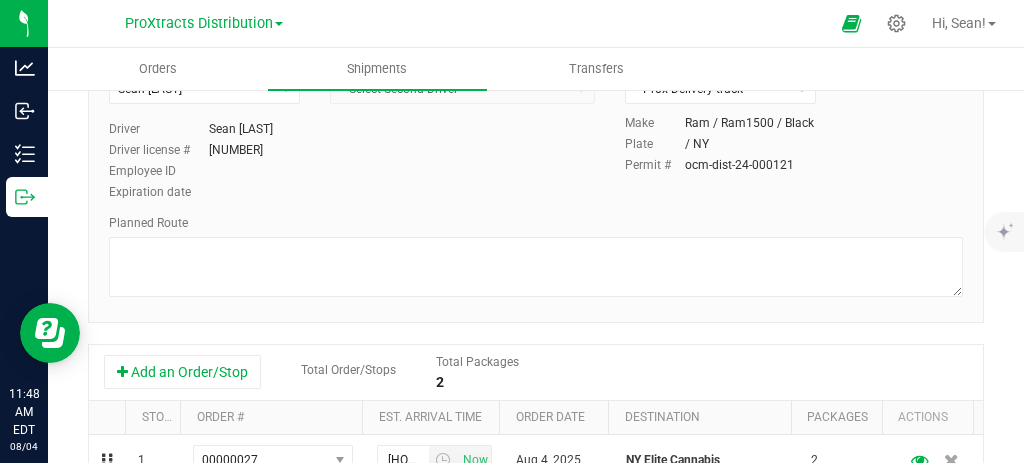 scroll, scrollTop: 0, scrollLeft: 0, axis: both 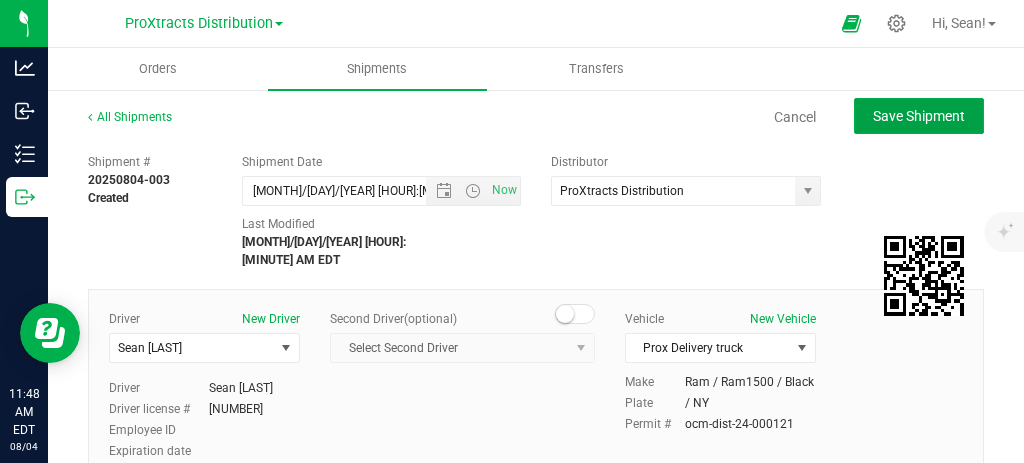 click on "Save Shipment" 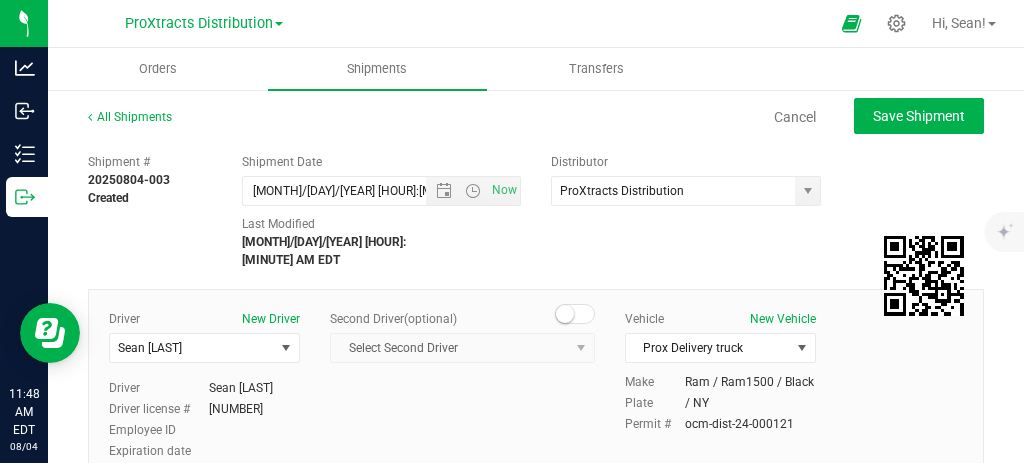 type on "[MONTH]/[DAY]/[YEAR] [HOUR]:[MINUTE] PM" 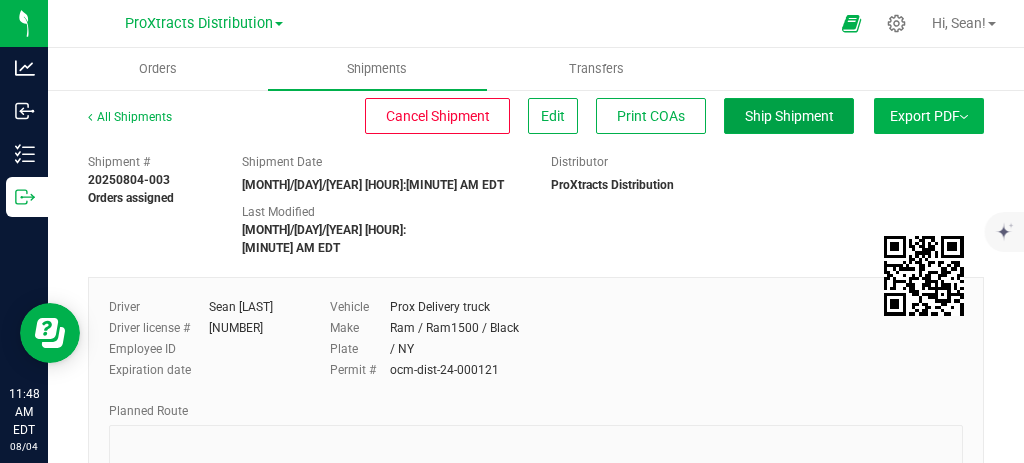 click on "Ship Shipment" at bounding box center (789, 116) 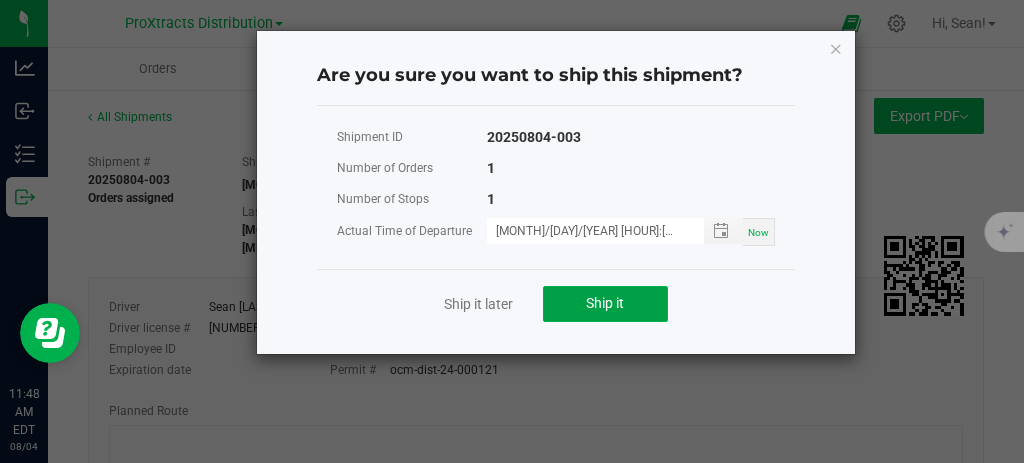 click on "Ship it" 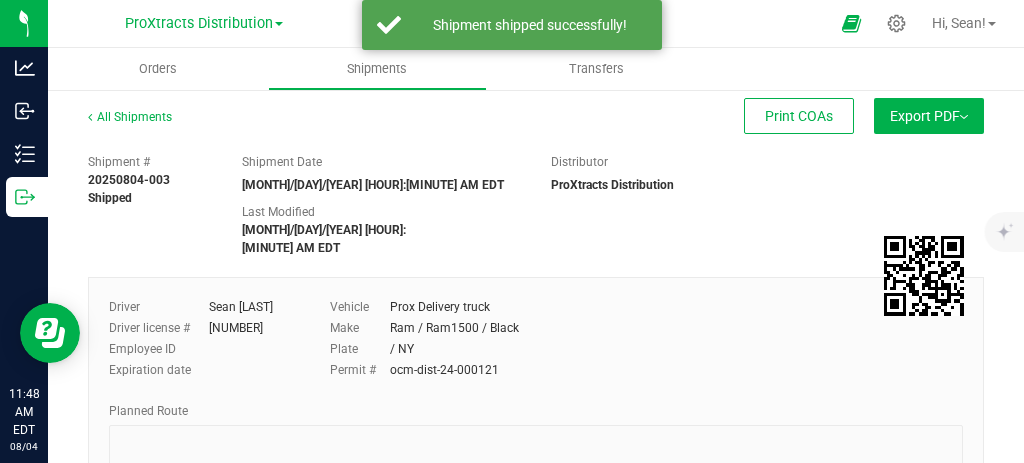 click on "Export PDF" at bounding box center [929, 116] 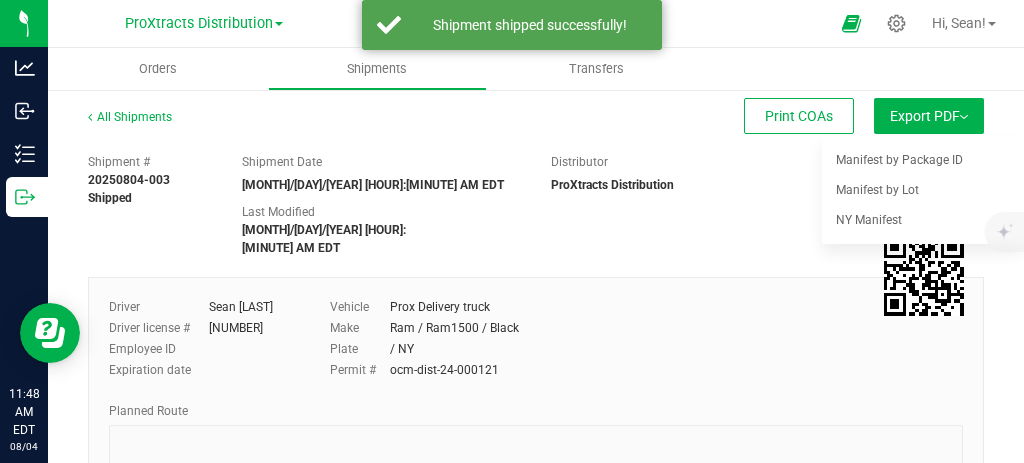 click on "NY Manifest" at bounding box center [928, 220] 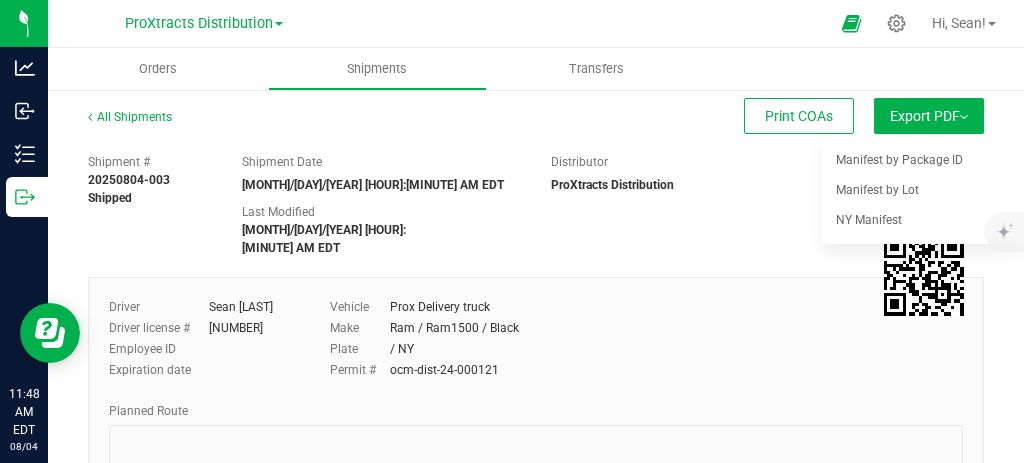 click on "NY Manifest" at bounding box center [869, 220] 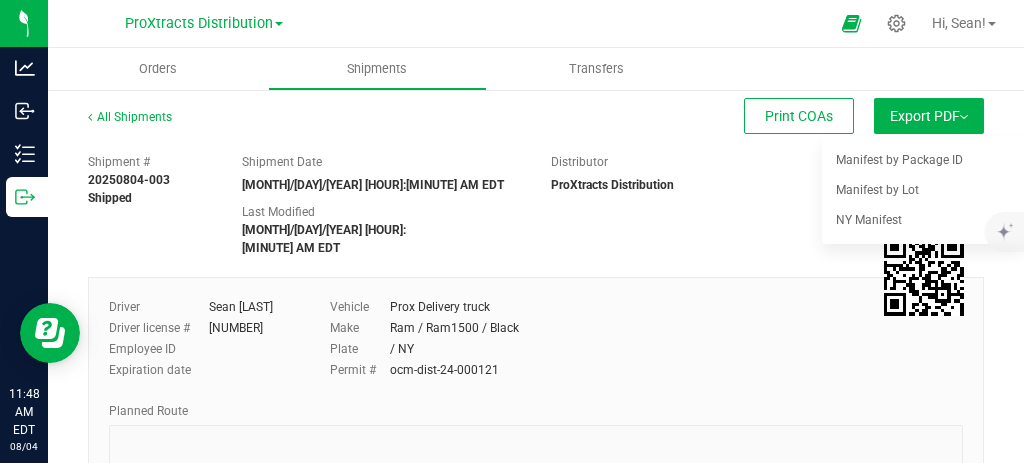 click on "NY Manifest" at bounding box center [869, 220] 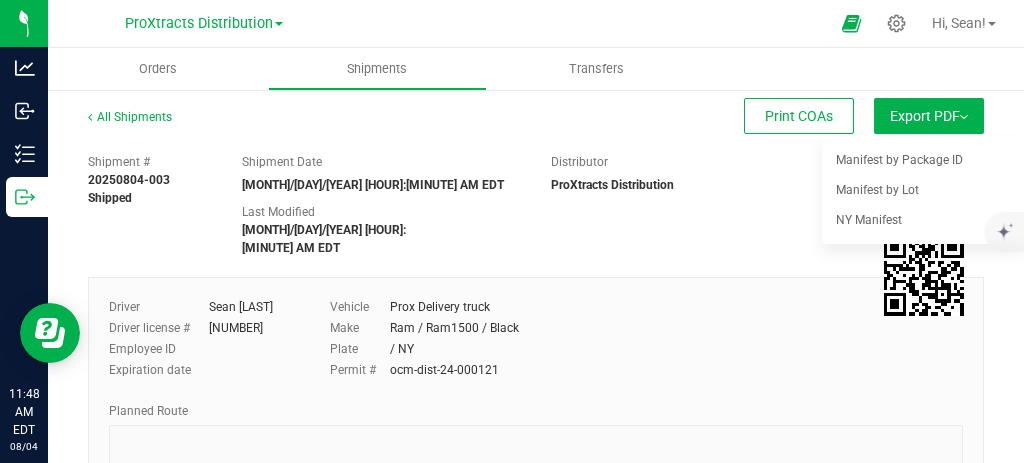 click on "NY Manifest" at bounding box center [869, 220] 